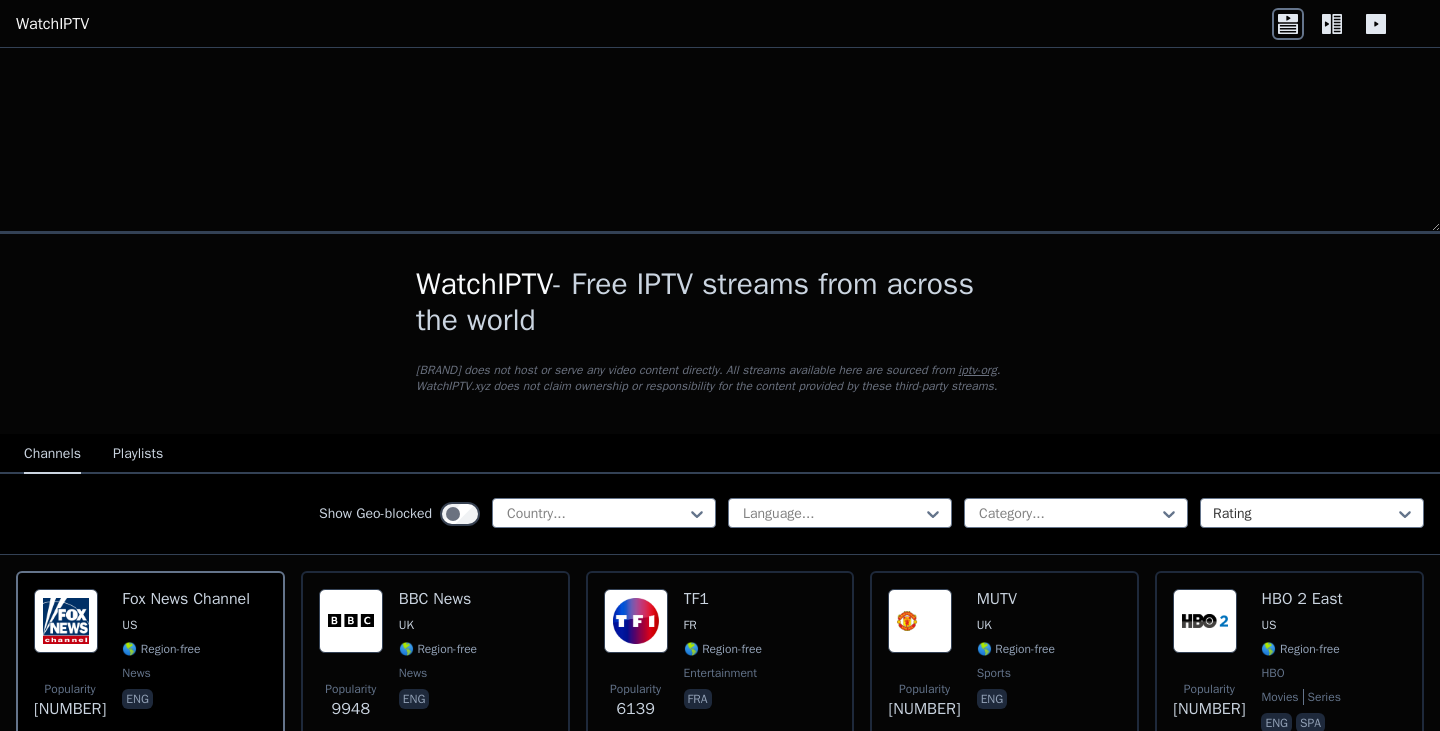 scroll, scrollTop: 0, scrollLeft: 0, axis: both 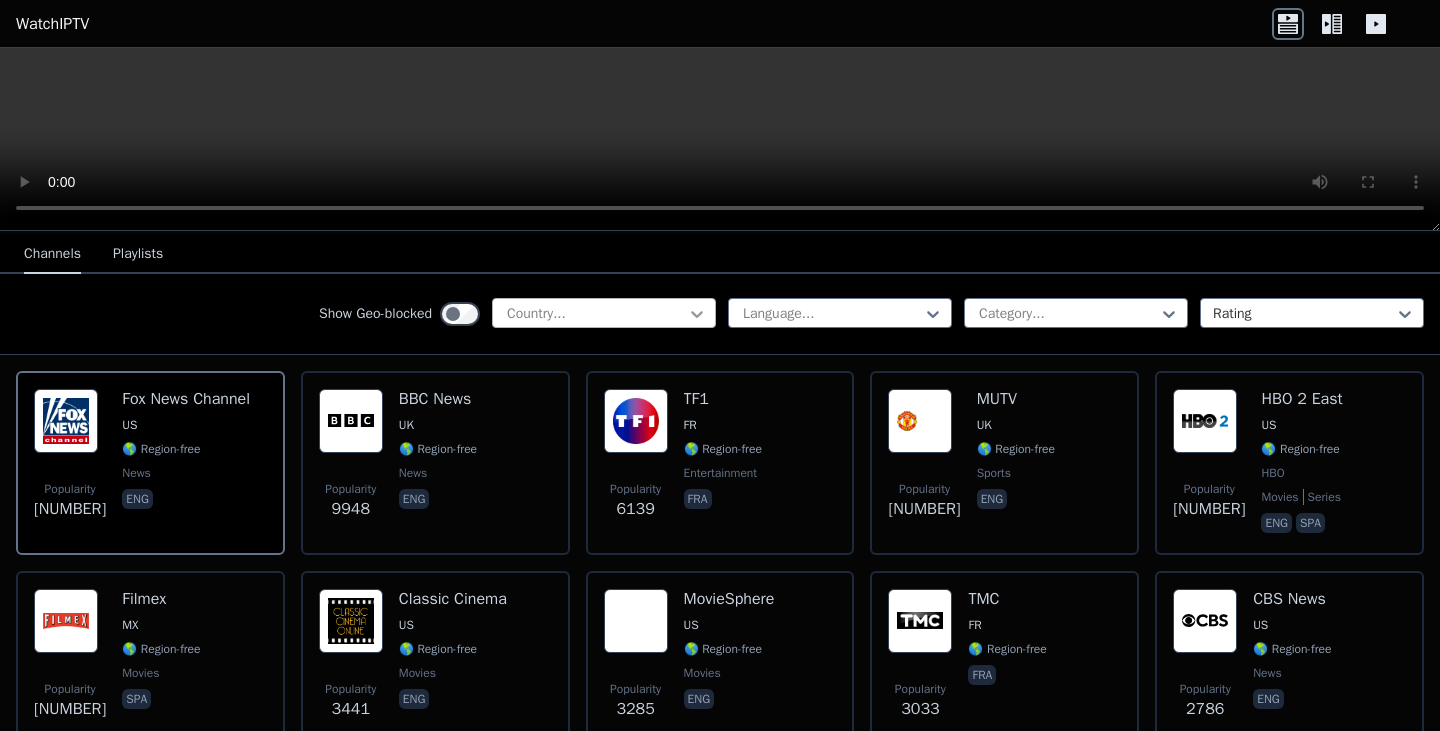 click 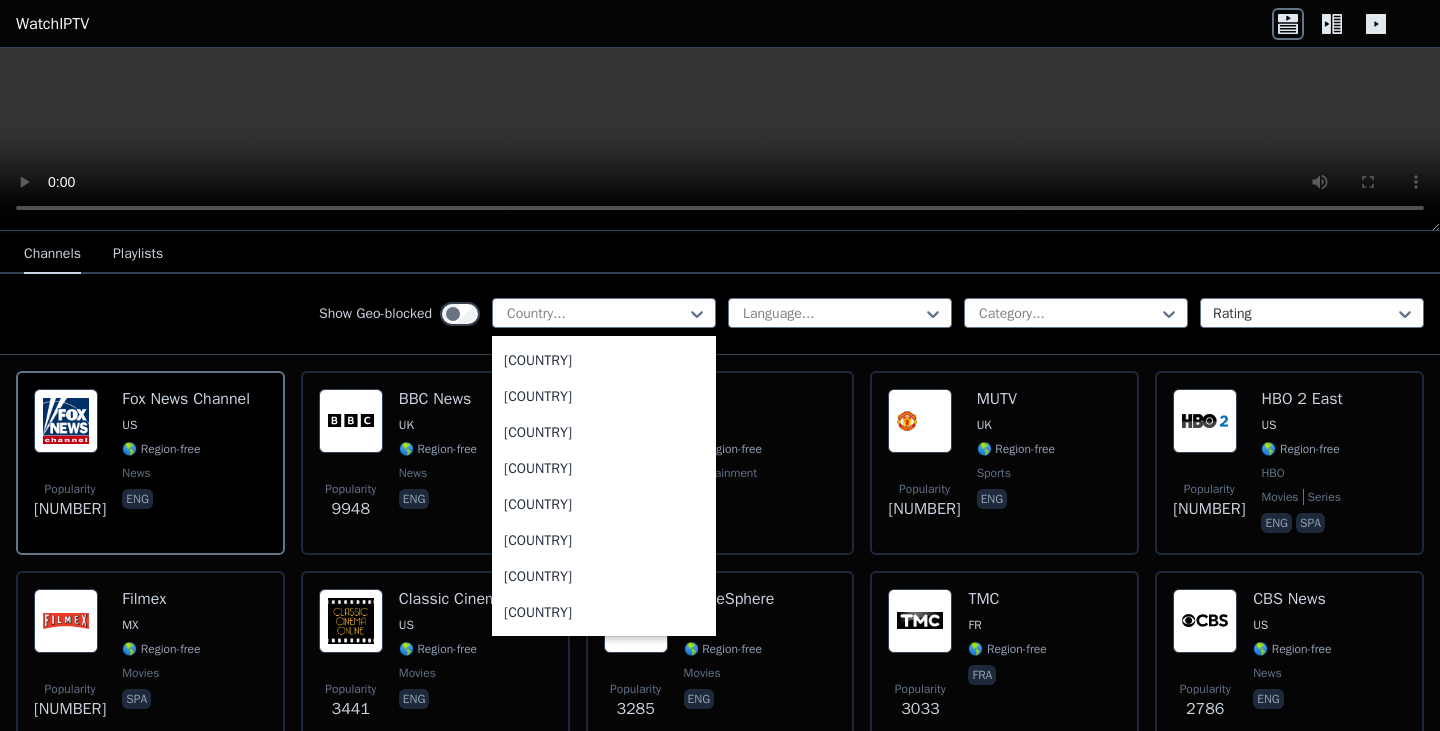 scroll, scrollTop: 3400, scrollLeft: 0, axis: vertical 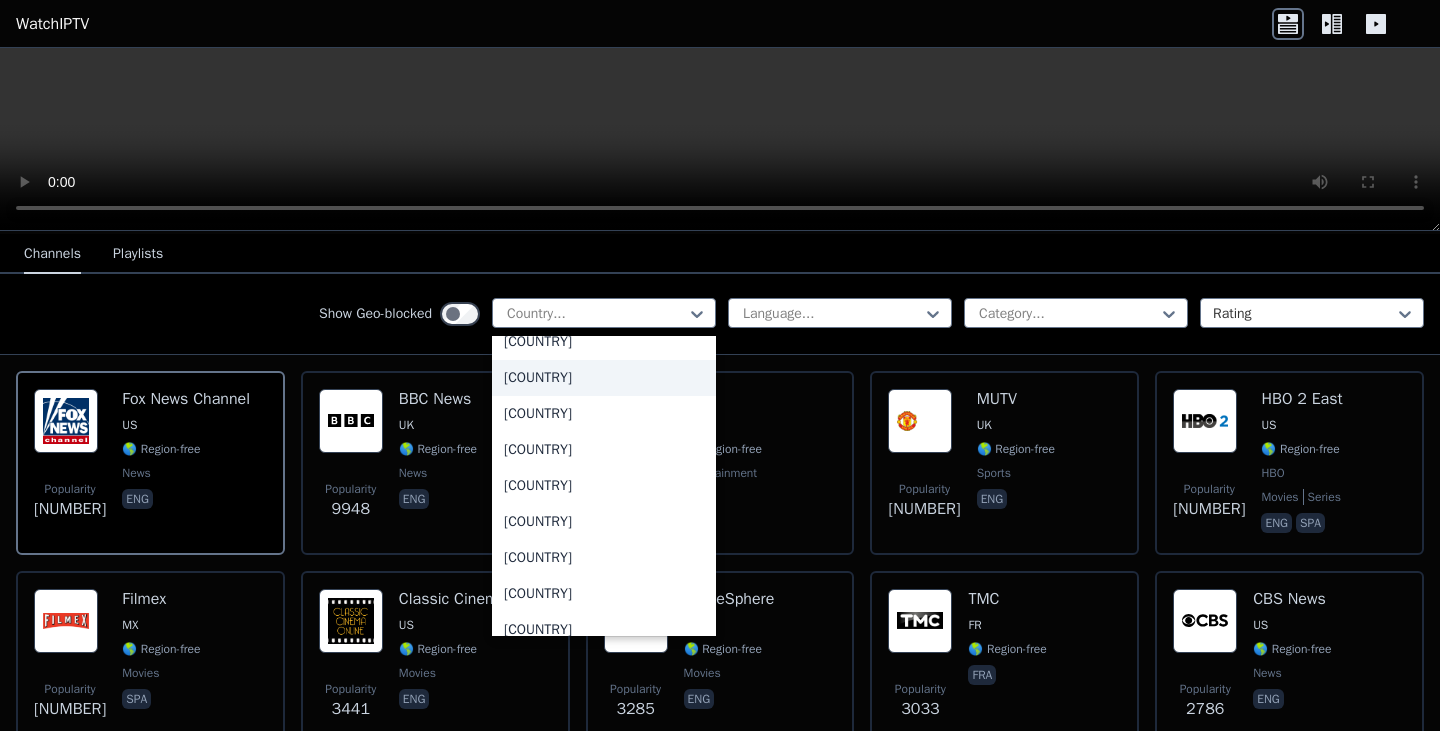 click on "[COUNTRY]" at bounding box center (604, 378) 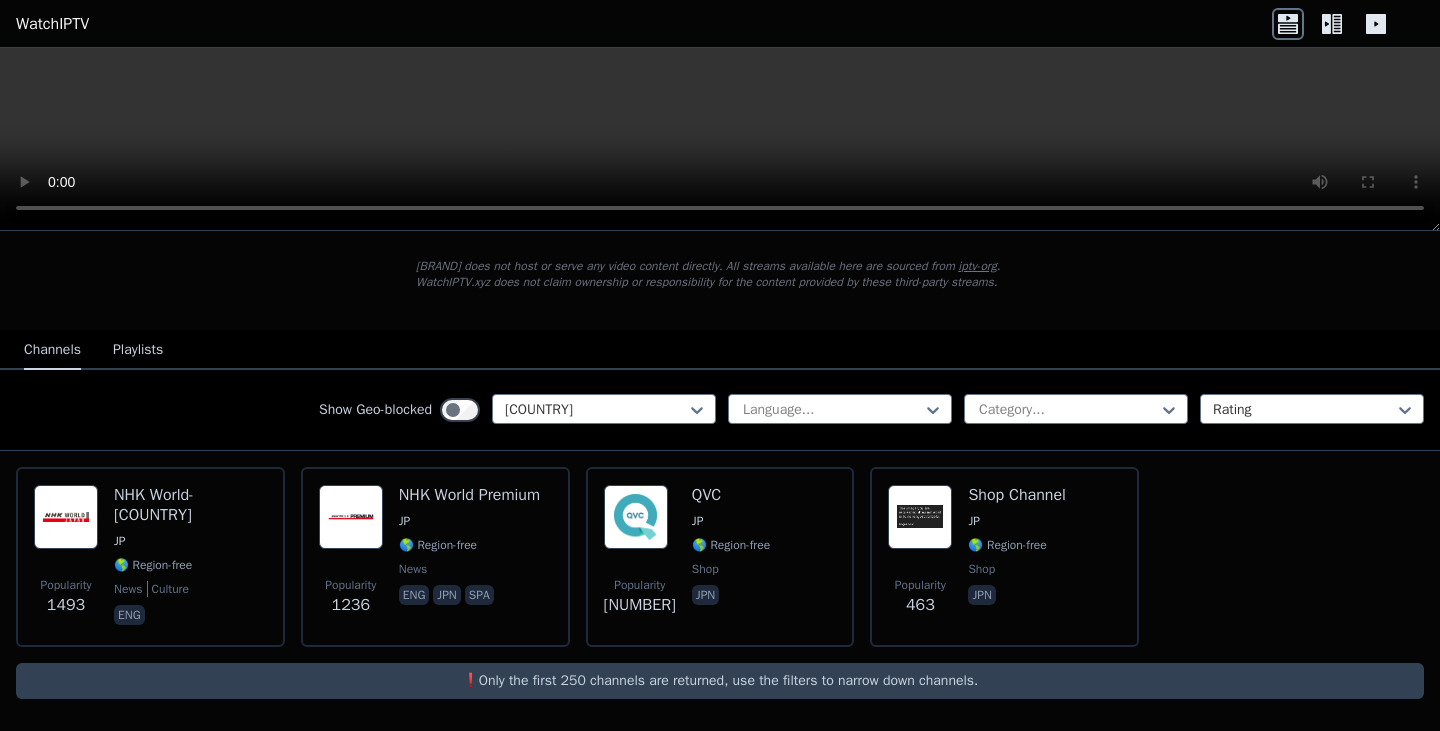 scroll, scrollTop: 104, scrollLeft: 0, axis: vertical 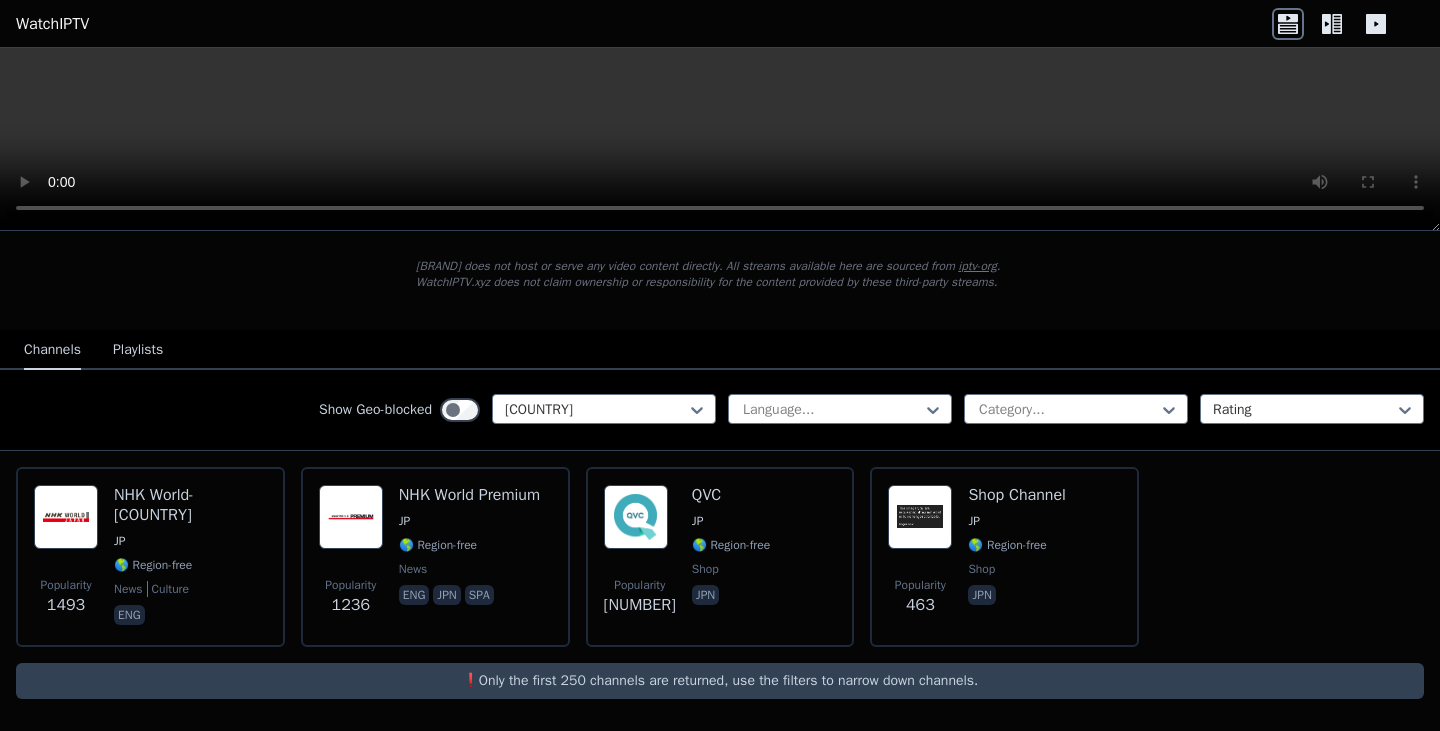 click on "Playlists" at bounding box center (138, 351) 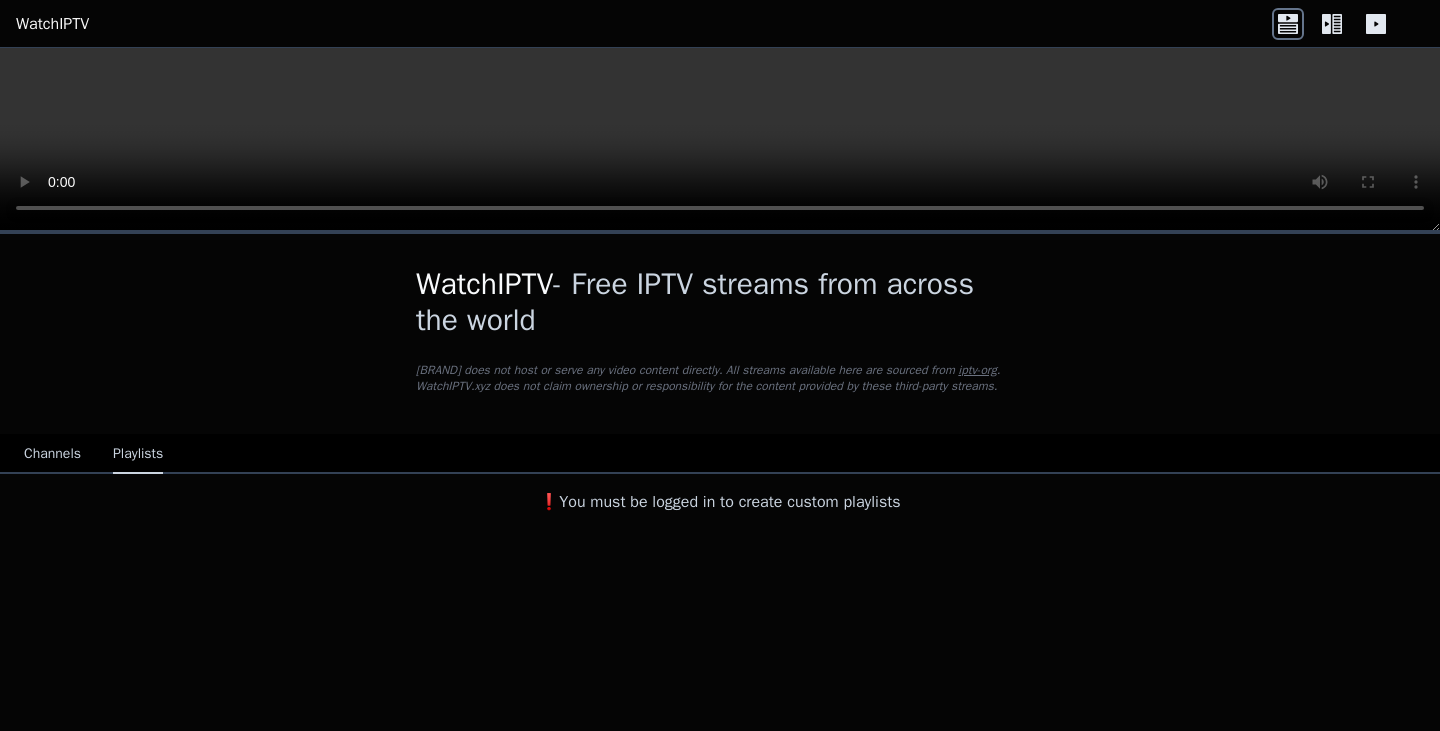 click on "Channels" at bounding box center (52, 455) 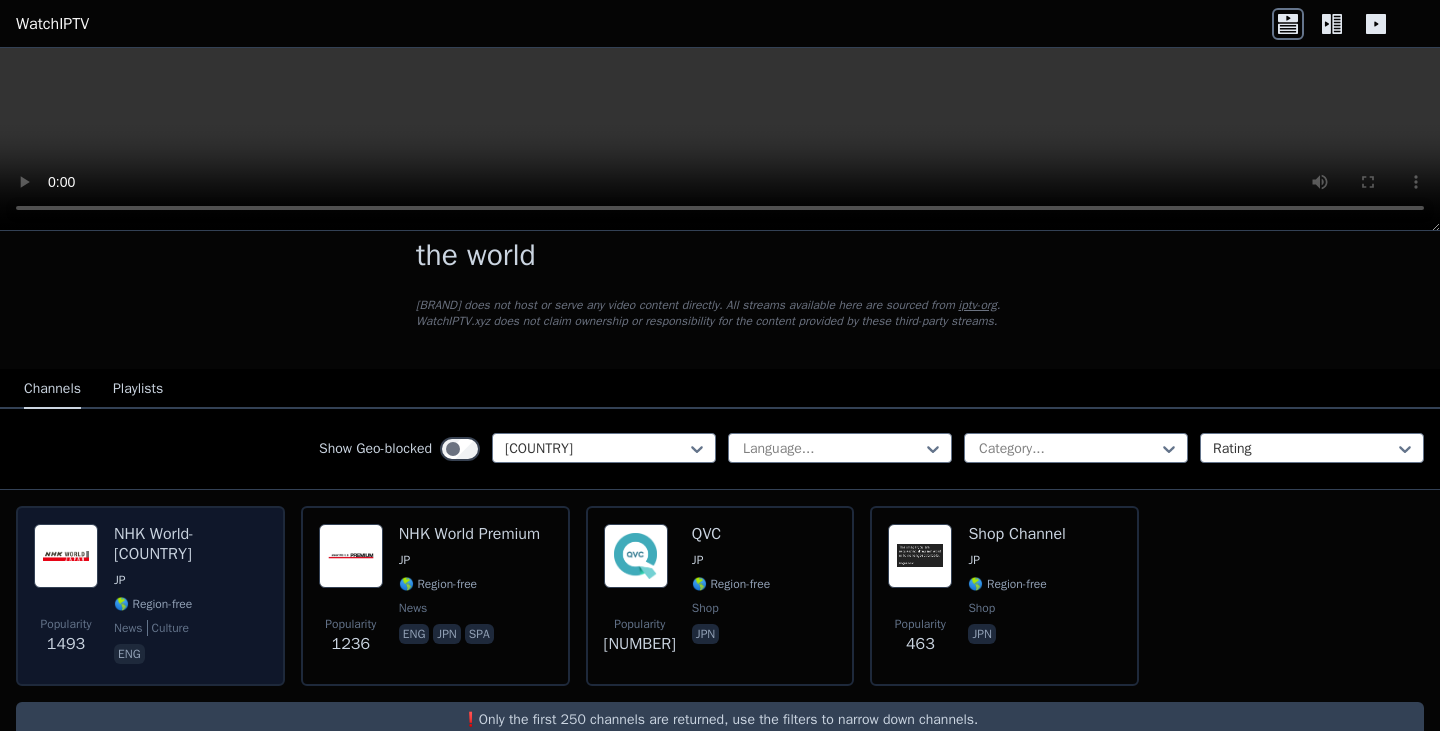 scroll, scrollTop: 104, scrollLeft: 0, axis: vertical 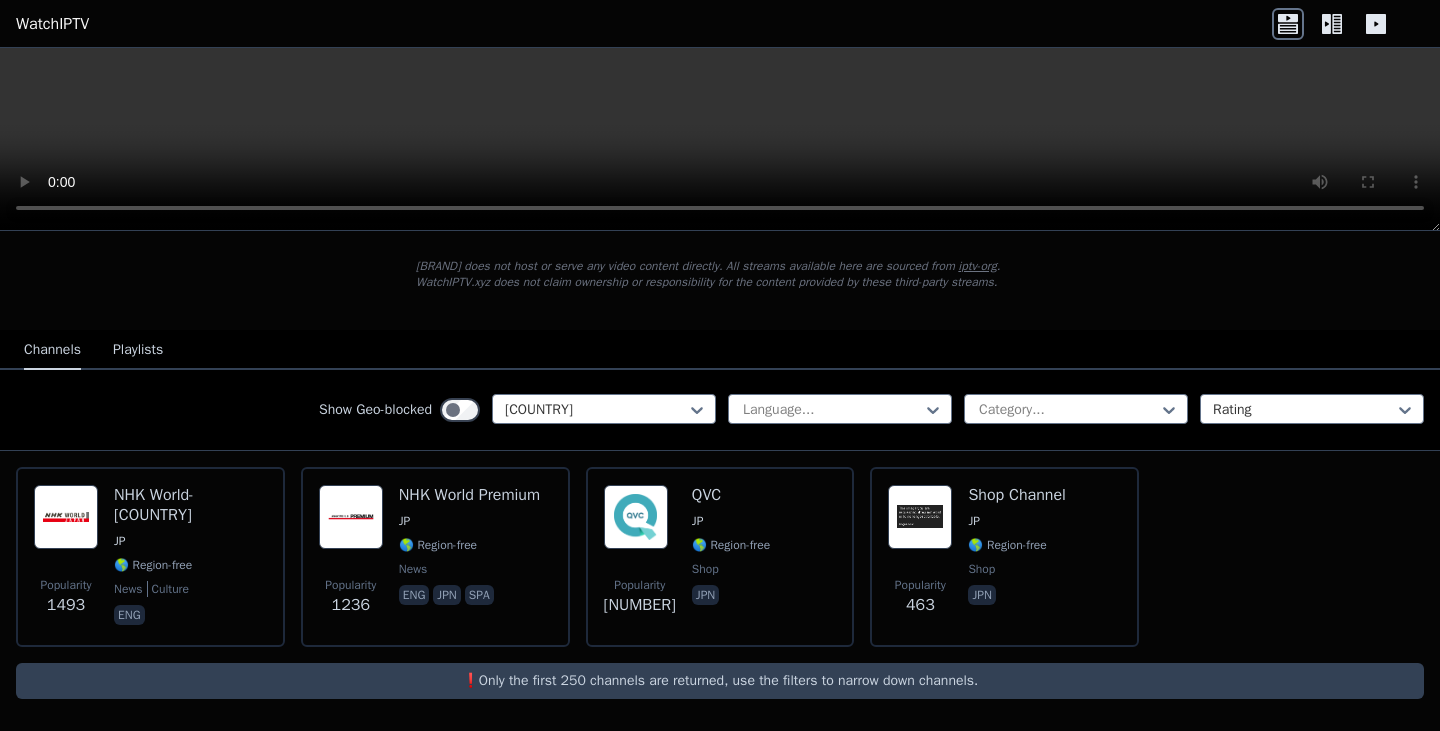 click on "Playlists" at bounding box center [138, 351] 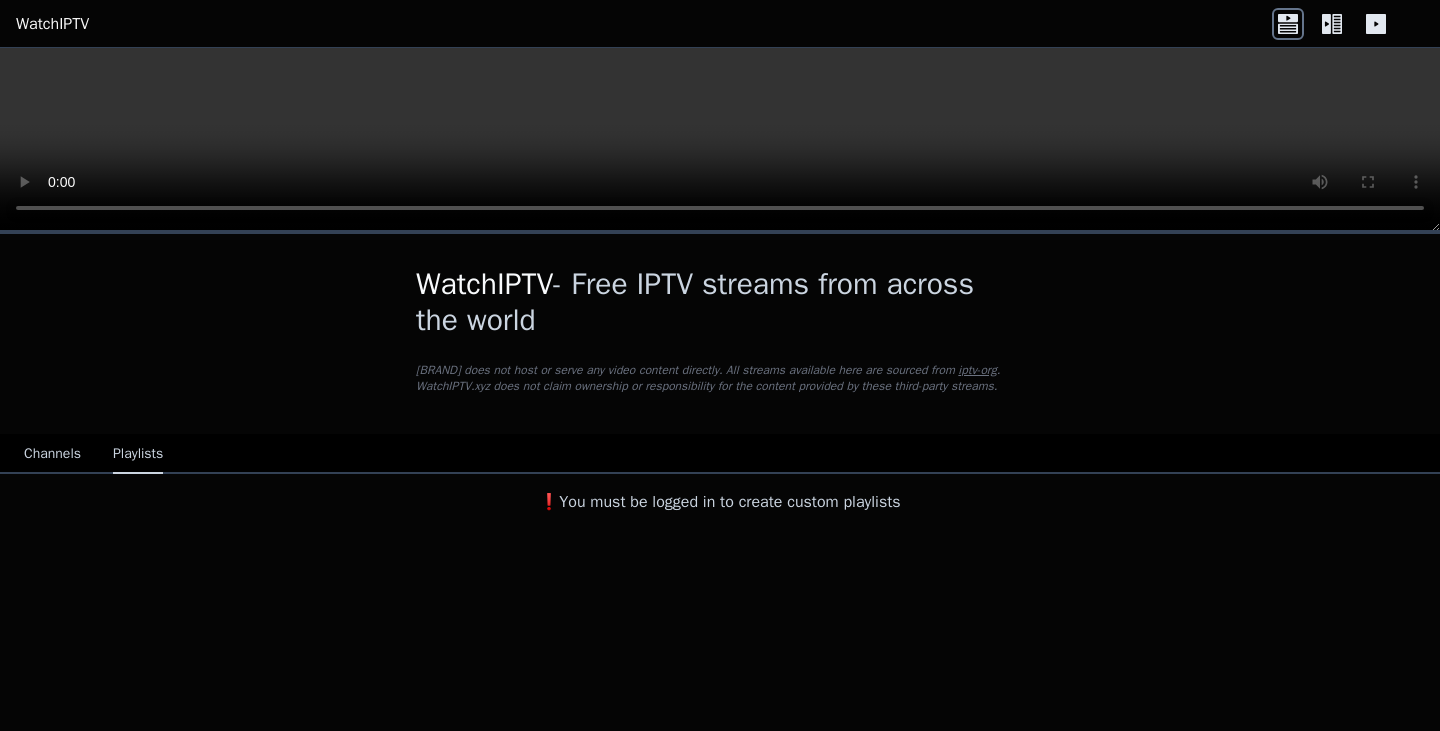click on "Channels" at bounding box center (52, 455) 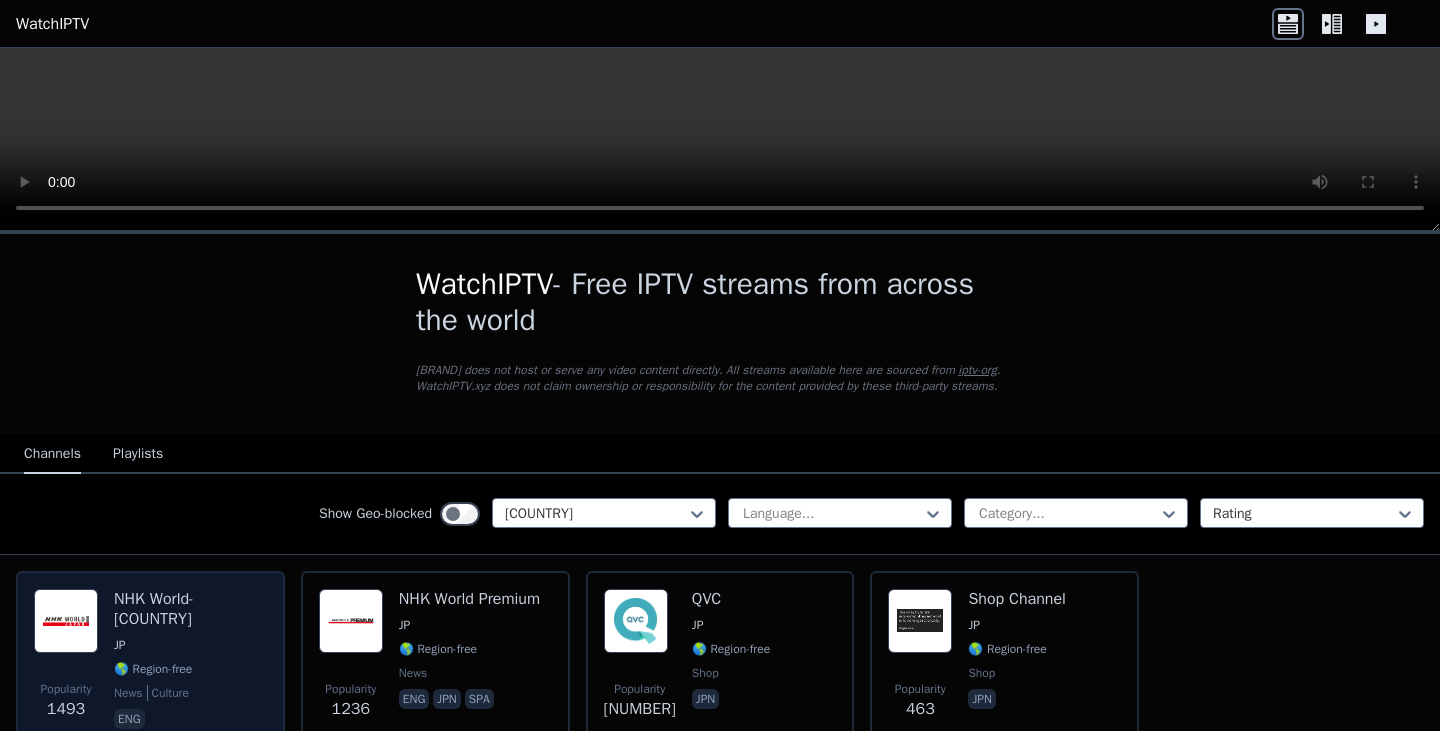 click on "[BRAND] World-Japan JP 🌎 Region-free news culture eng" at bounding box center (190, 661) 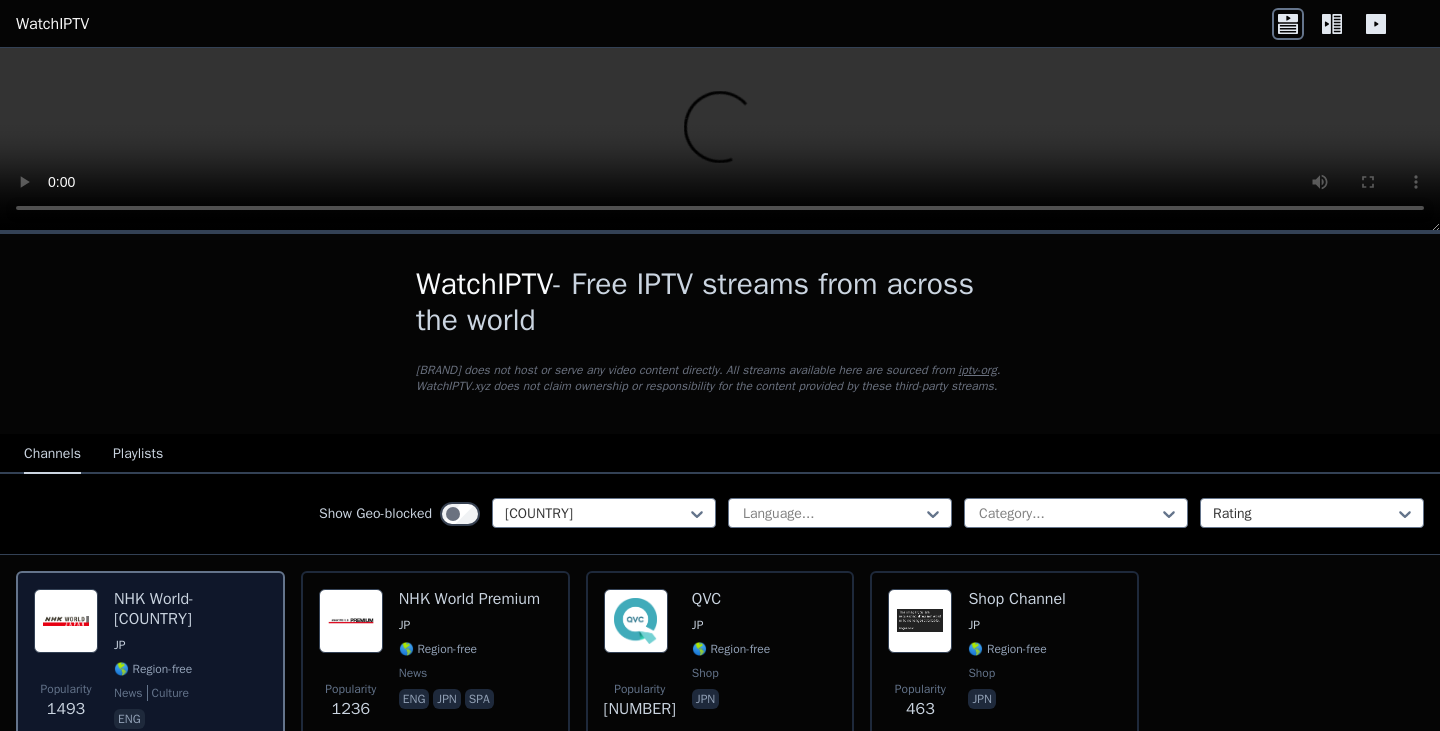 click on "[BRAND] World-Japan JP 🌎 Region-free news culture eng" at bounding box center (190, 661) 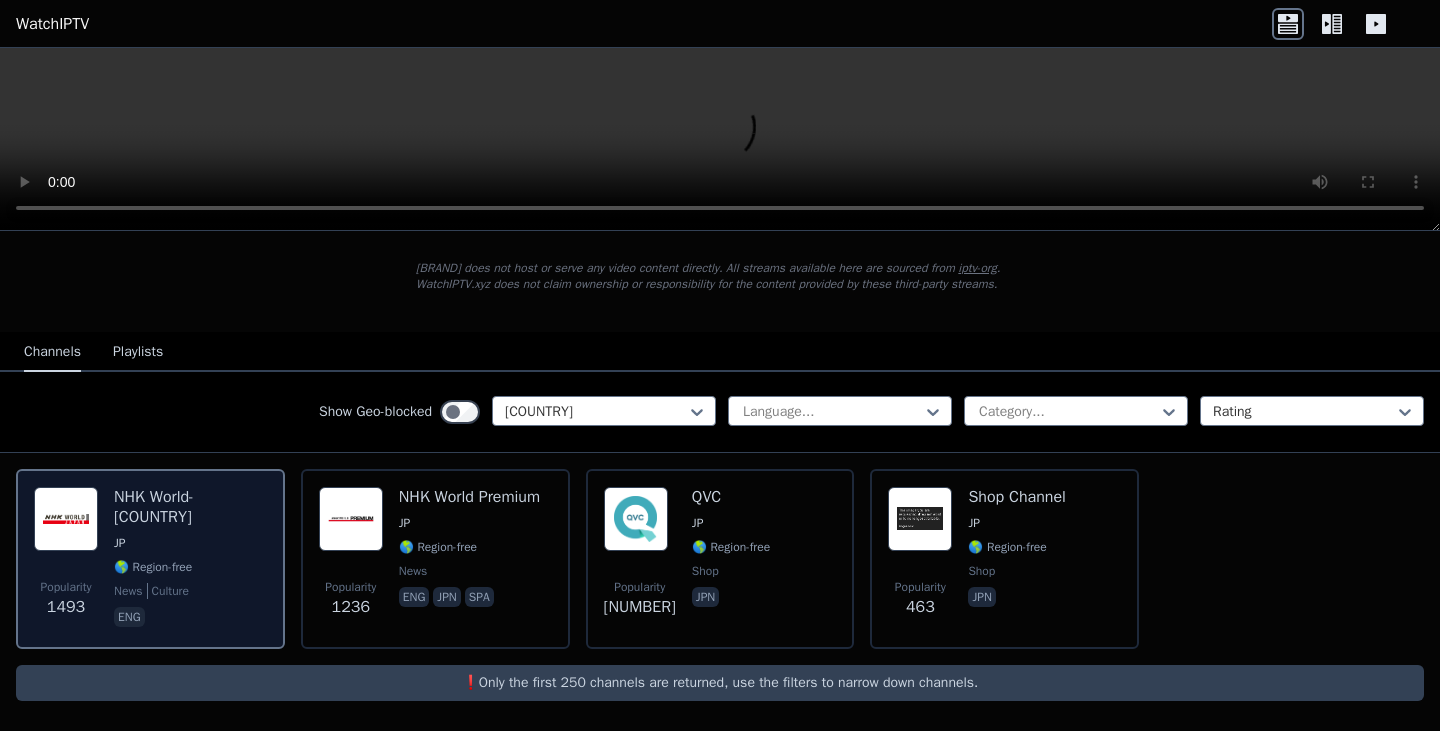 scroll, scrollTop: 104, scrollLeft: 0, axis: vertical 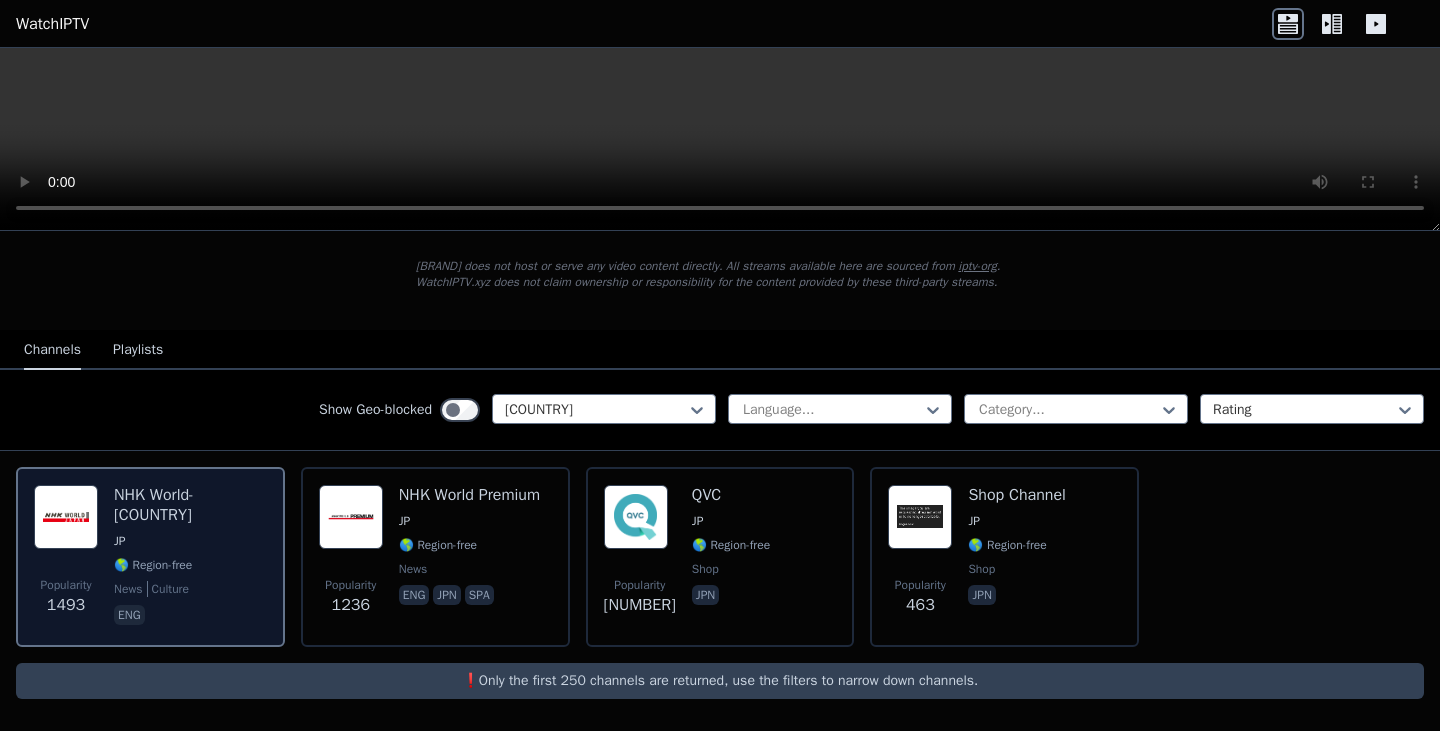 click on "NHK World-[COUNTRY]" at bounding box center (190, 505) 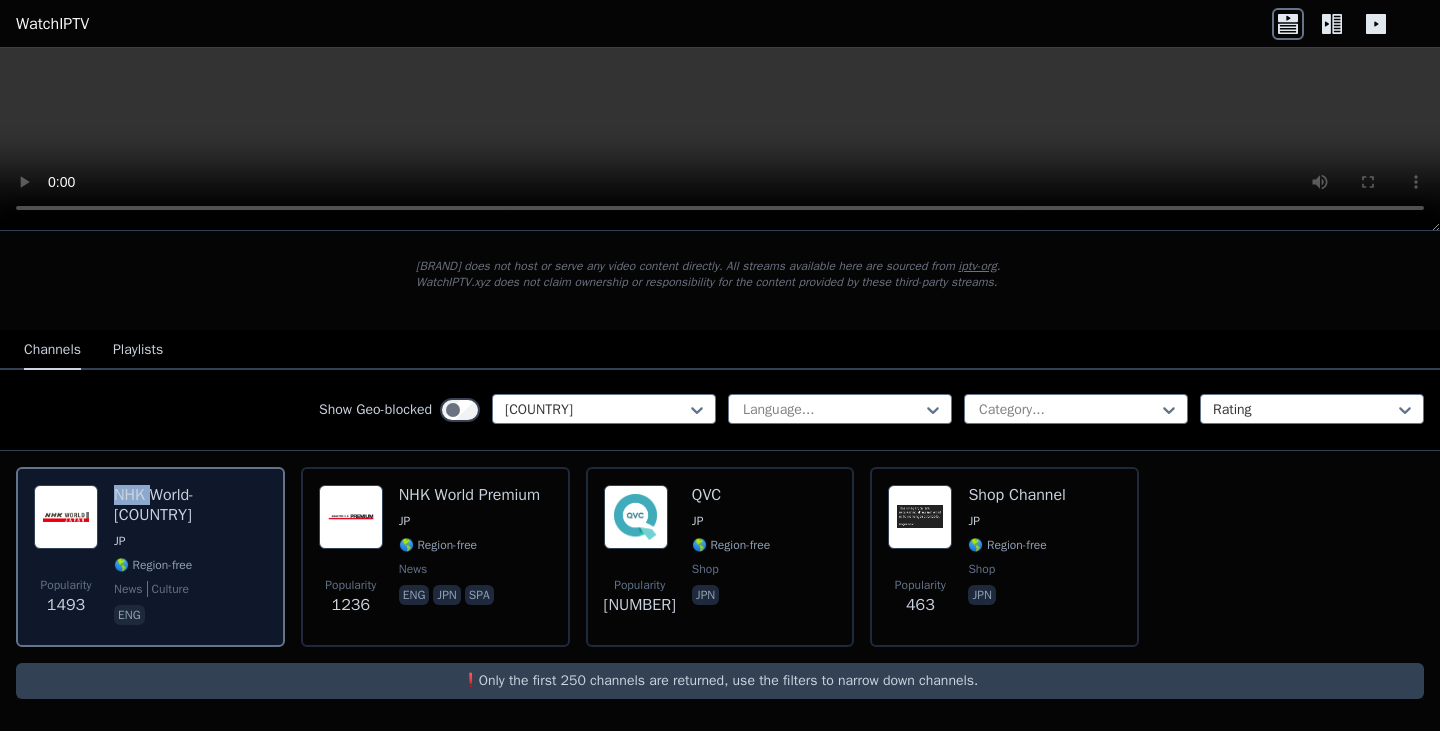 click on "NHK World-[COUNTRY]" at bounding box center (190, 505) 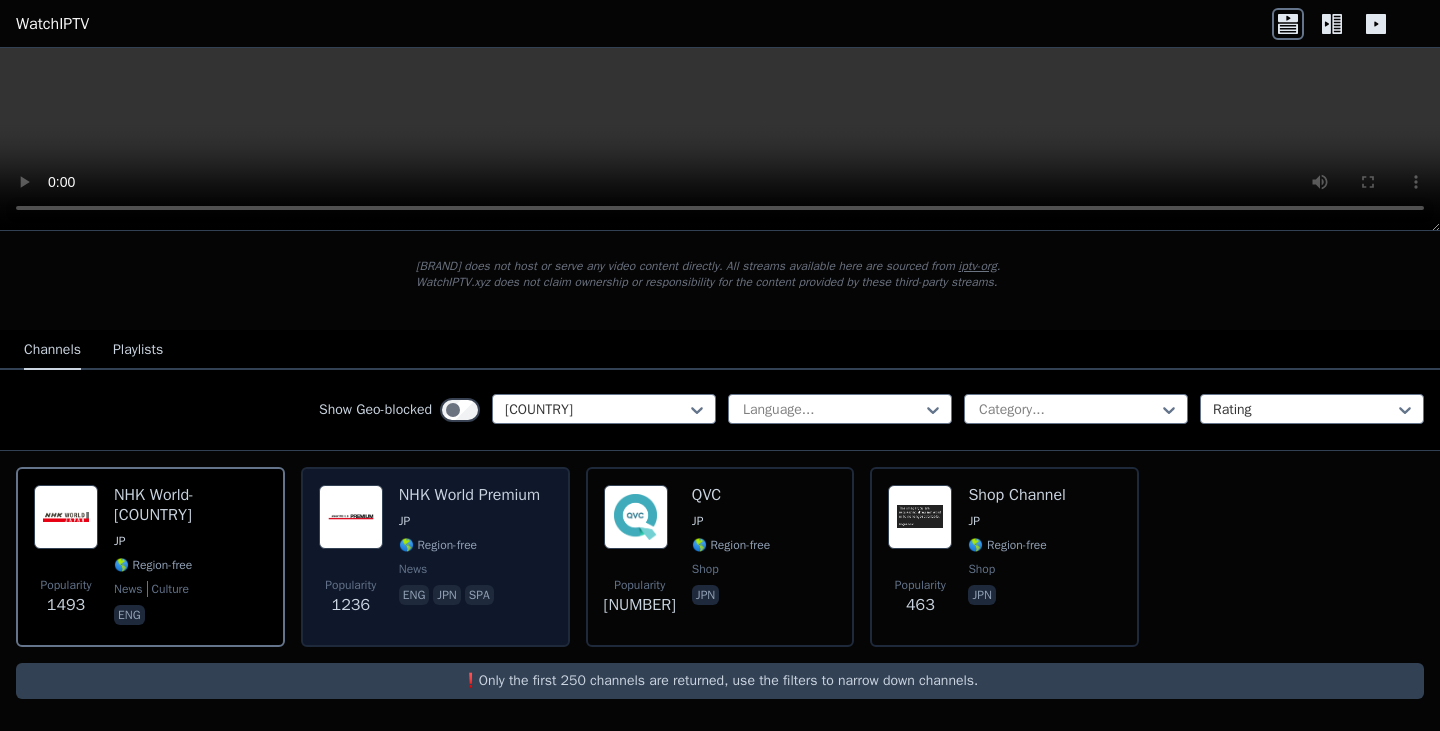 click on "NHK World Premium" at bounding box center [469, 495] 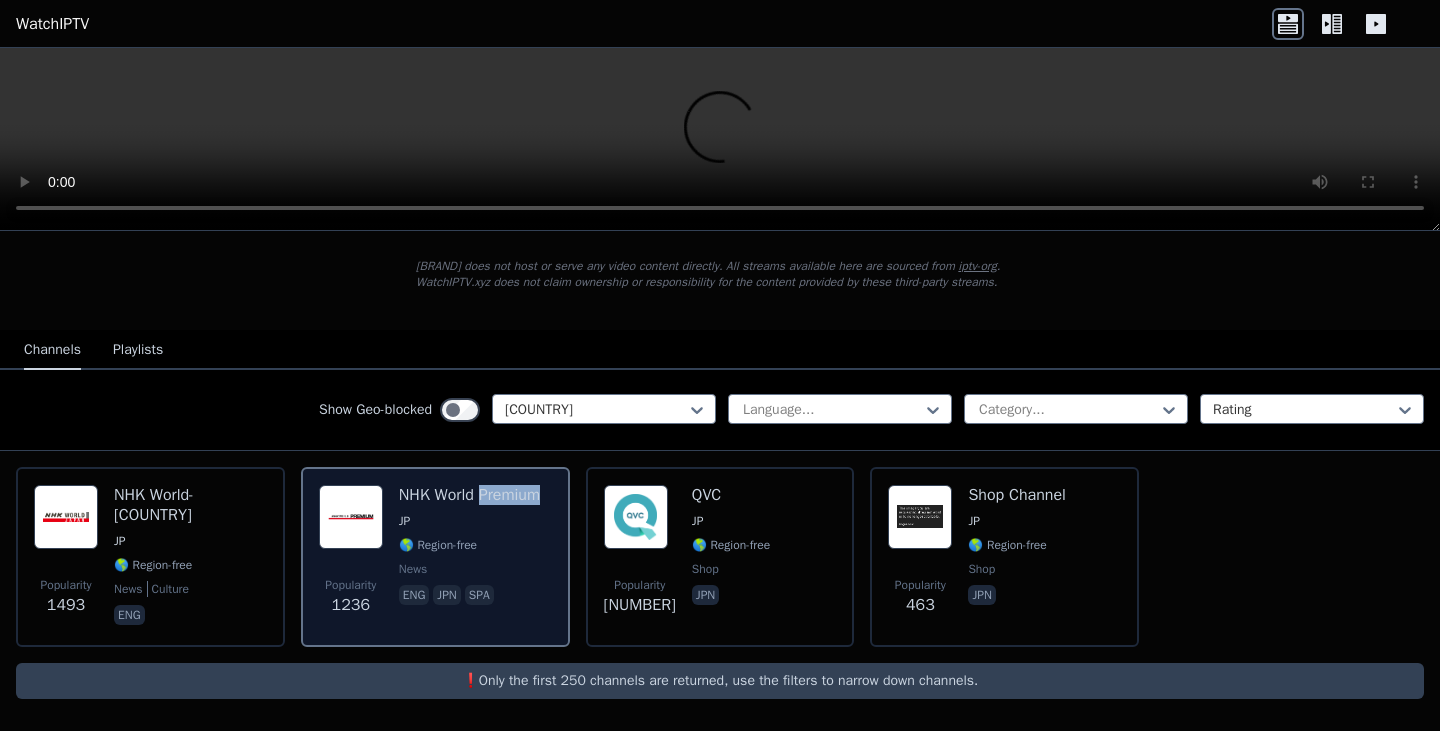 click on "NHK World Premium" at bounding box center (469, 495) 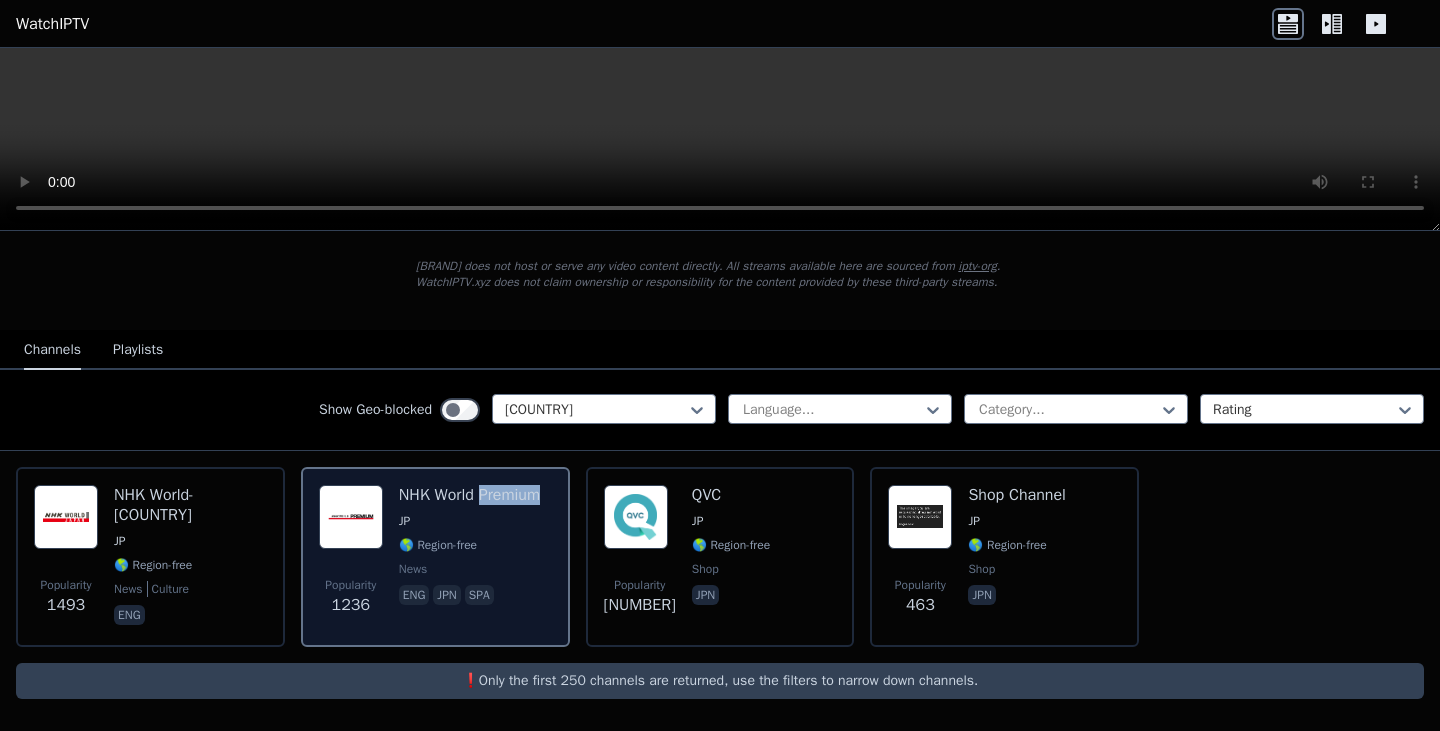 click on "NHK World Premium" at bounding box center [469, 495] 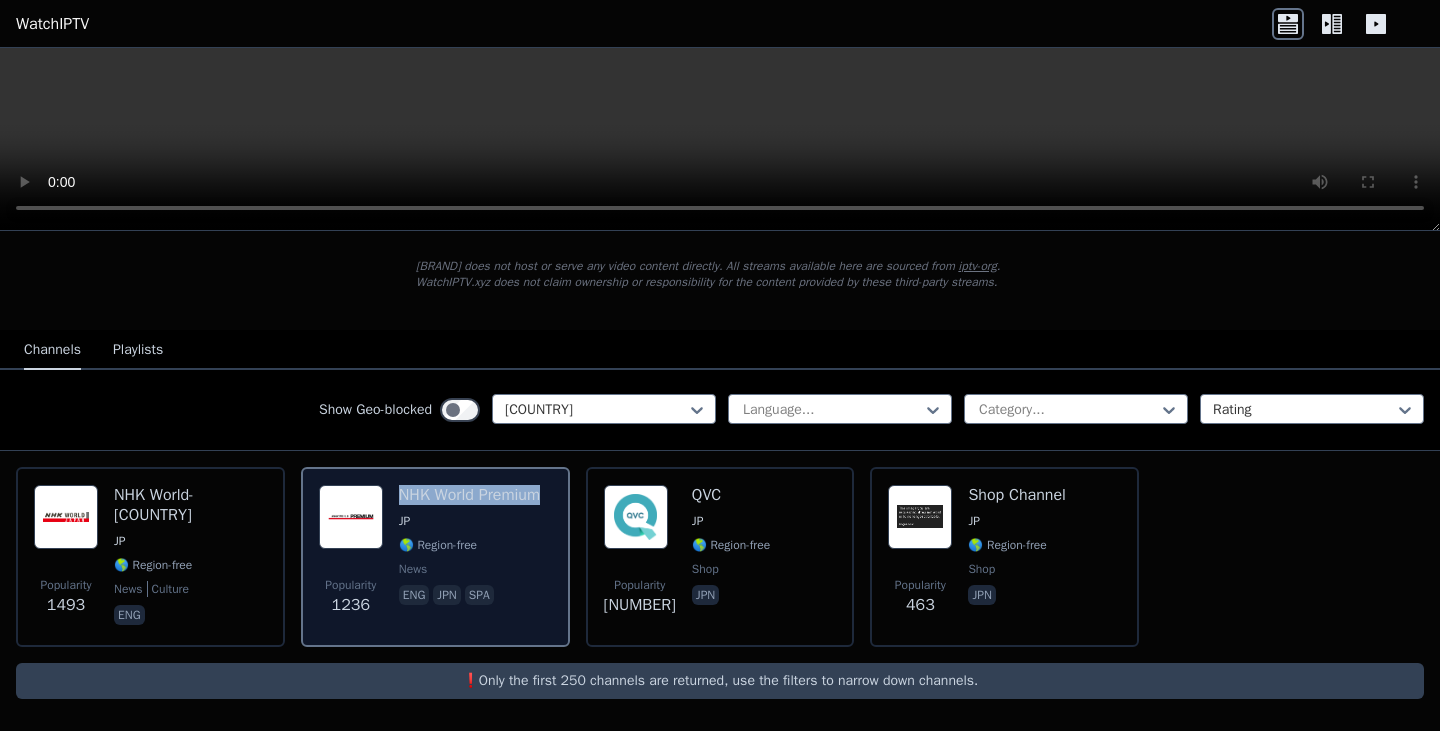 click on "NHK World Premium" at bounding box center [469, 495] 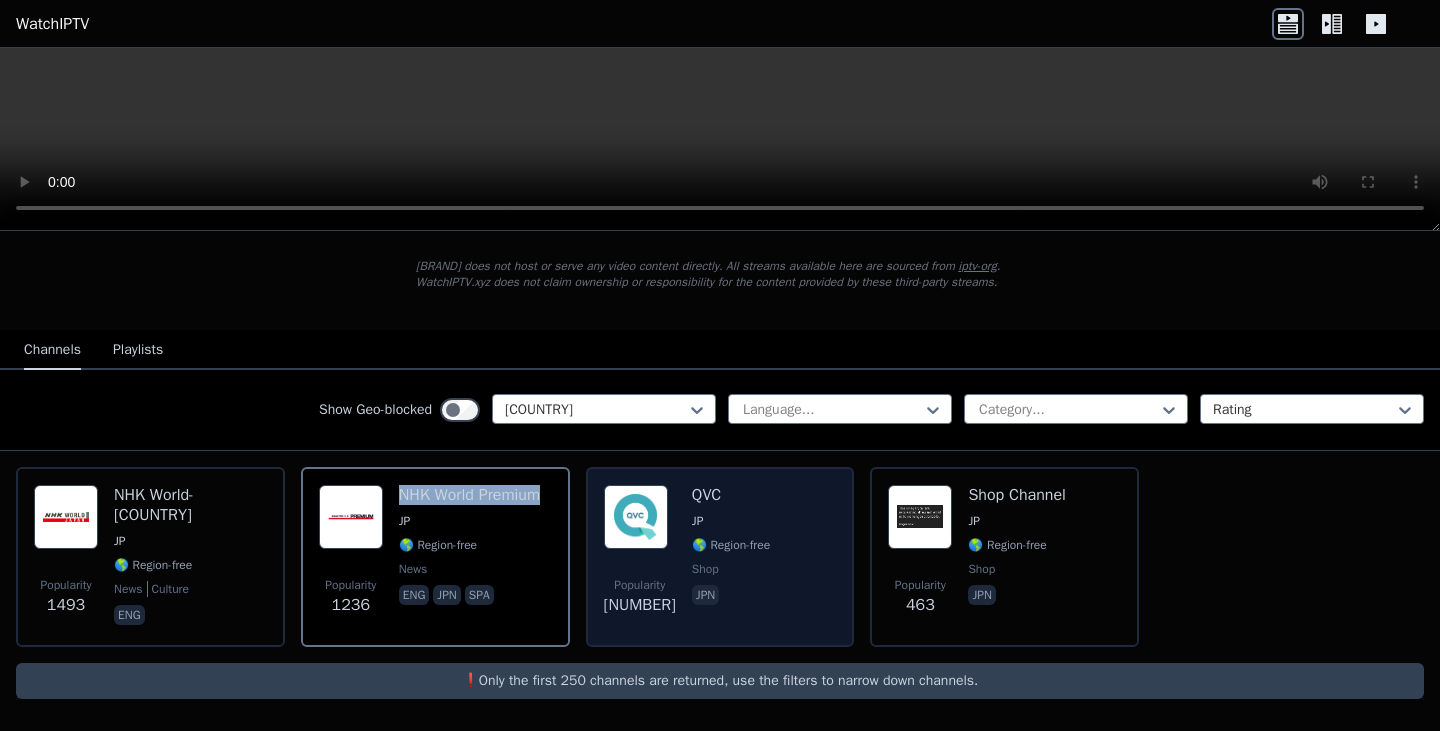click at bounding box center (636, 517) 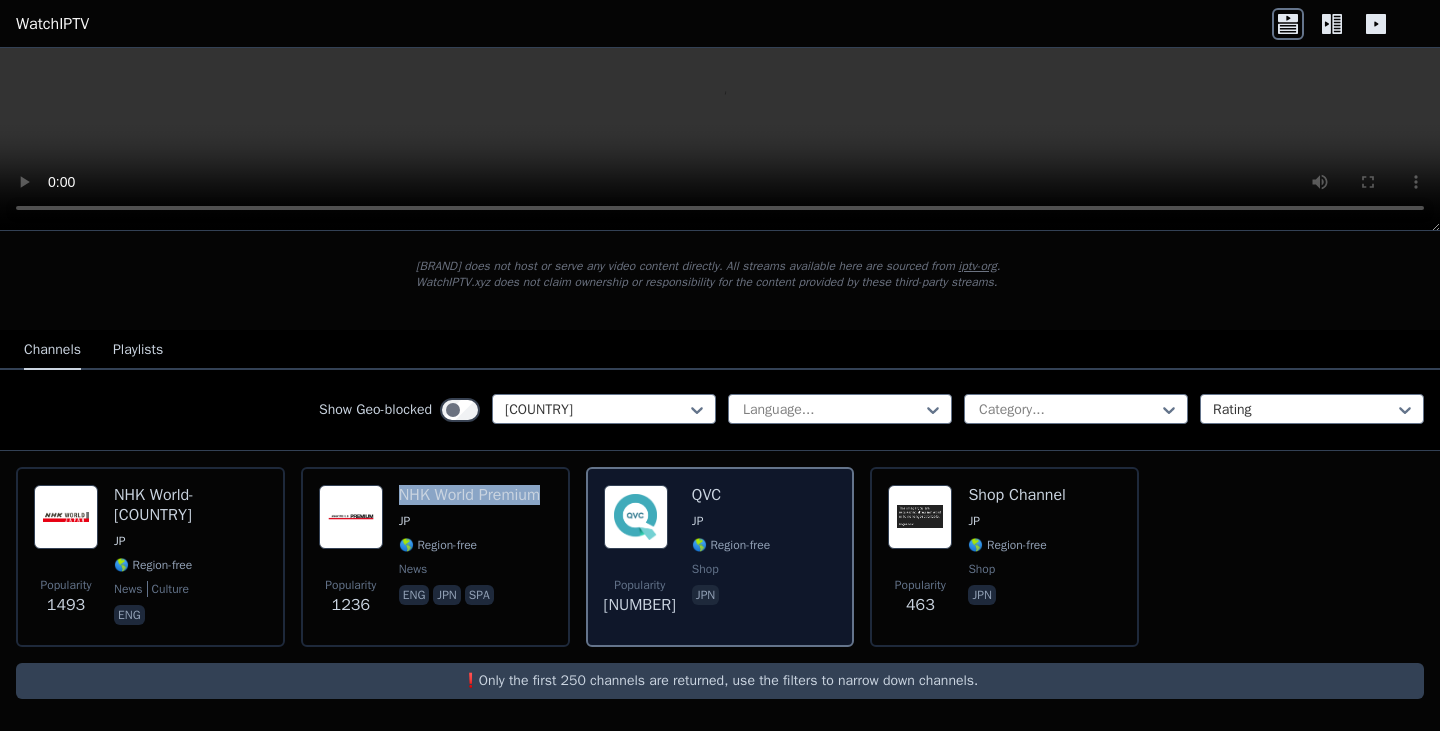 click at bounding box center [636, 517] 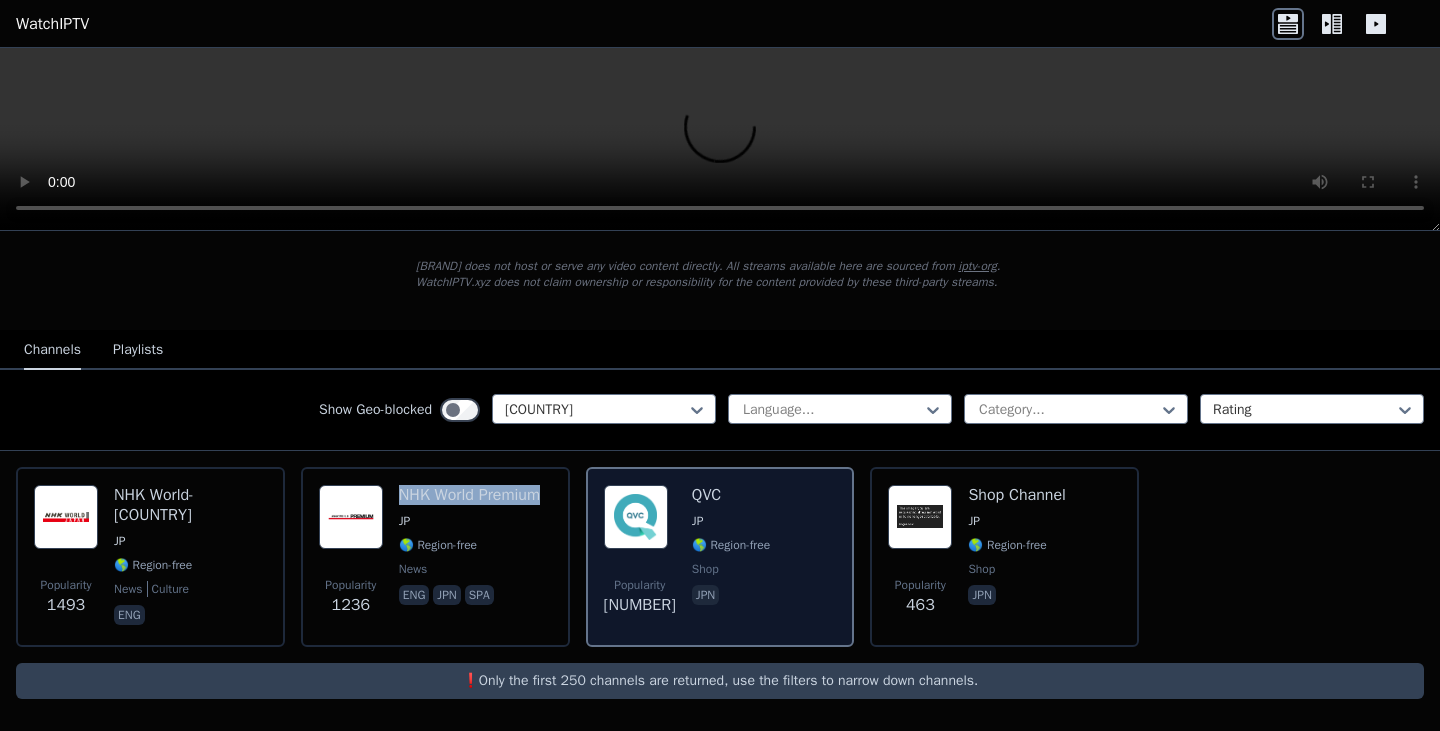 click at bounding box center (636, 517) 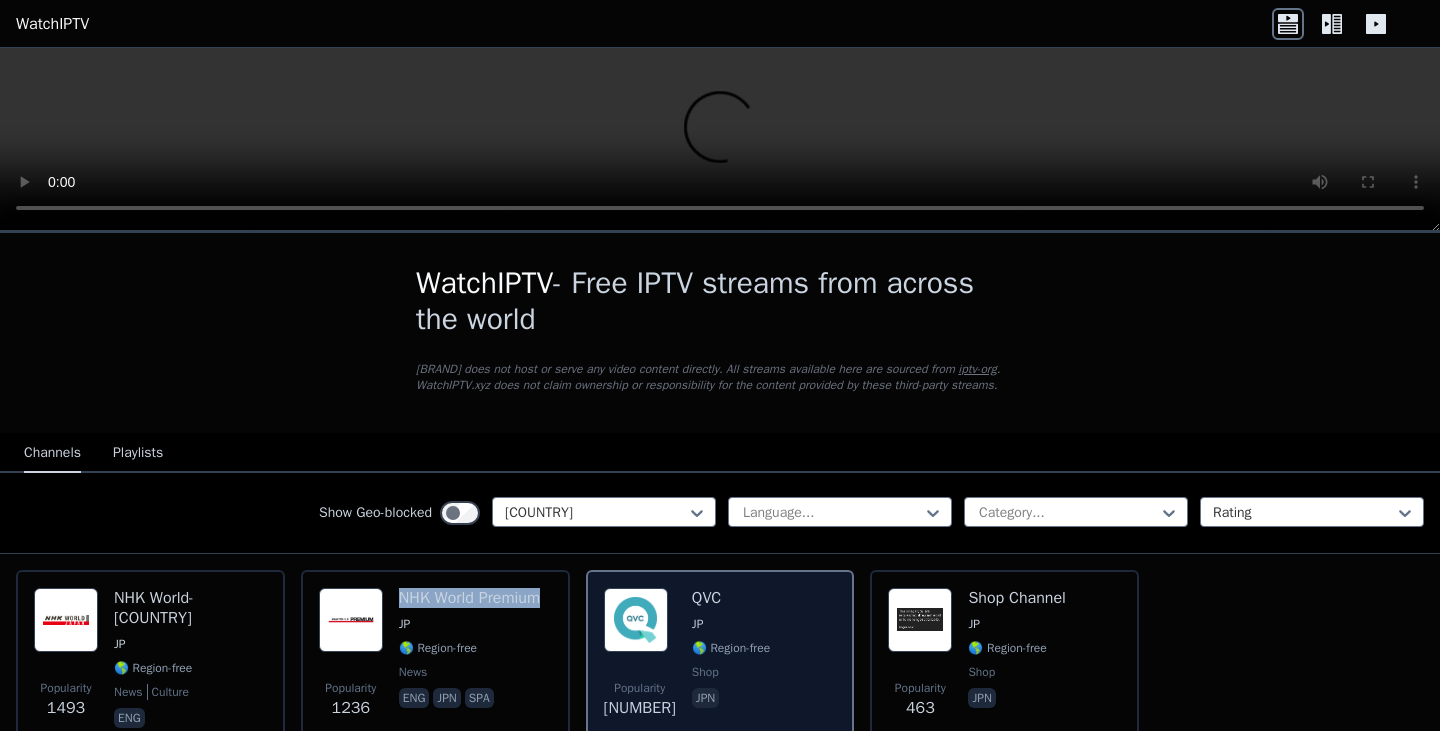scroll, scrollTop: 0, scrollLeft: 0, axis: both 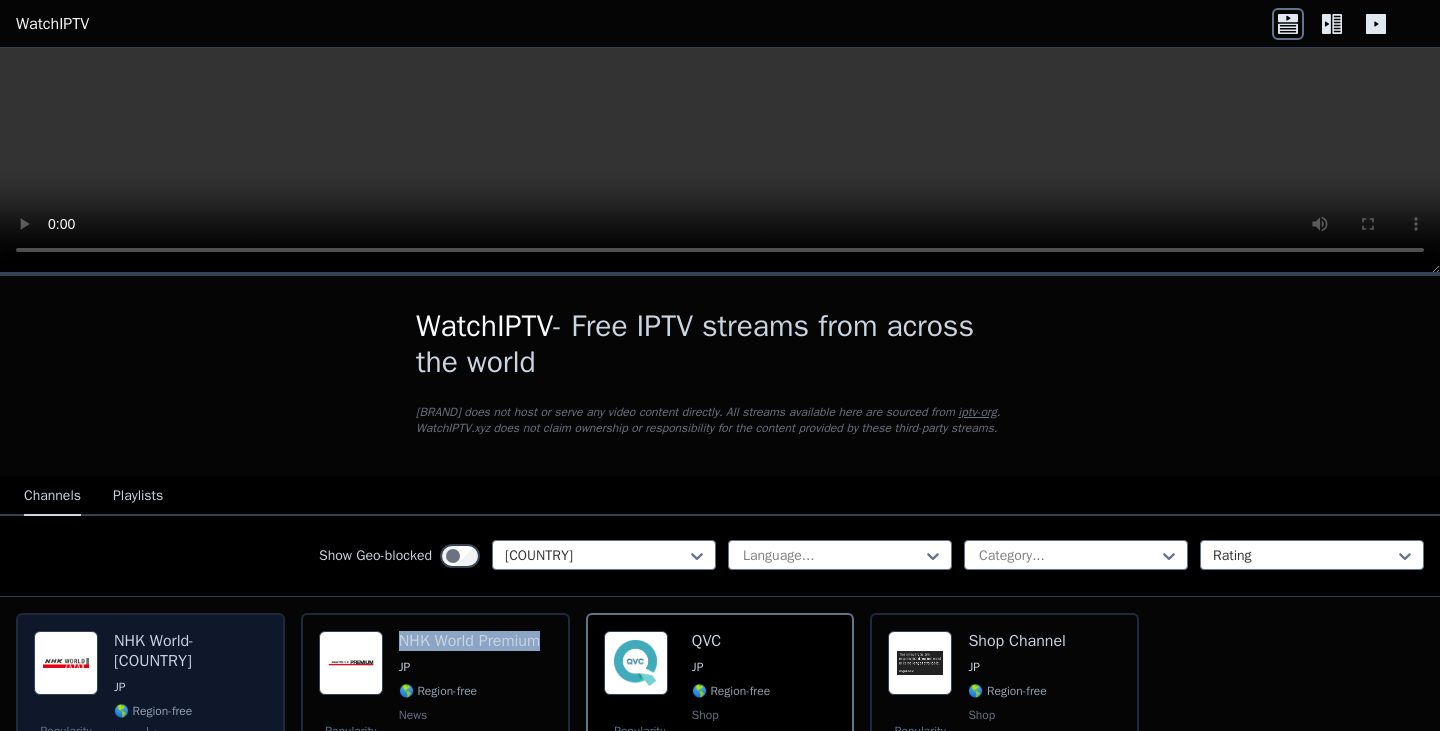 click at bounding box center [66, 663] 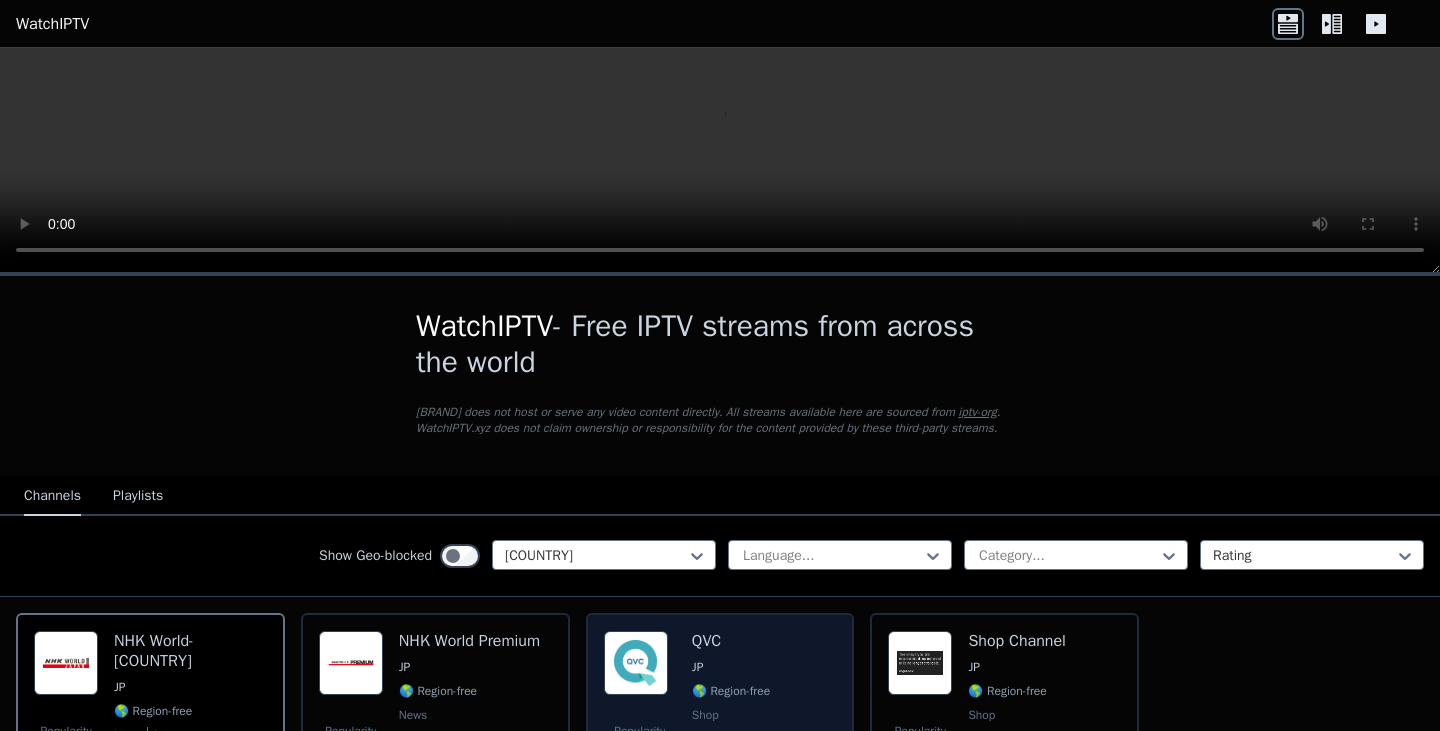 click on "QVC JP 🌎 Region-free shop jpn" at bounding box center (731, 703) 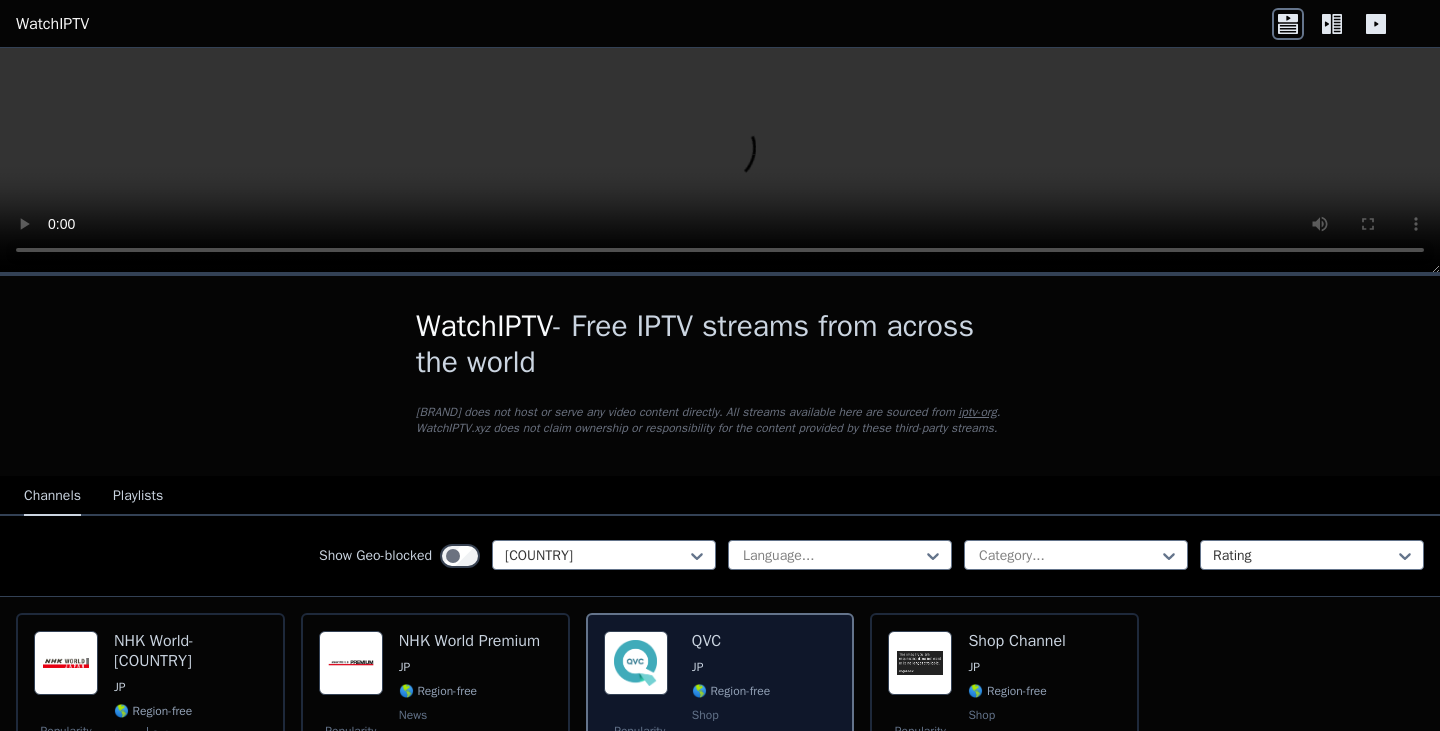 click on "QVC JP 🌎 Region-free shop jpn" at bounding box center (731, 703) 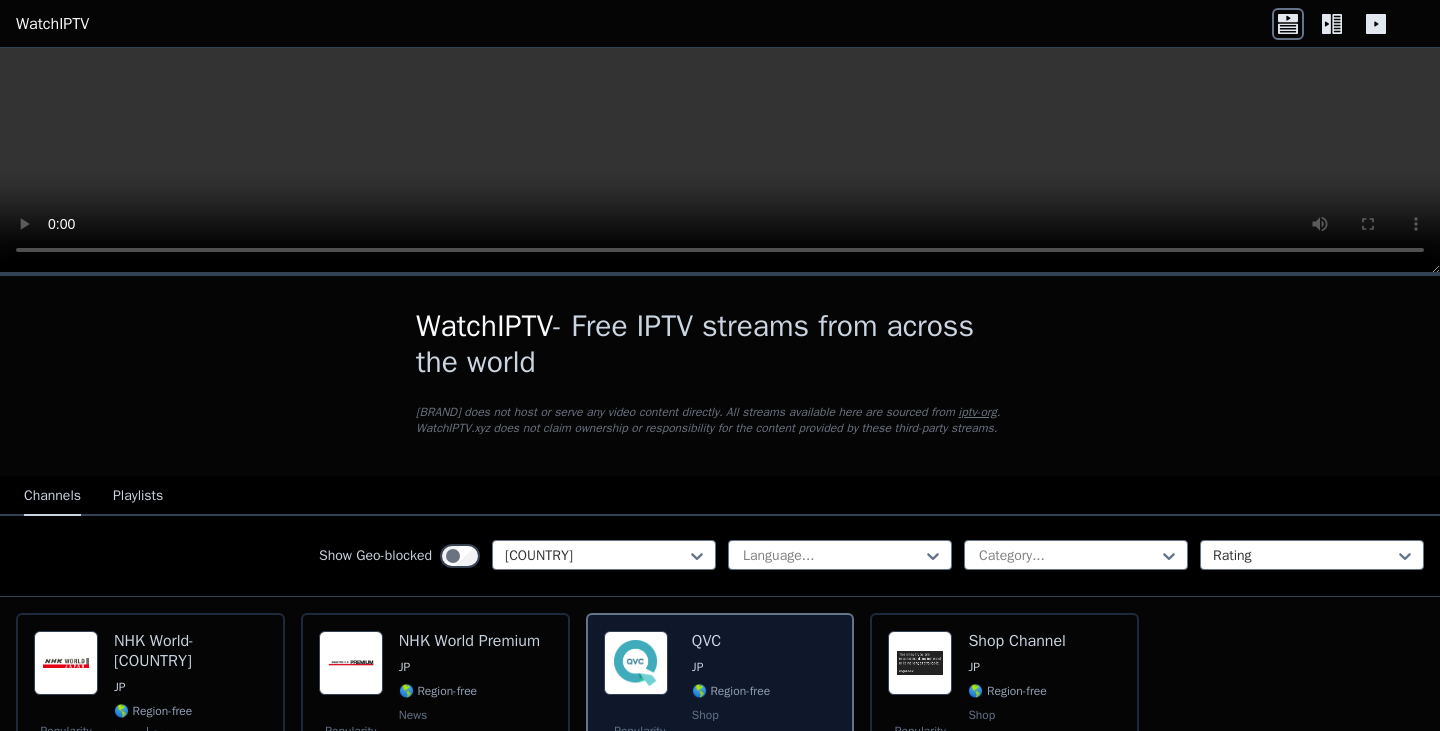 click on "QVC JP 🌎 Region-free shop jpn" at bounding box center [731, 703] 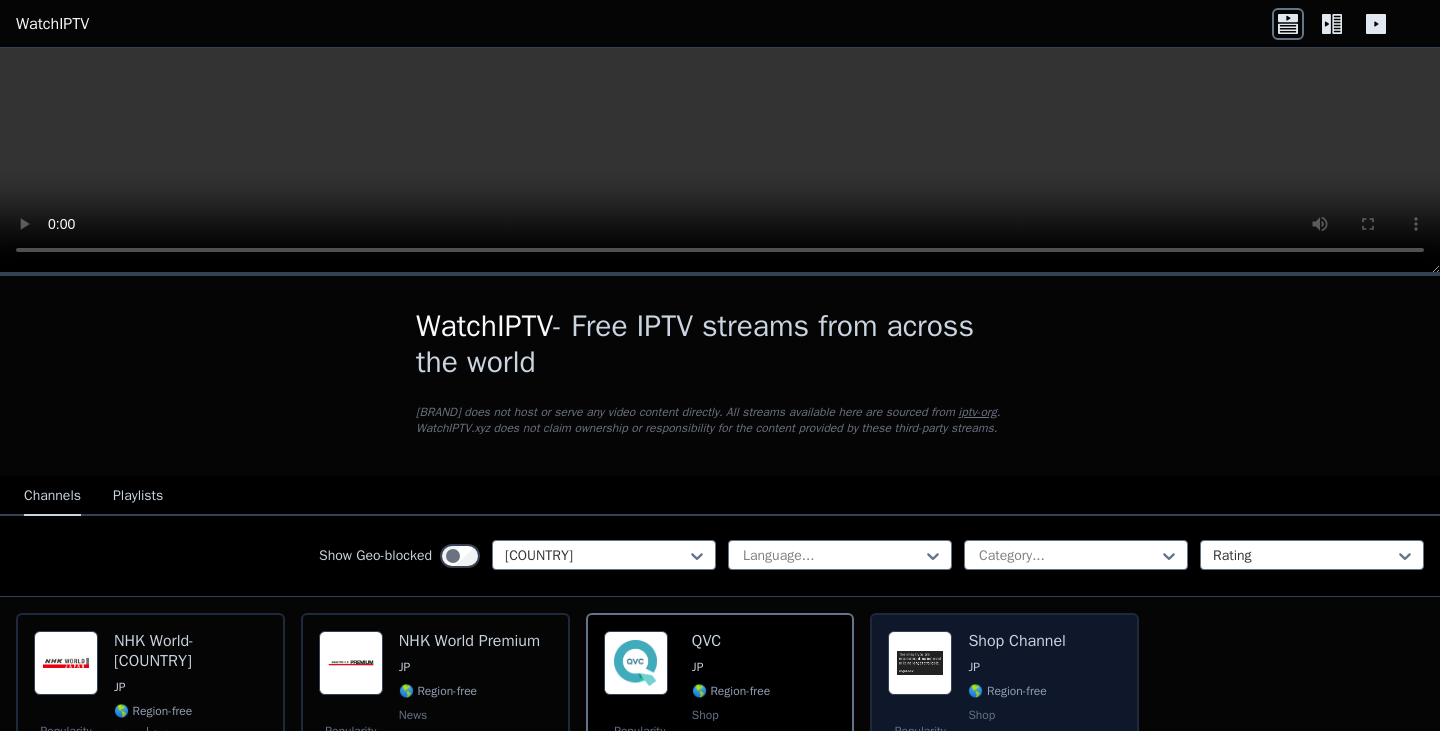 click on "Popularity [NUMBER] [BRAND] Channel JP 🌎 Region-free shop jpn" at bounding box center [1004, 703] 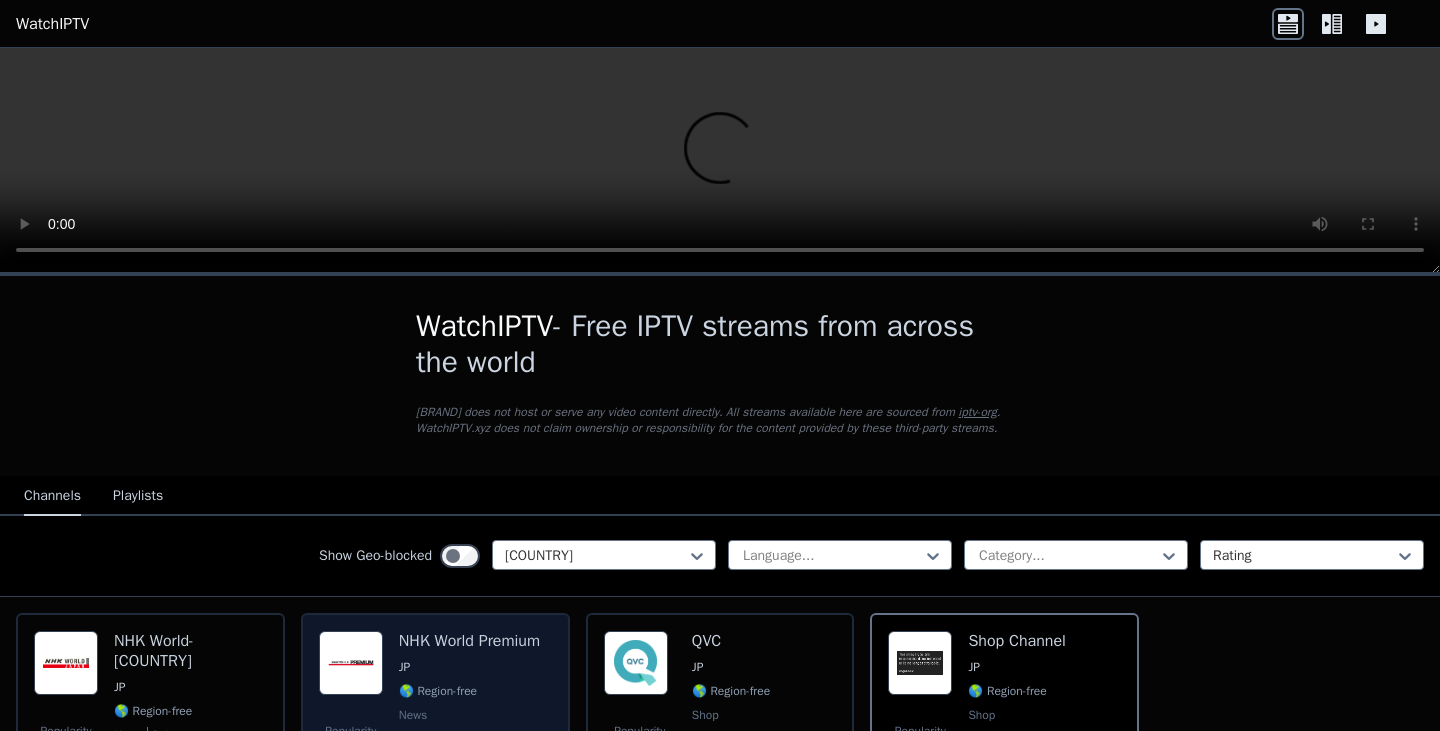 click on "NHK World Premium" at bounding box center [469, 641] 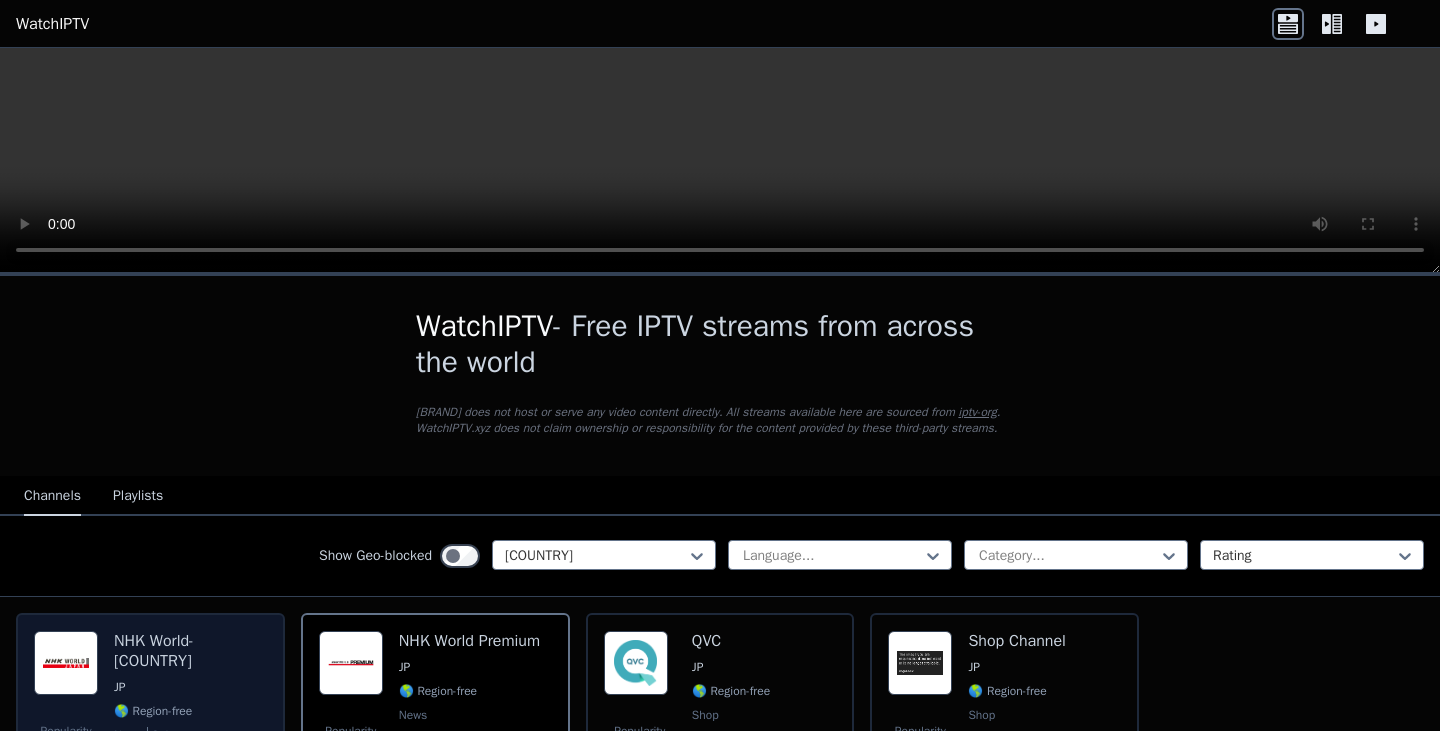 click on "Popularity 1493 NHK World-[COUNTRY] JP 🌎 Region-free news culture eng" at bounding box center [150, 703] 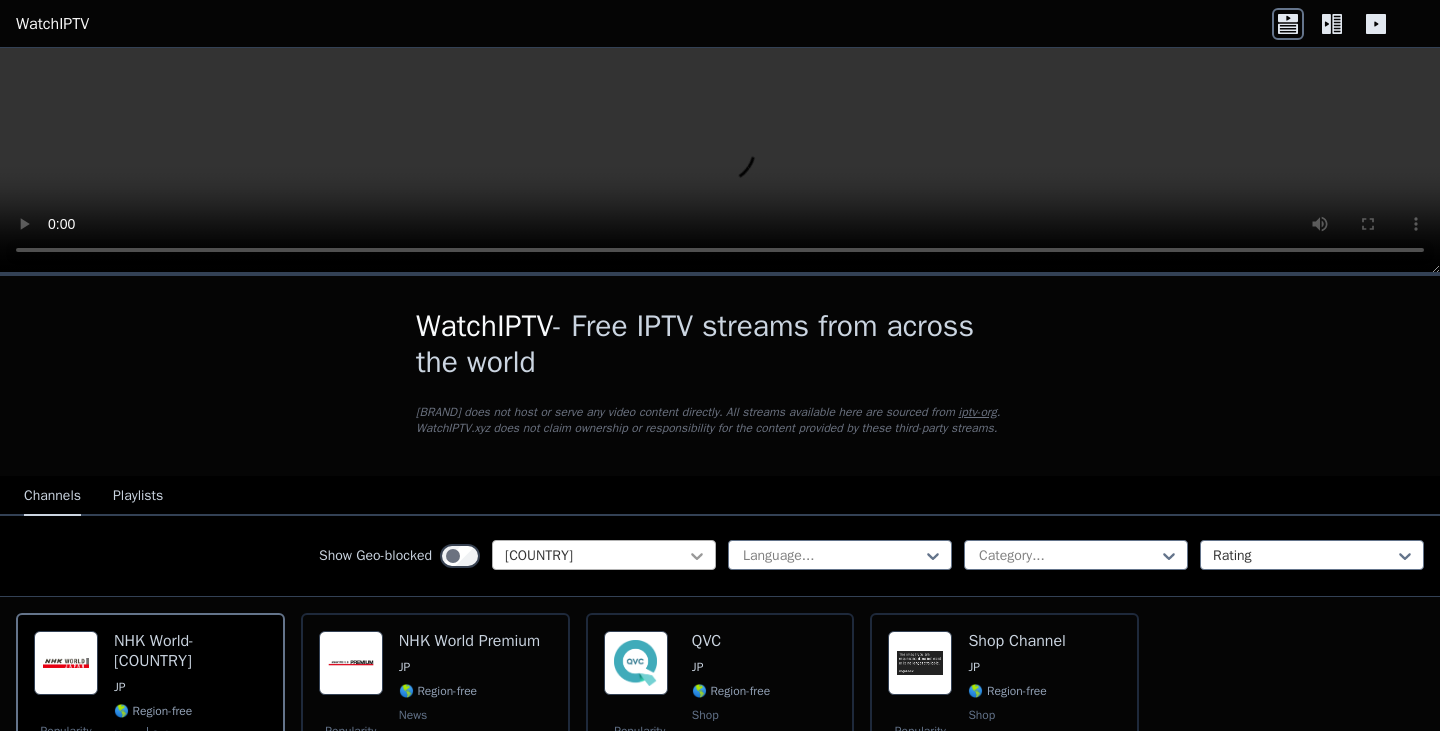 click 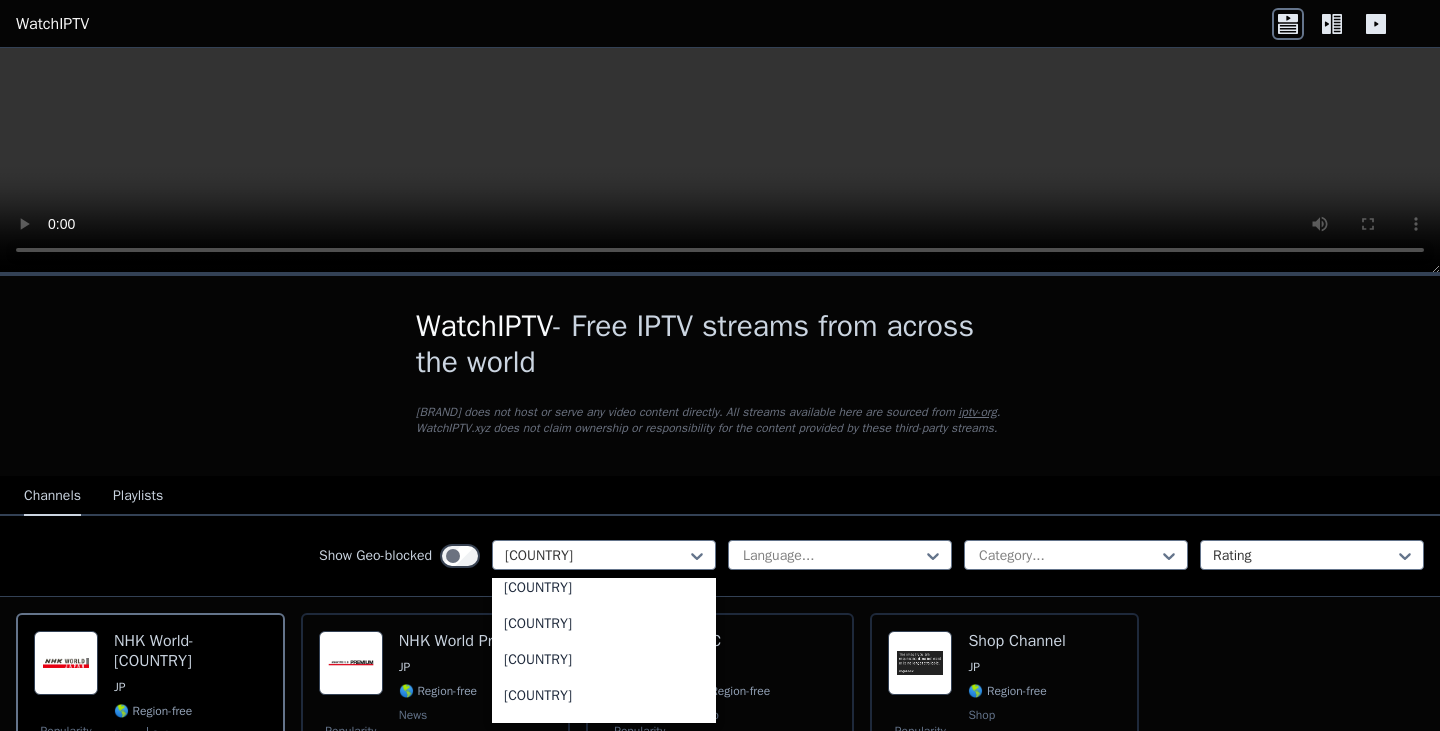 scroll, scrollTop: 6192, scrollLeft: 0, axis: vertical 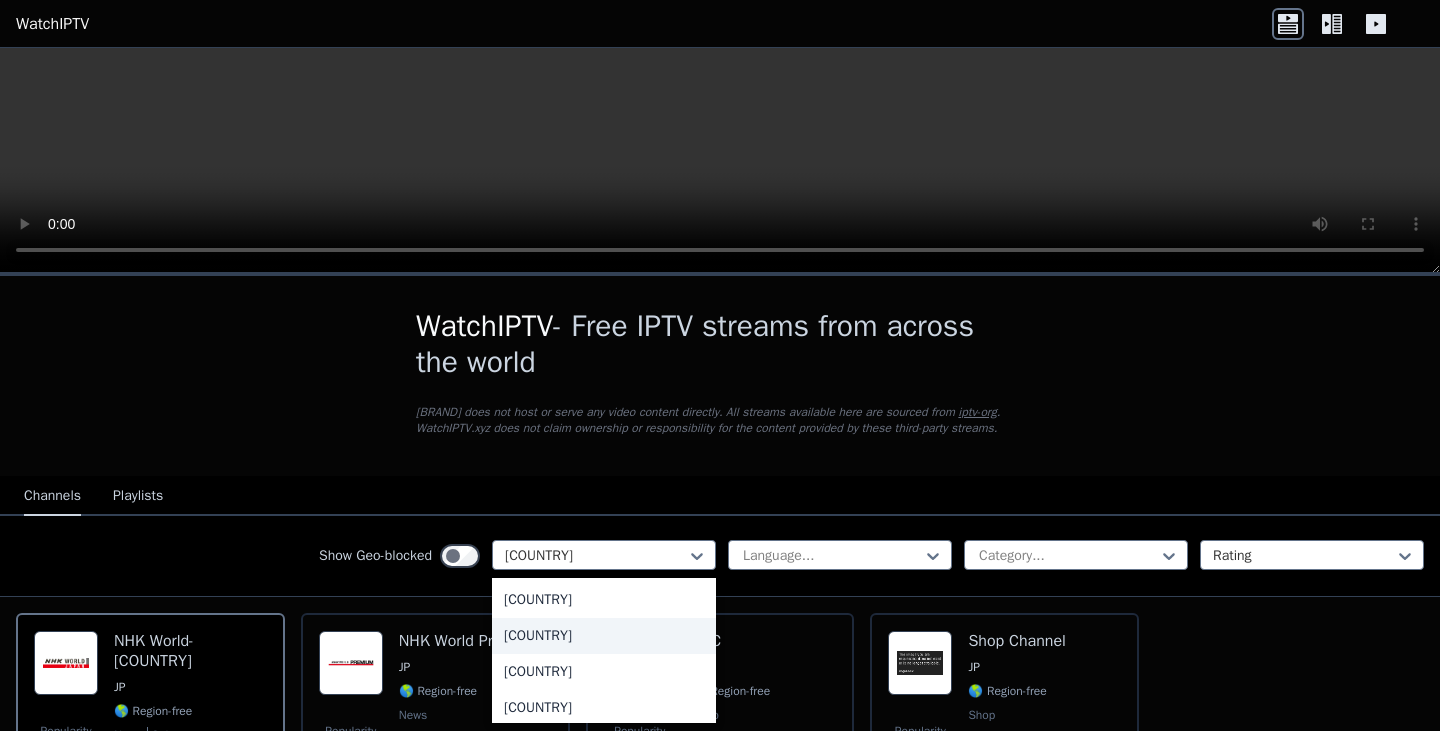 click on "[COUNTRY]" at bounding box center (604, 636) 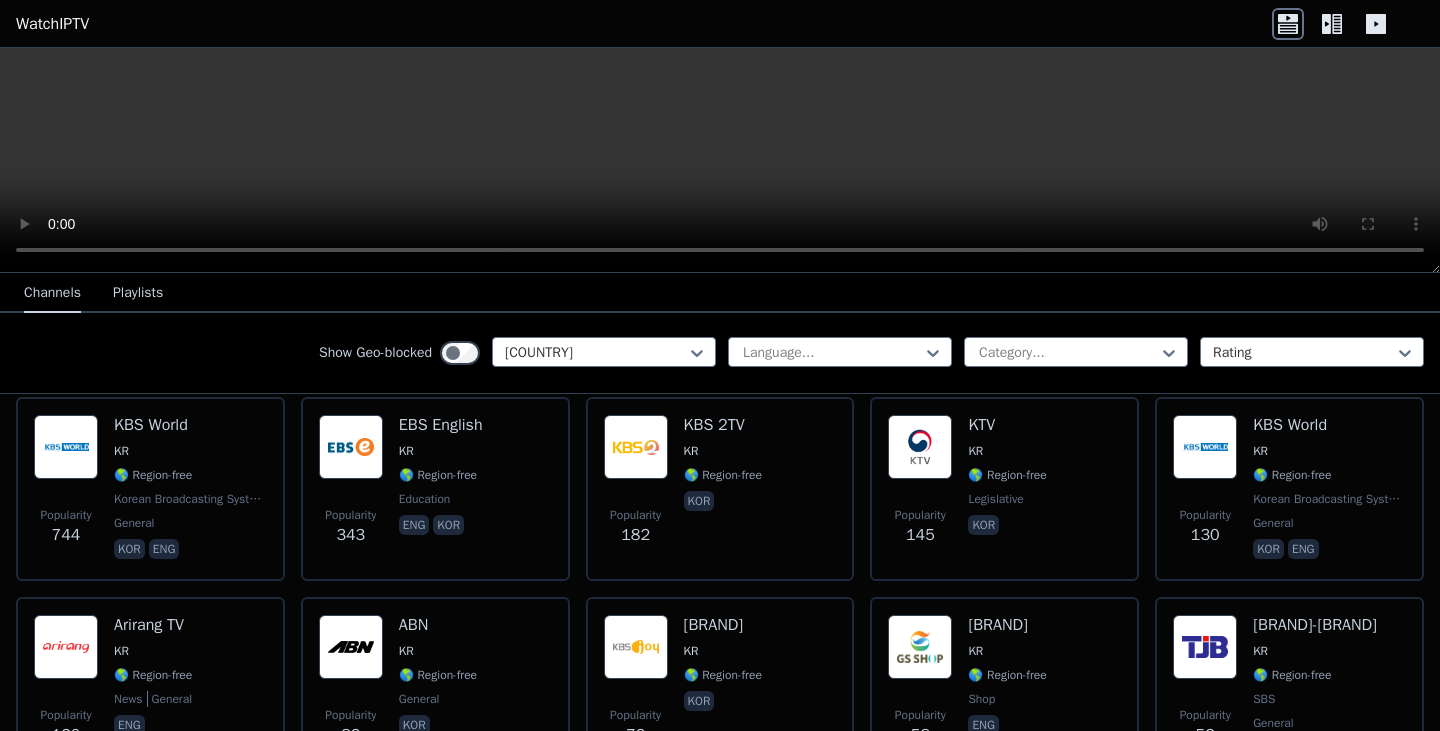 scroll, scrollTop: 18, scrollLeft: 0, axis: vertical 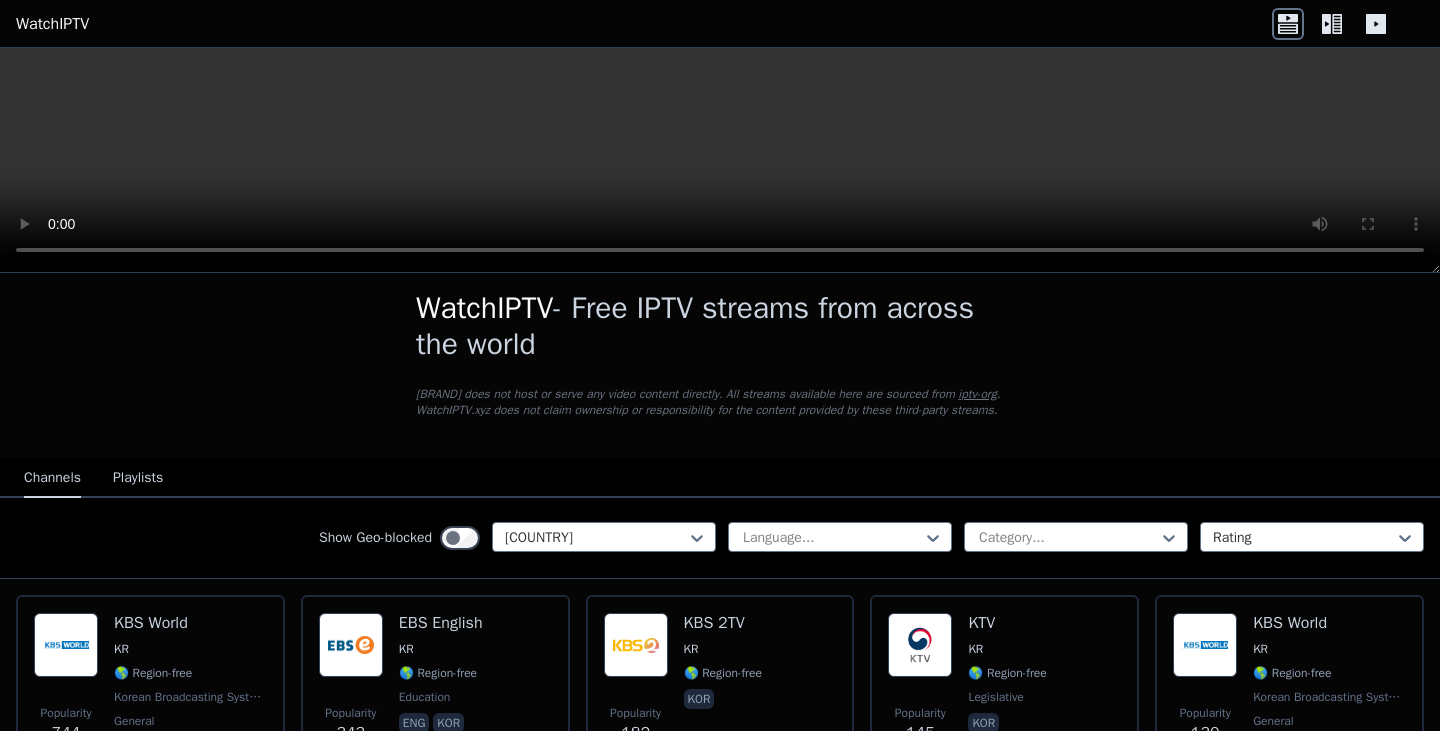 click 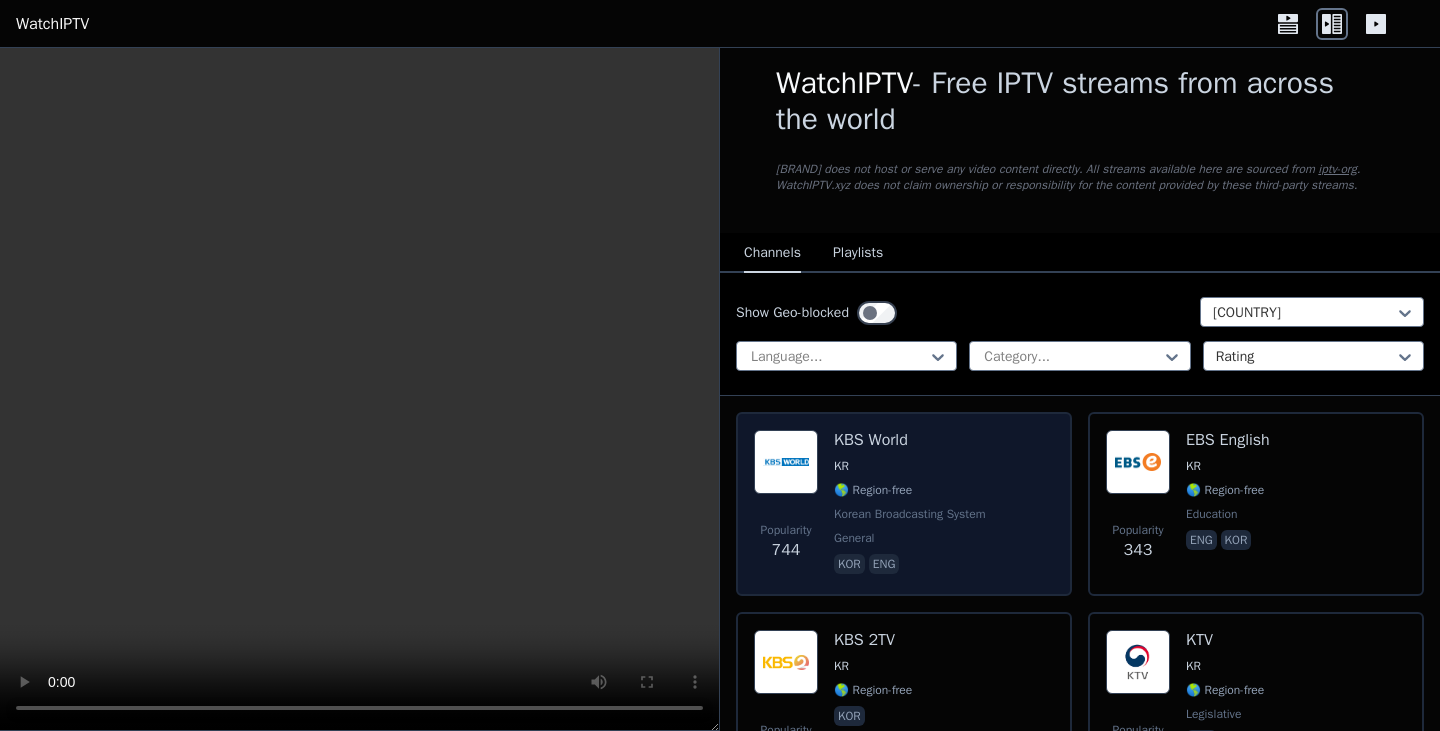 click on "KBS World" at bounding box center [911, 440] 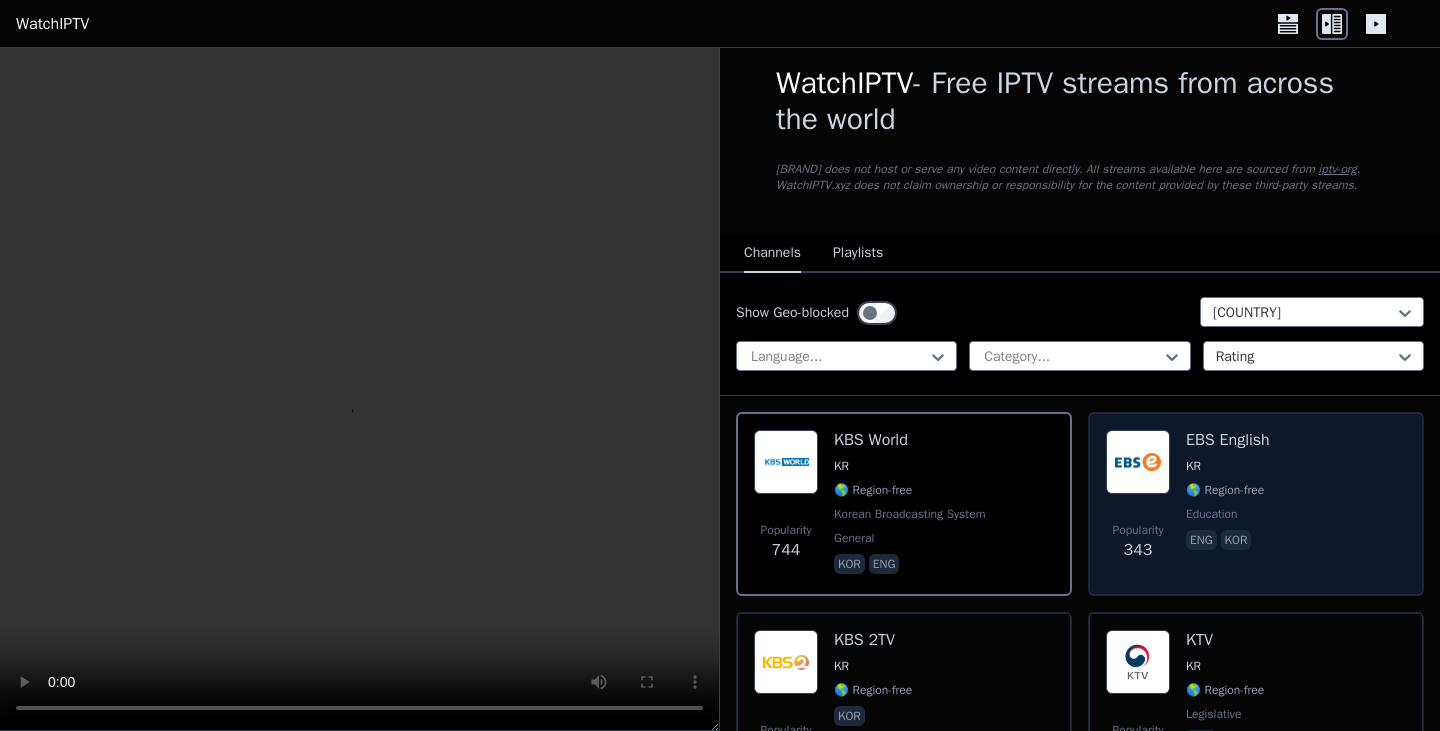 click at bounding box center (1138, 462) 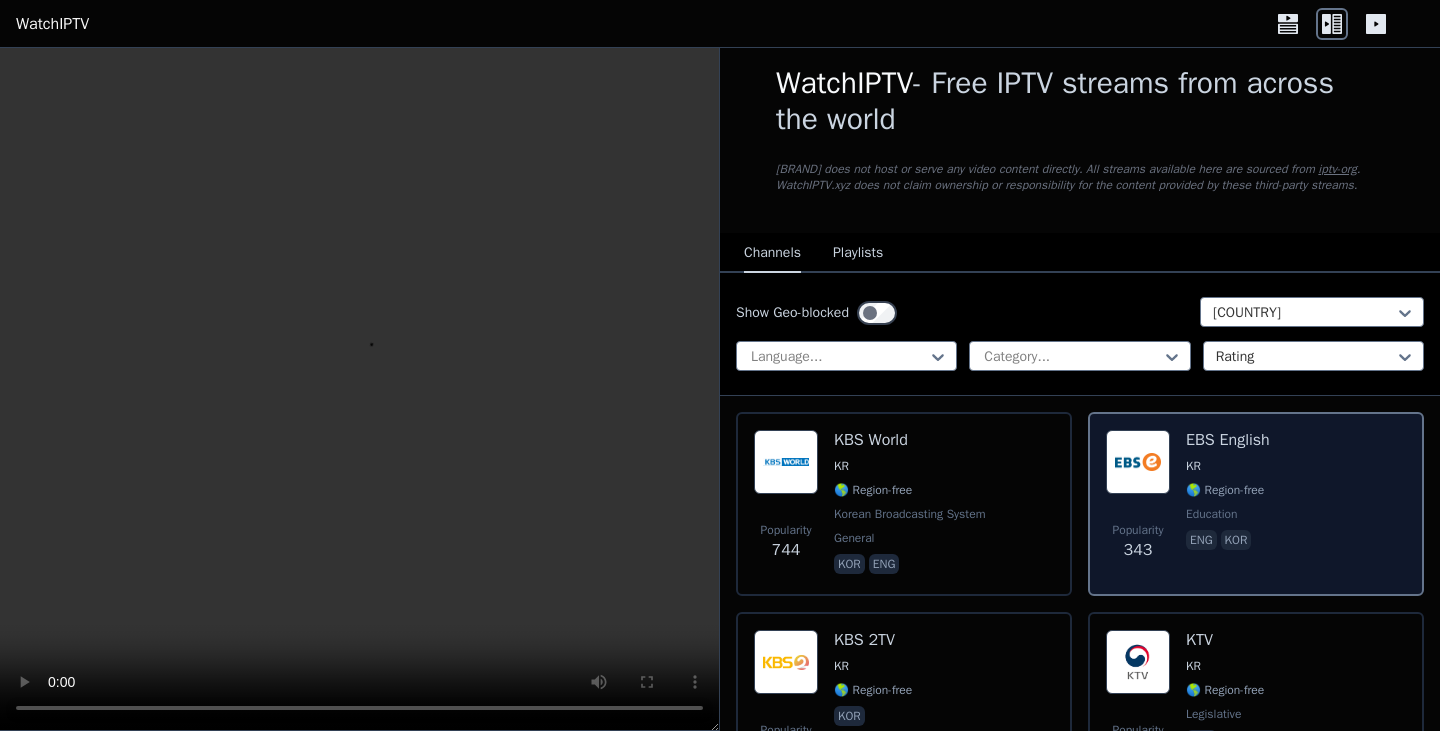scroll, scrollTop: 118, scrollLeft: 0, axis: vertical 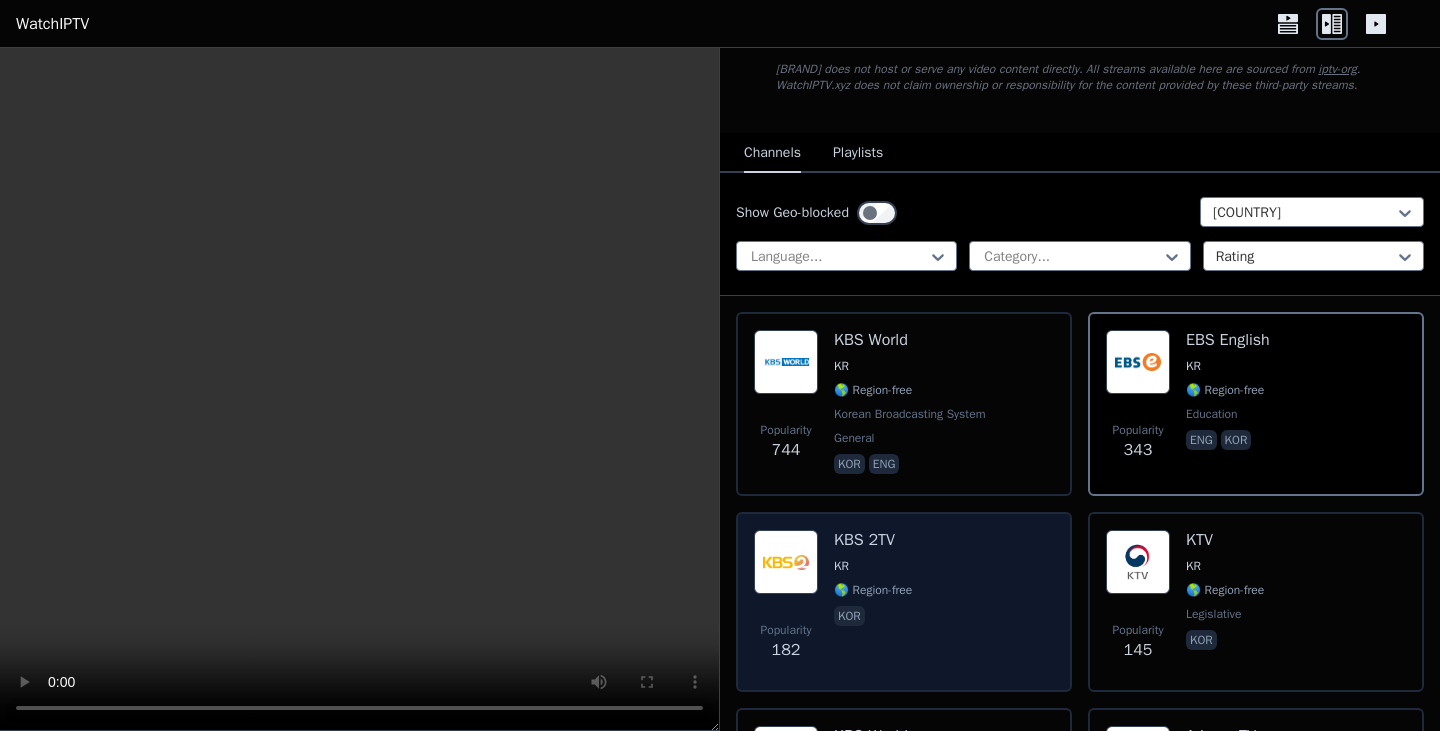 click on "KBS 2TV" at bounding box center [873, 540] 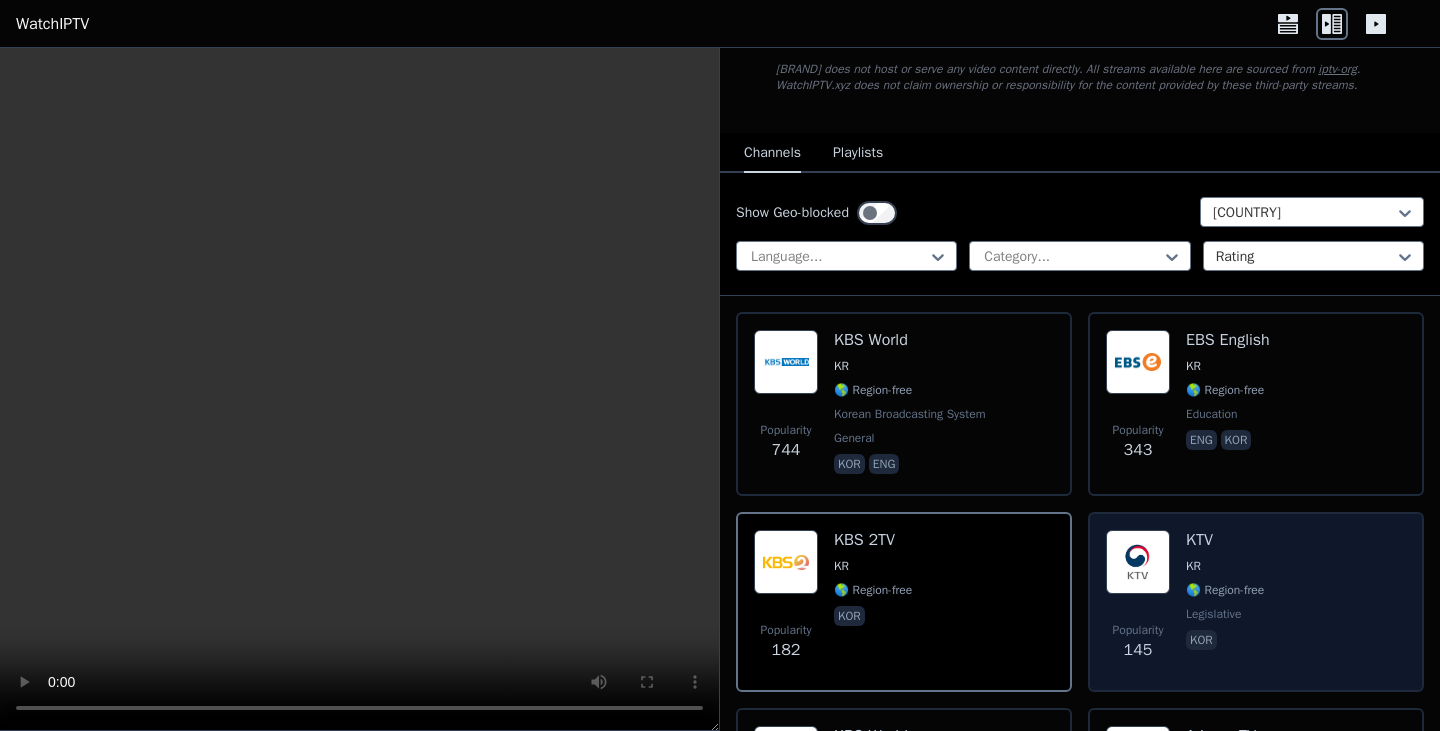 click on "KTV" at bounding box center [1225, 540] 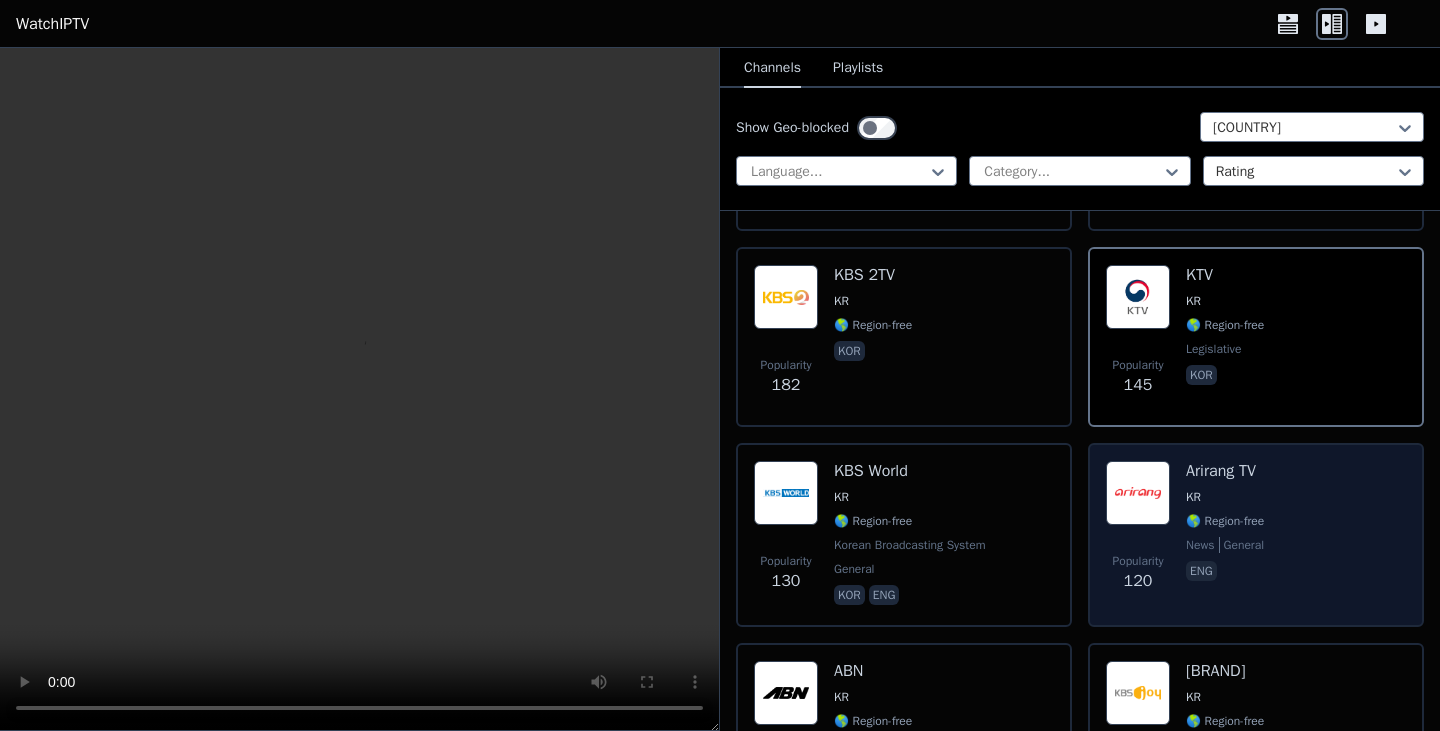 scroll, scrollTop: 418, scrollLeft: 0, axis: vertical 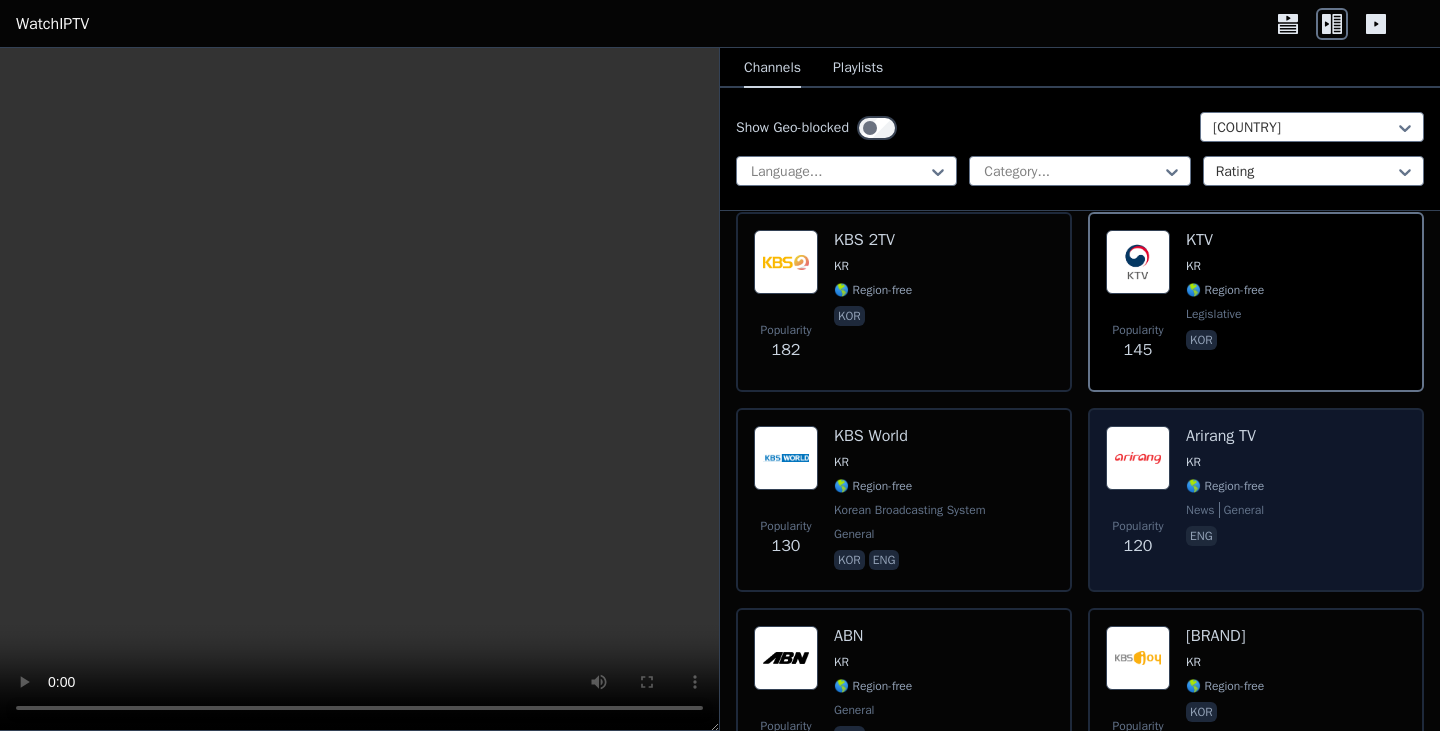 click on "Popularity [NUMBER] [BRAND] TV KR 🌎 Region-free news general eng" at bounding box center (1256, 500) 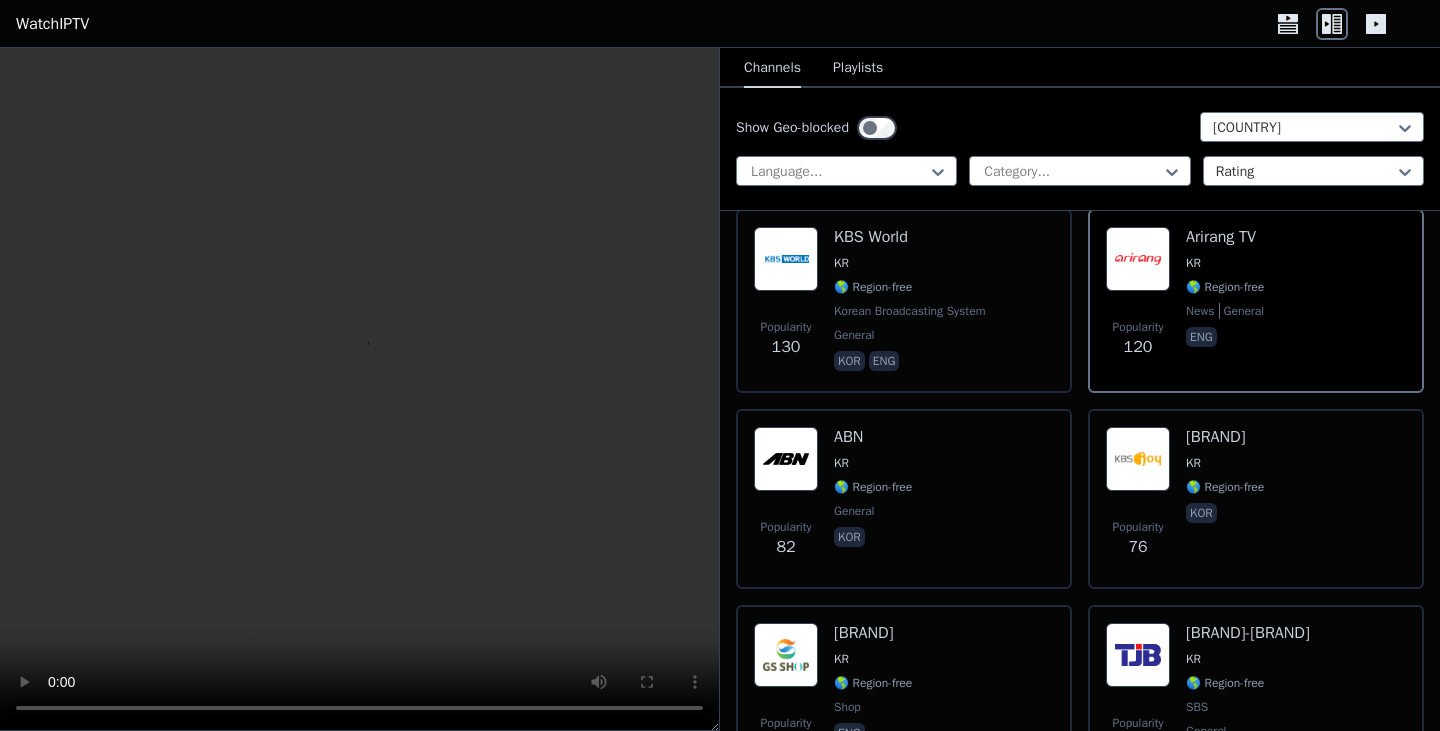 scroll, scrollTop: 618, scrollLeft: 0, axis: vertical 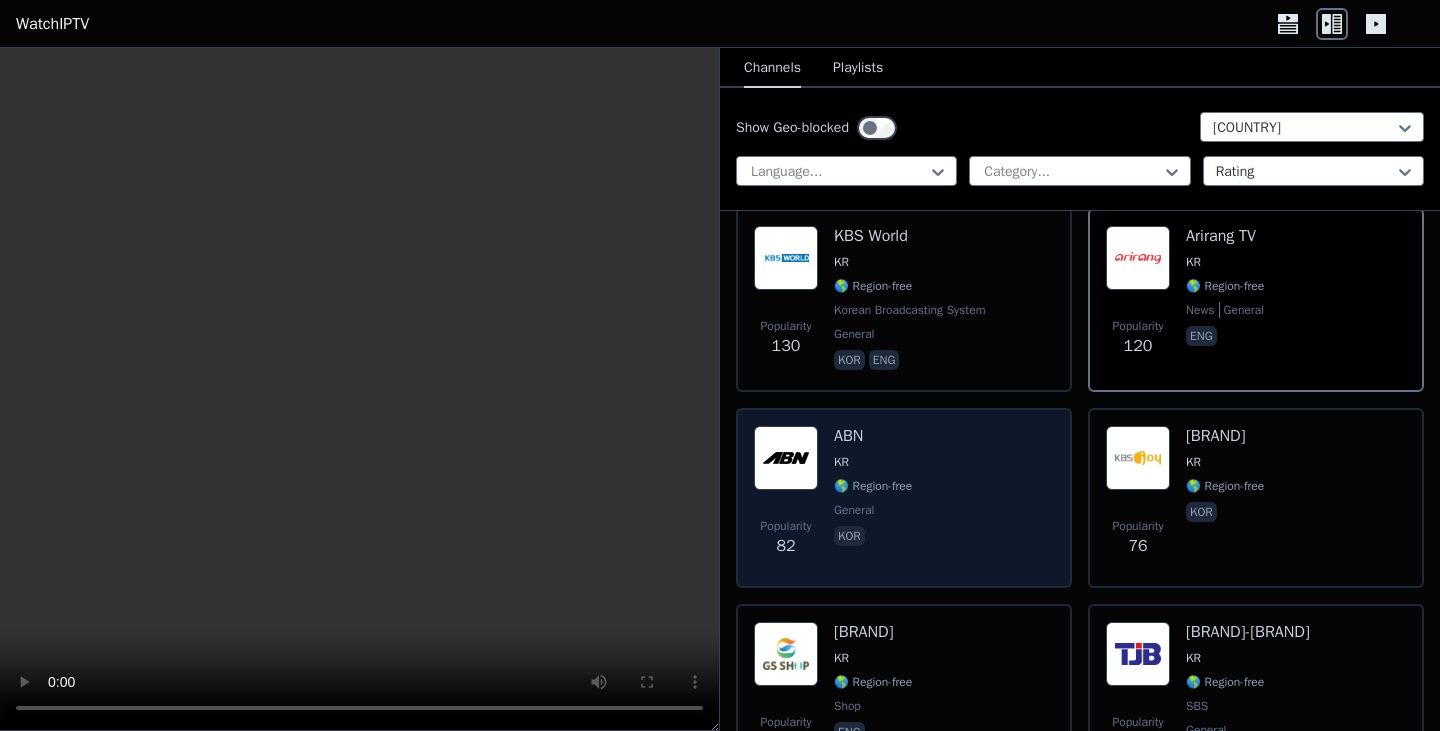 click on "Popularity 82 ABN KR 🌎 Region-free general kor" at bounding box center (904, 498) 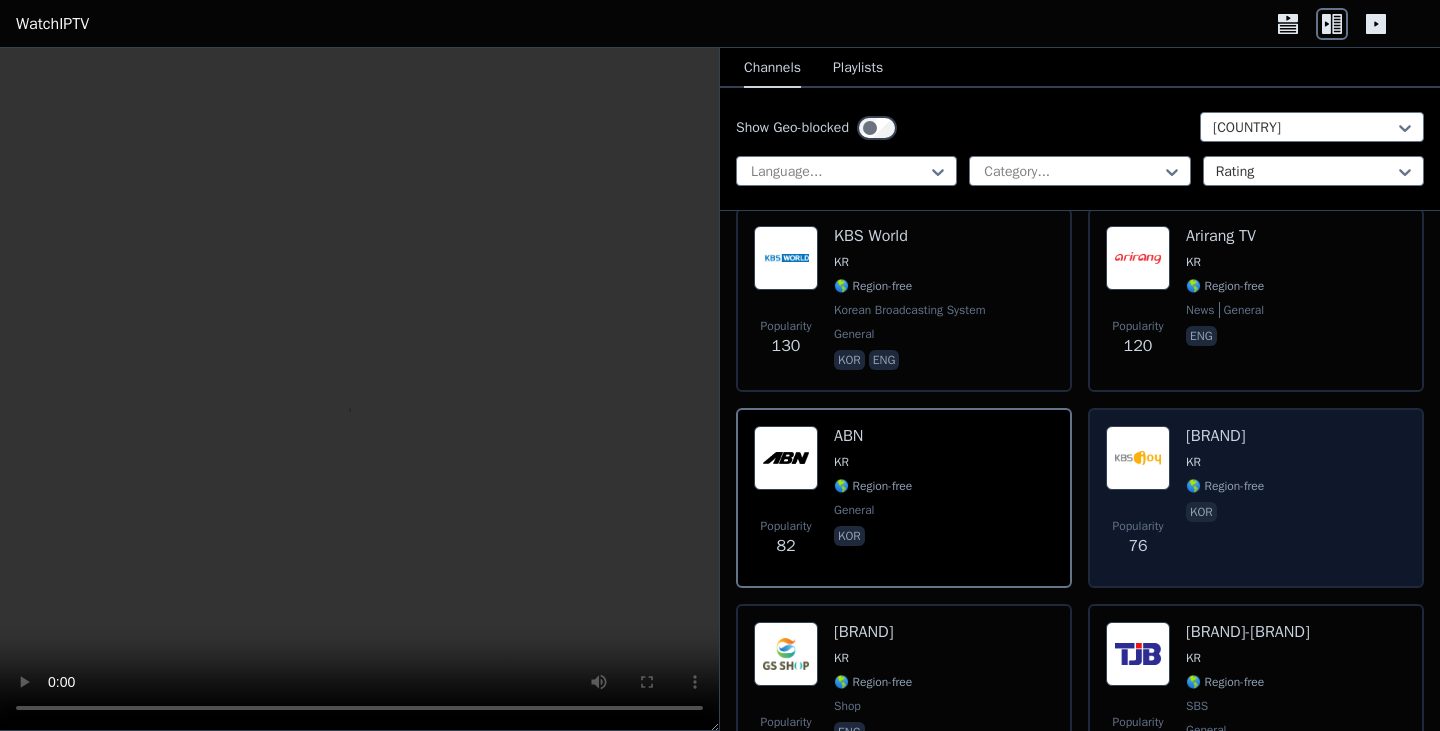 click on "Popularity [NUMBER] [BRAND] Joy KR 🌎 Region-free kor" at bounding box center [1256, 498] 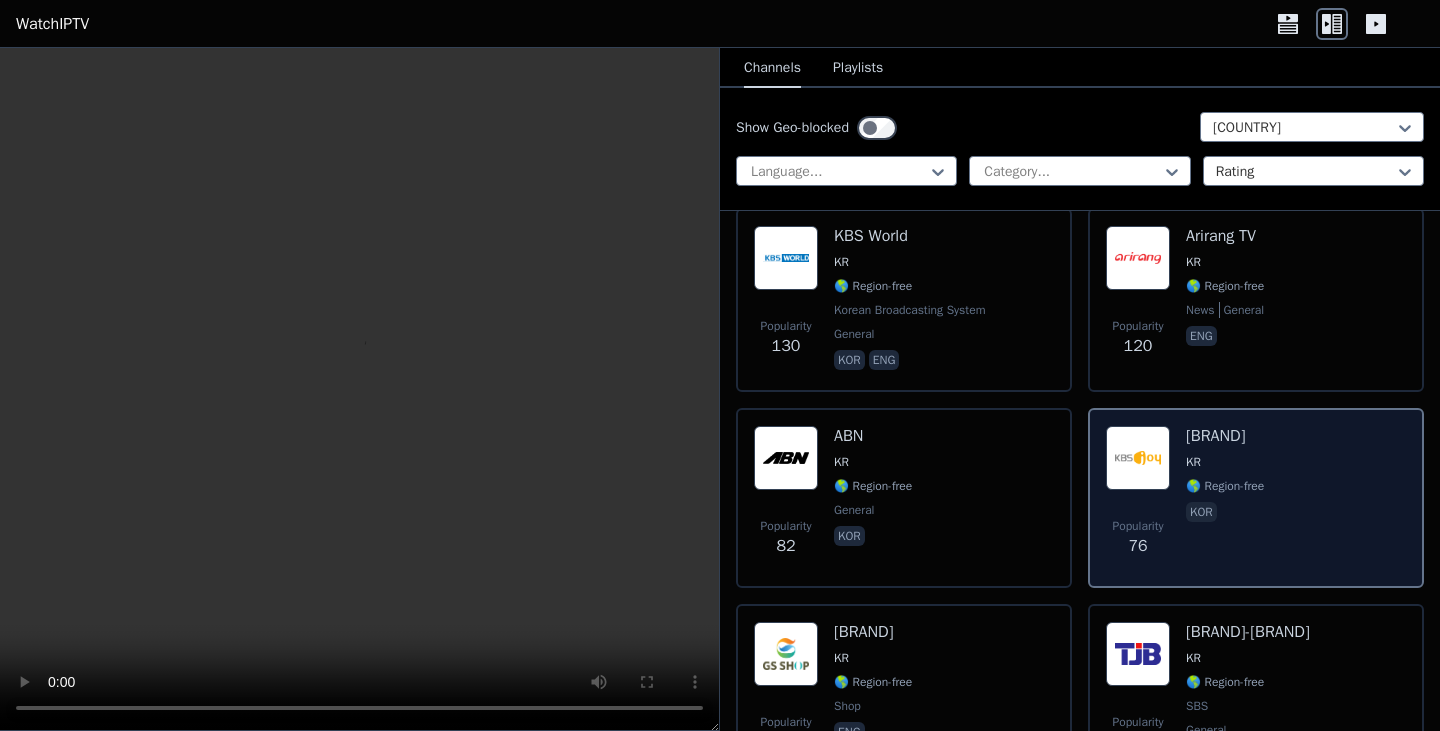 scroll, scrollTop: 718, scrollLeft: 0, axis: vertical 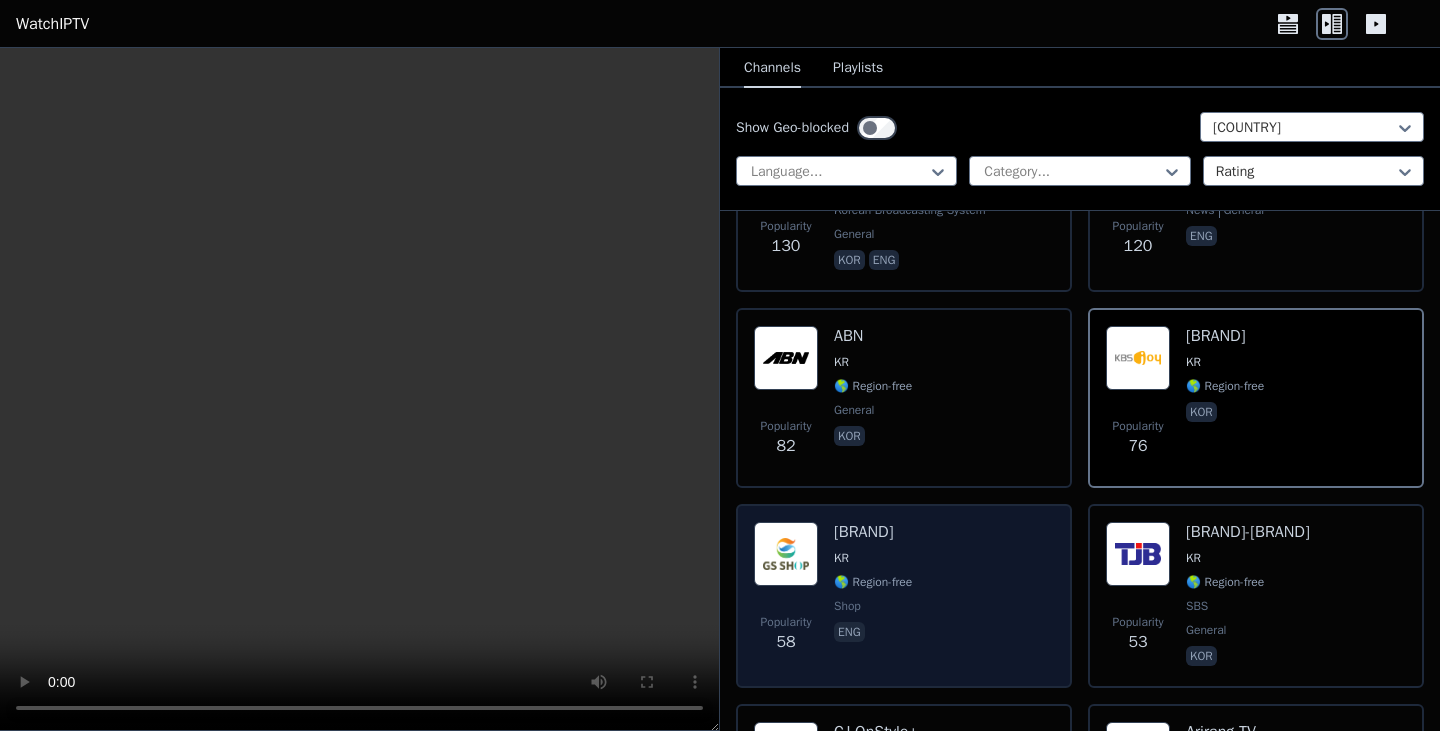click on "Popularity 58 GS Shop KR 🌎 Region-free shop eng" at bounding box center (904, 596) 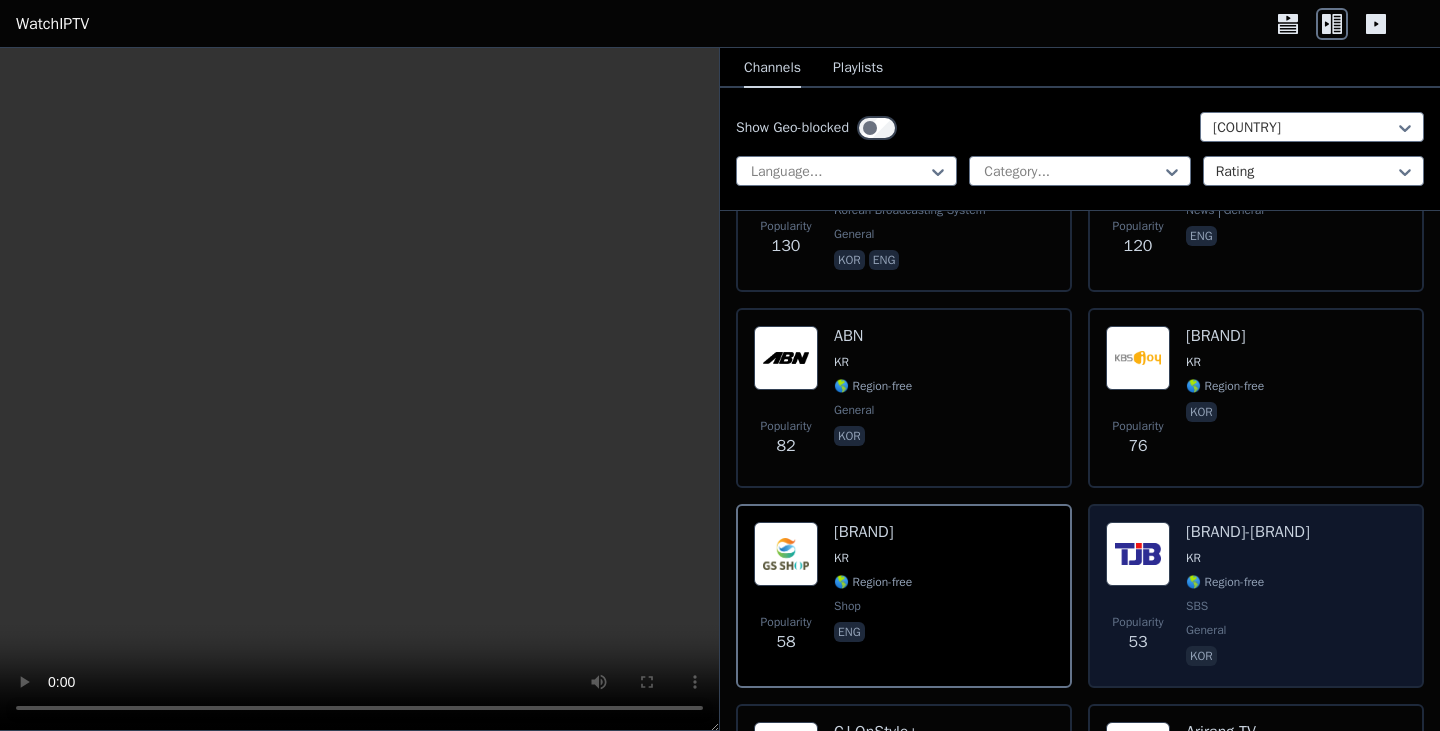 click on "Popularity" at bounding box center [1137, 622] 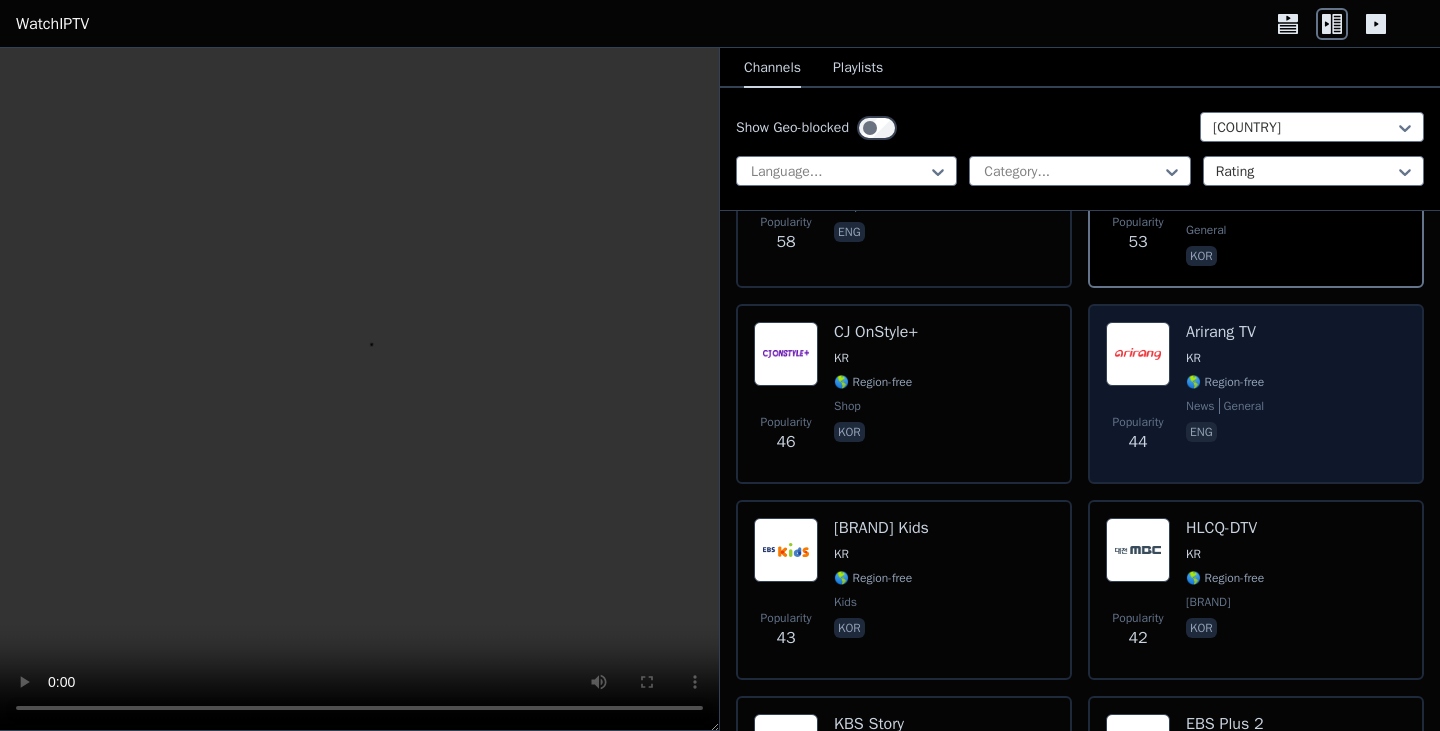scroll, scrollTop: 1218, scrollLeft: 0, axis: vertical 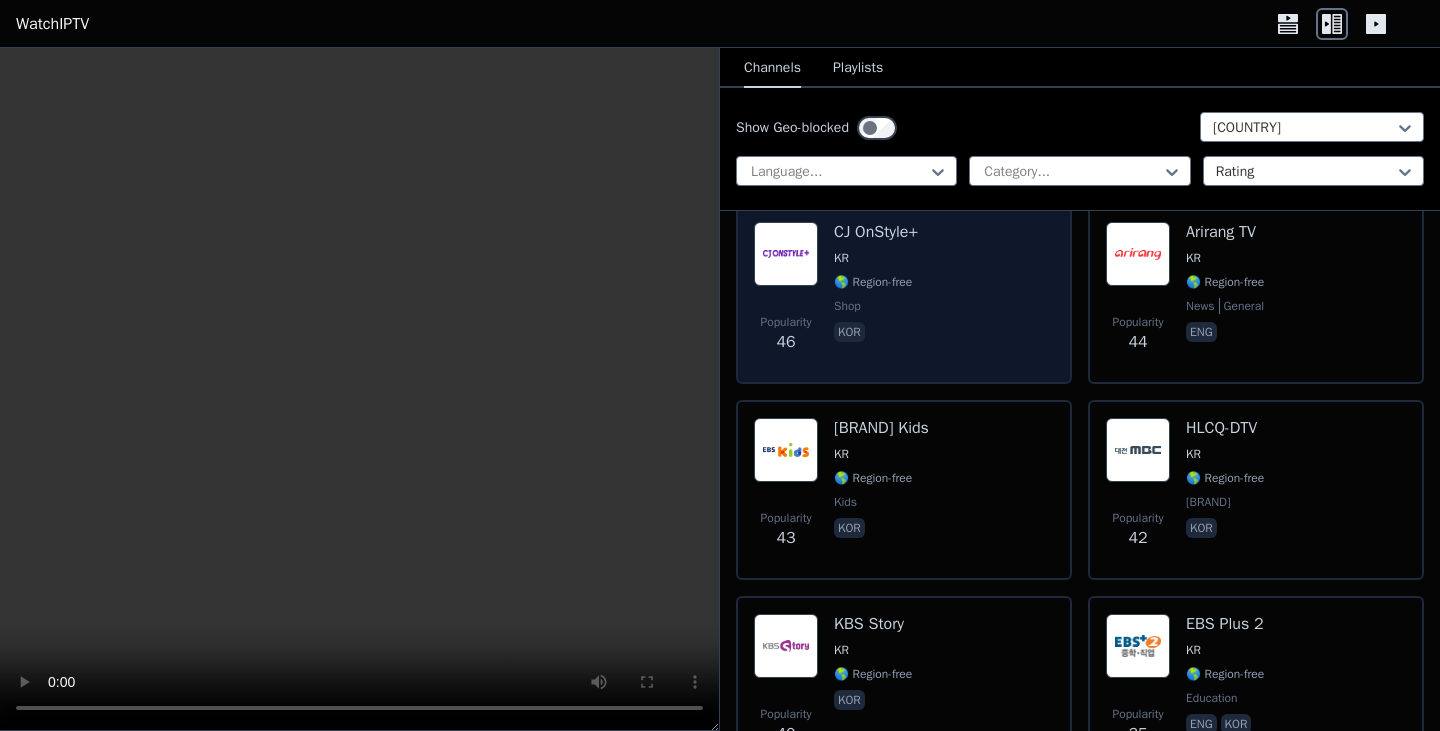 click on "Popularity 46" at bounding box center [786, 334] 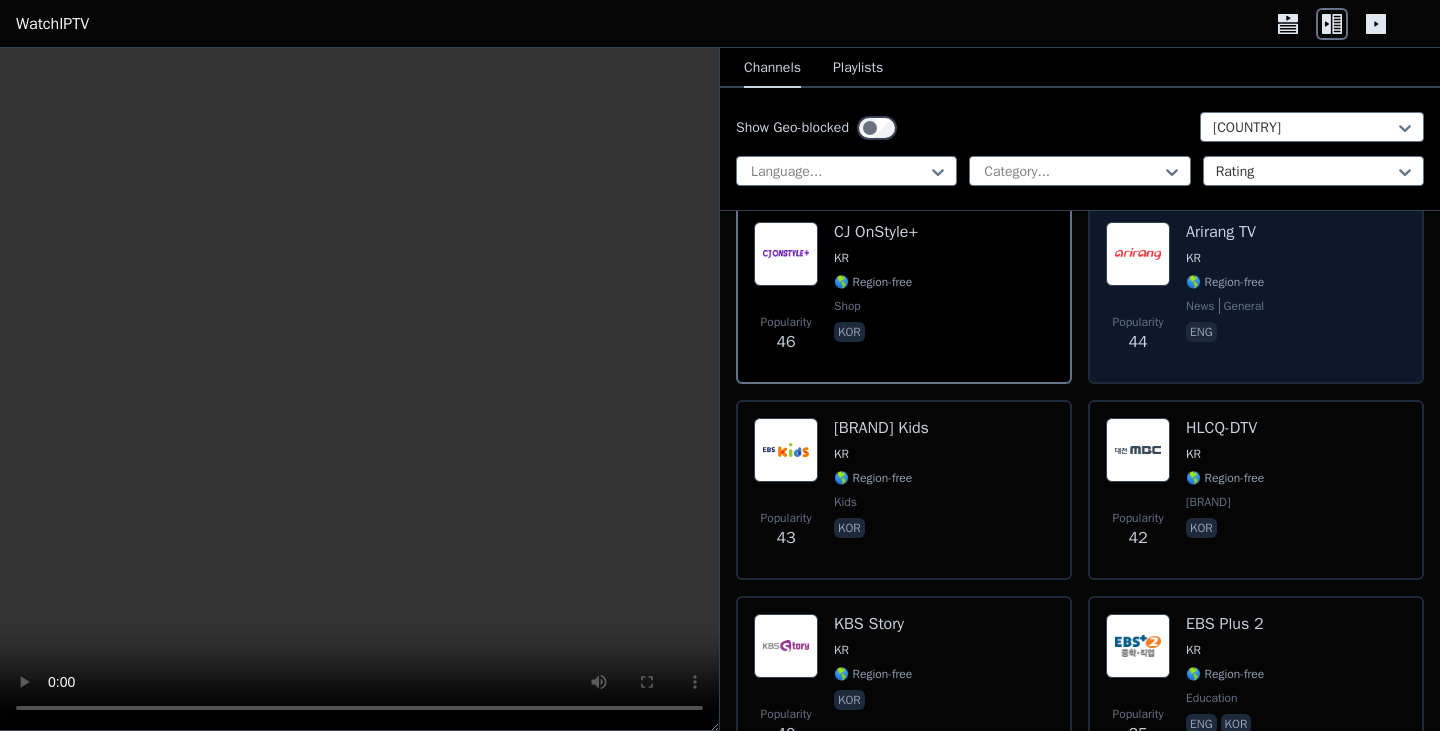 click on "Popularity 44 Arirang TV KR 🌎 Region-free news general eng" at bounding box center (1256, 294) 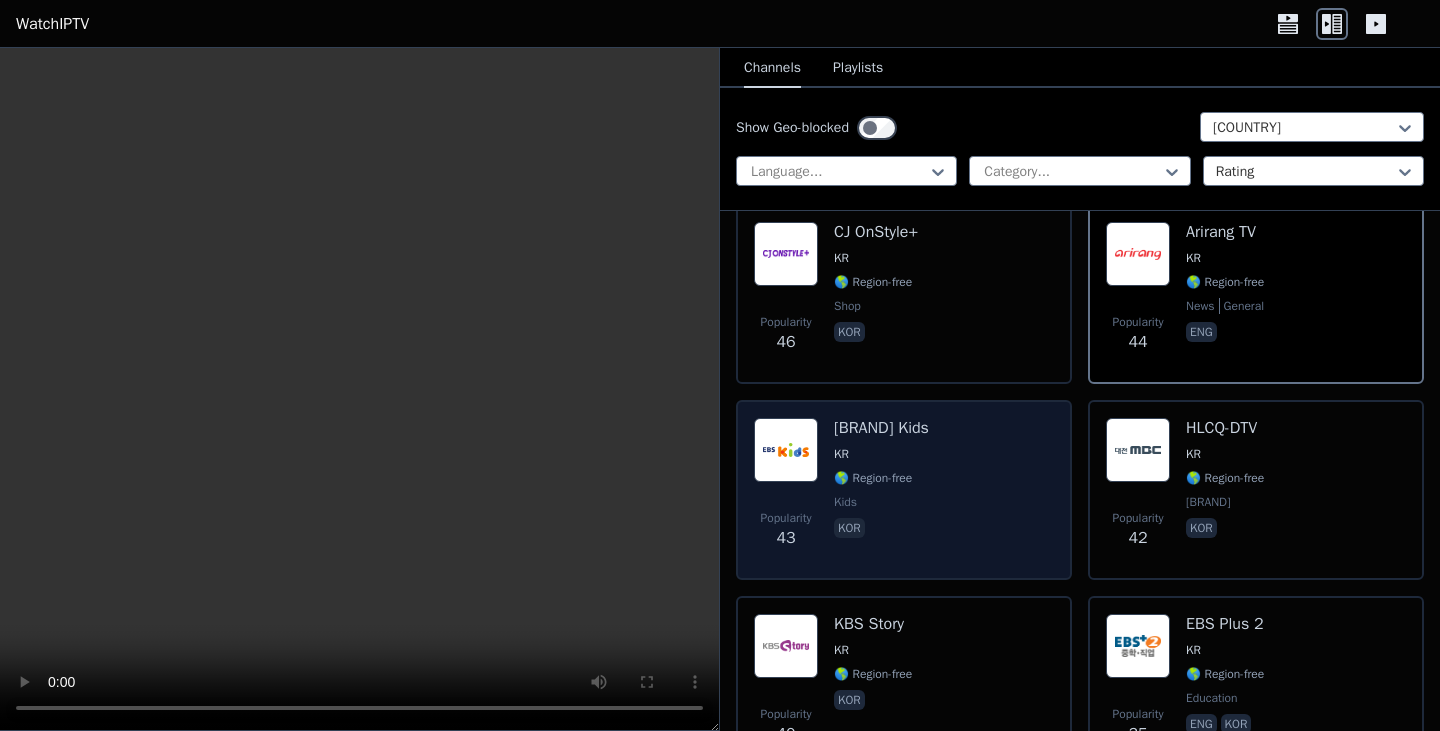 click on "kids" at bounding box center (881, 502) 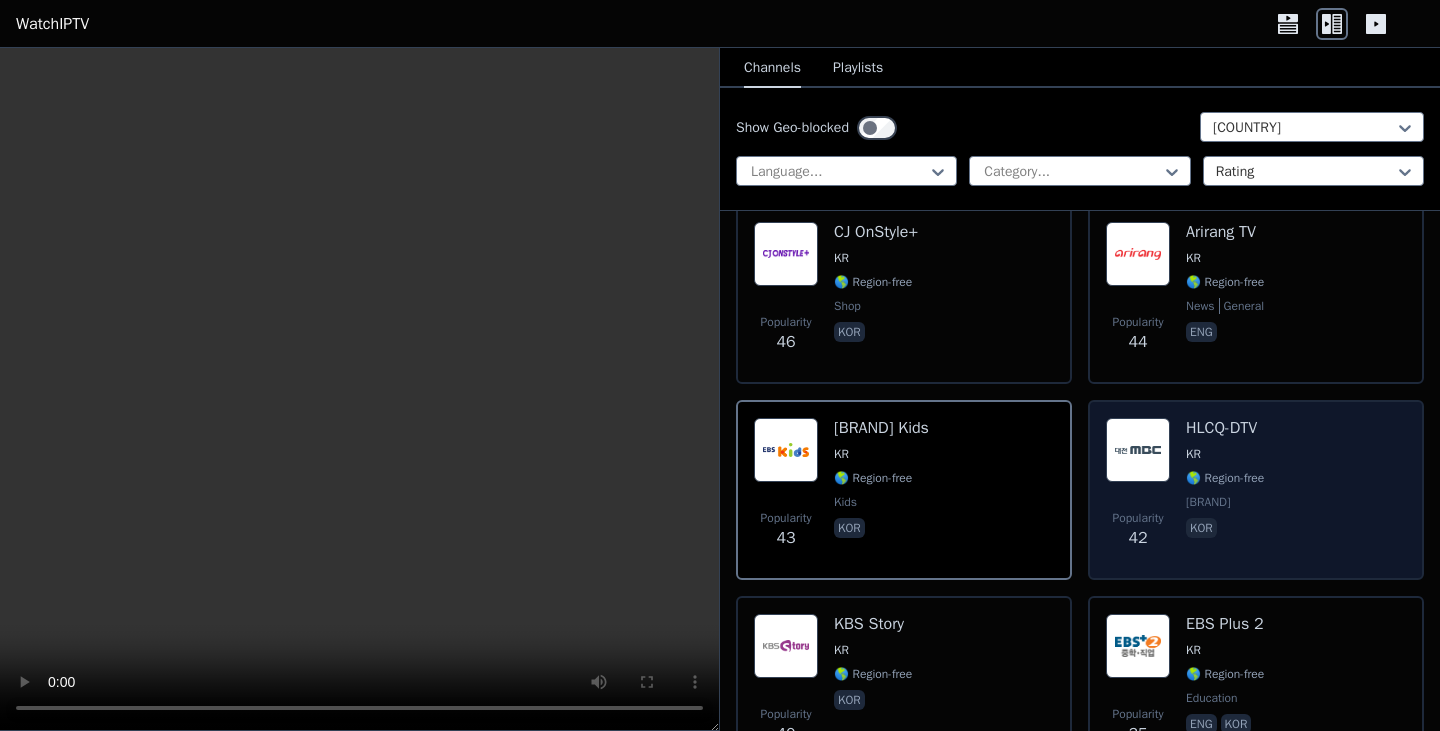 click on "Popularity [NUMBER]" at bounding box center (1138, 490) 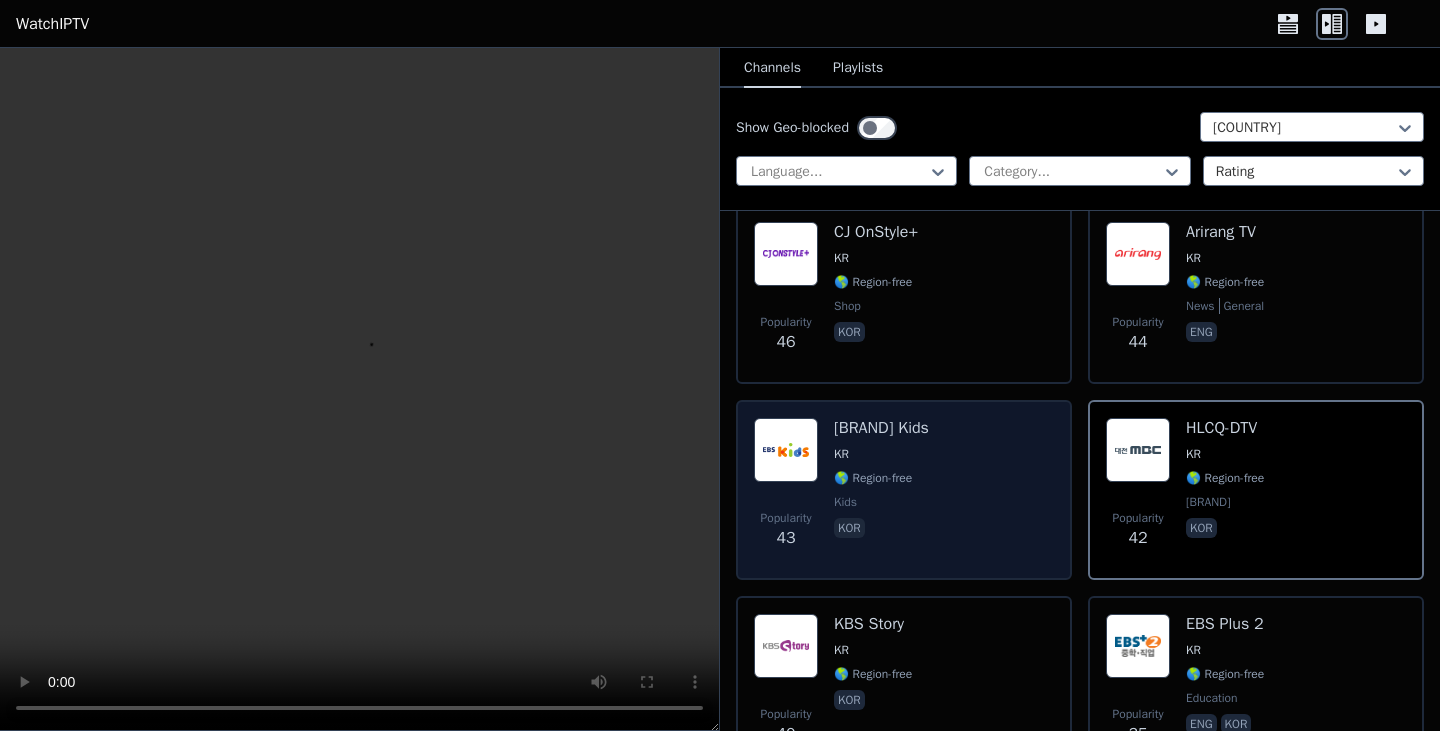 scroll, scrollTop: 1318, scrollLeft: 0, axis: vertical 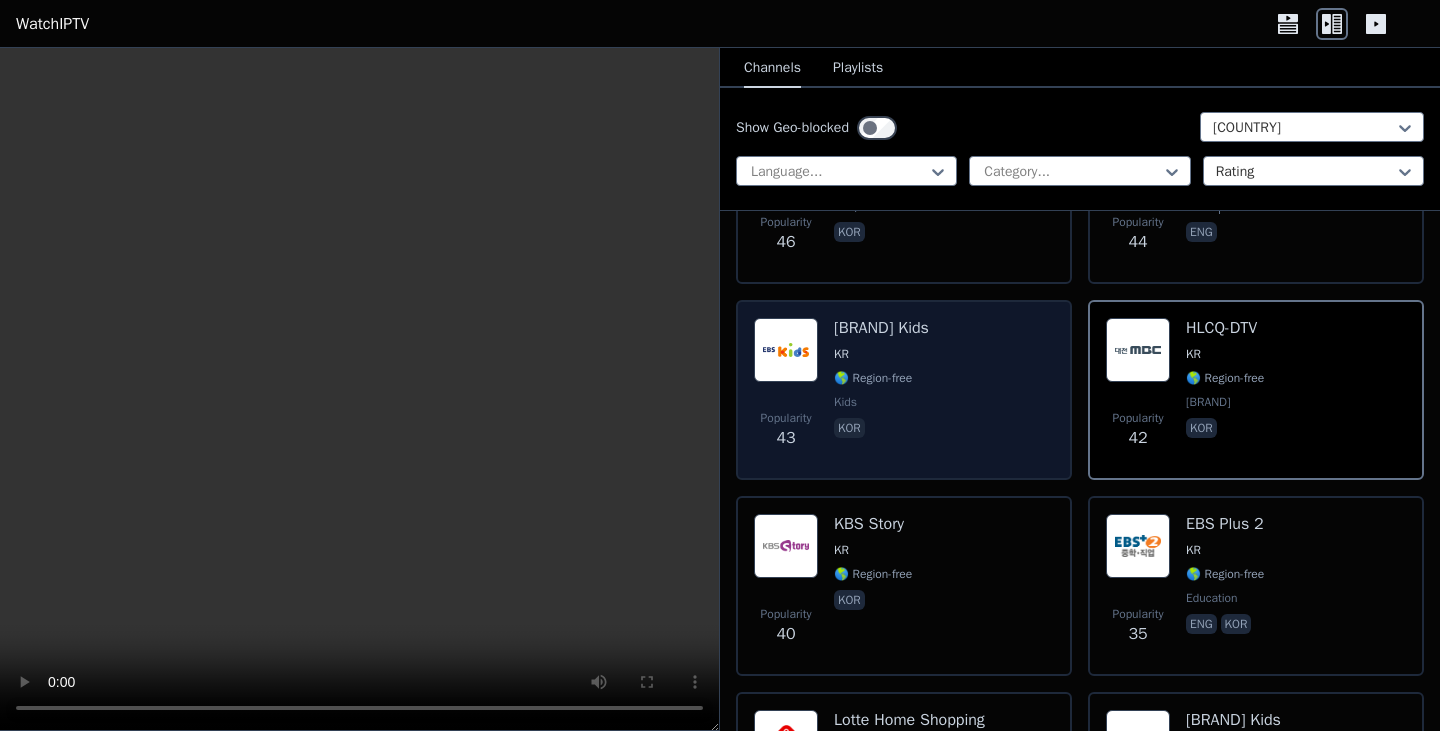 click on "Popularity [NUMBER] [BRAND] Story KR 🌎 Region-free kor" at bounding box center [904, 586] 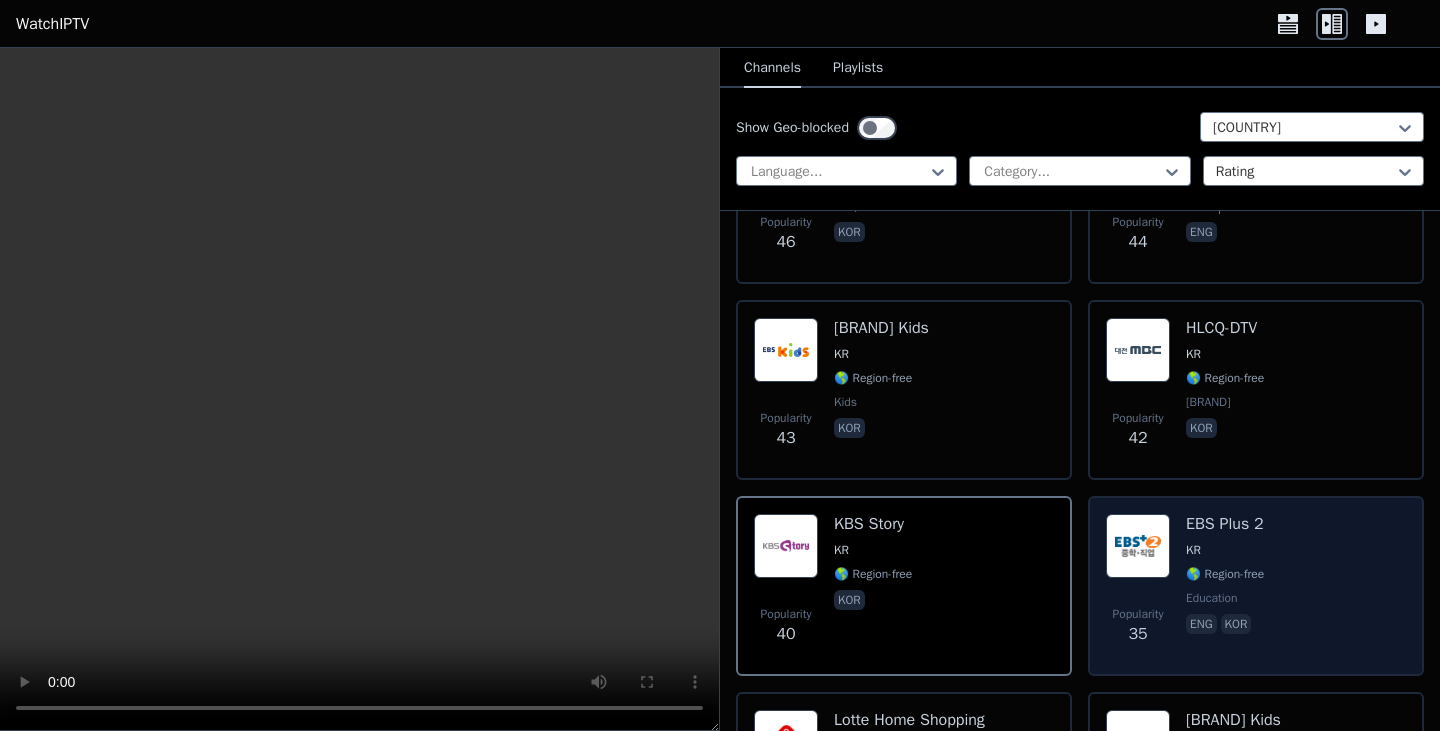 click on "Popularity [NUMBER]" at bounding box center (1138, 586) 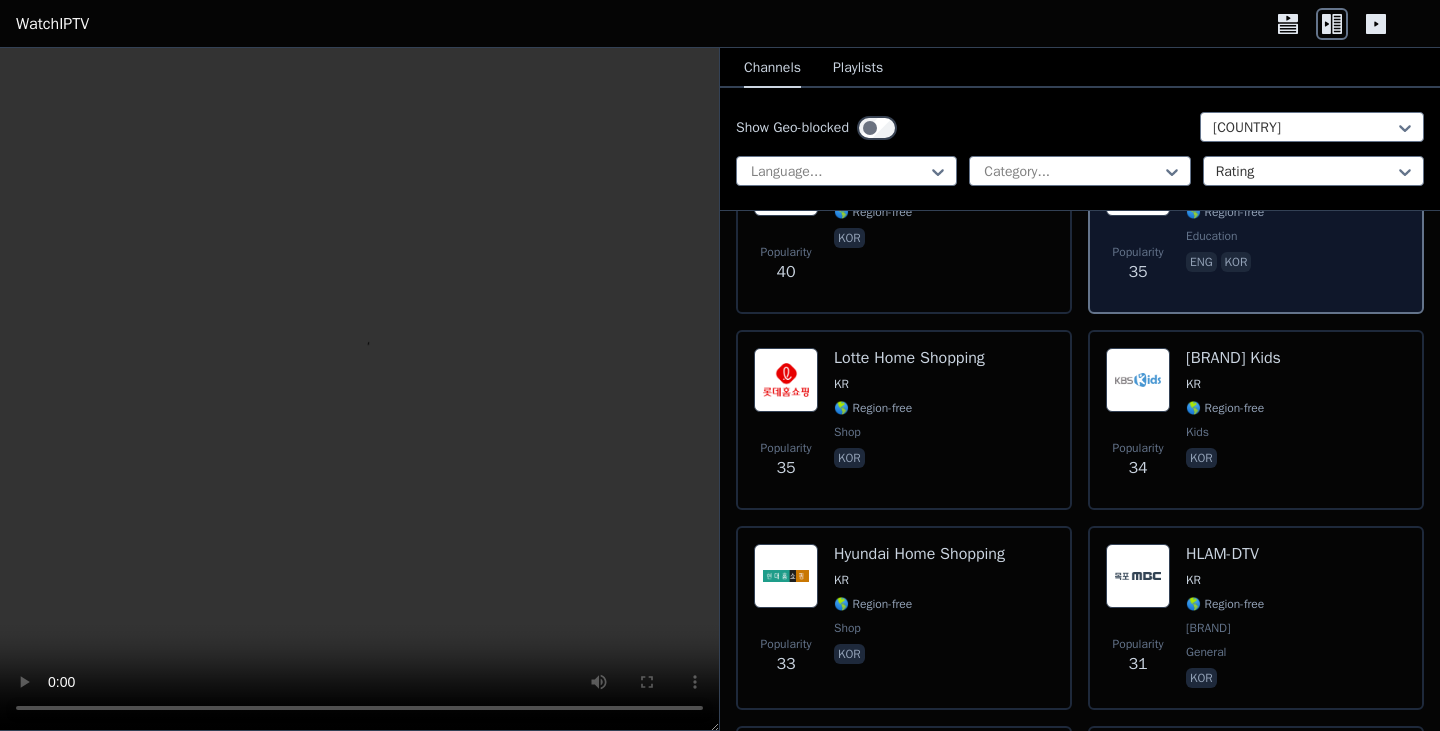 scroll, scrollTop: 1718, scrollLeft: 0, axis: vertical 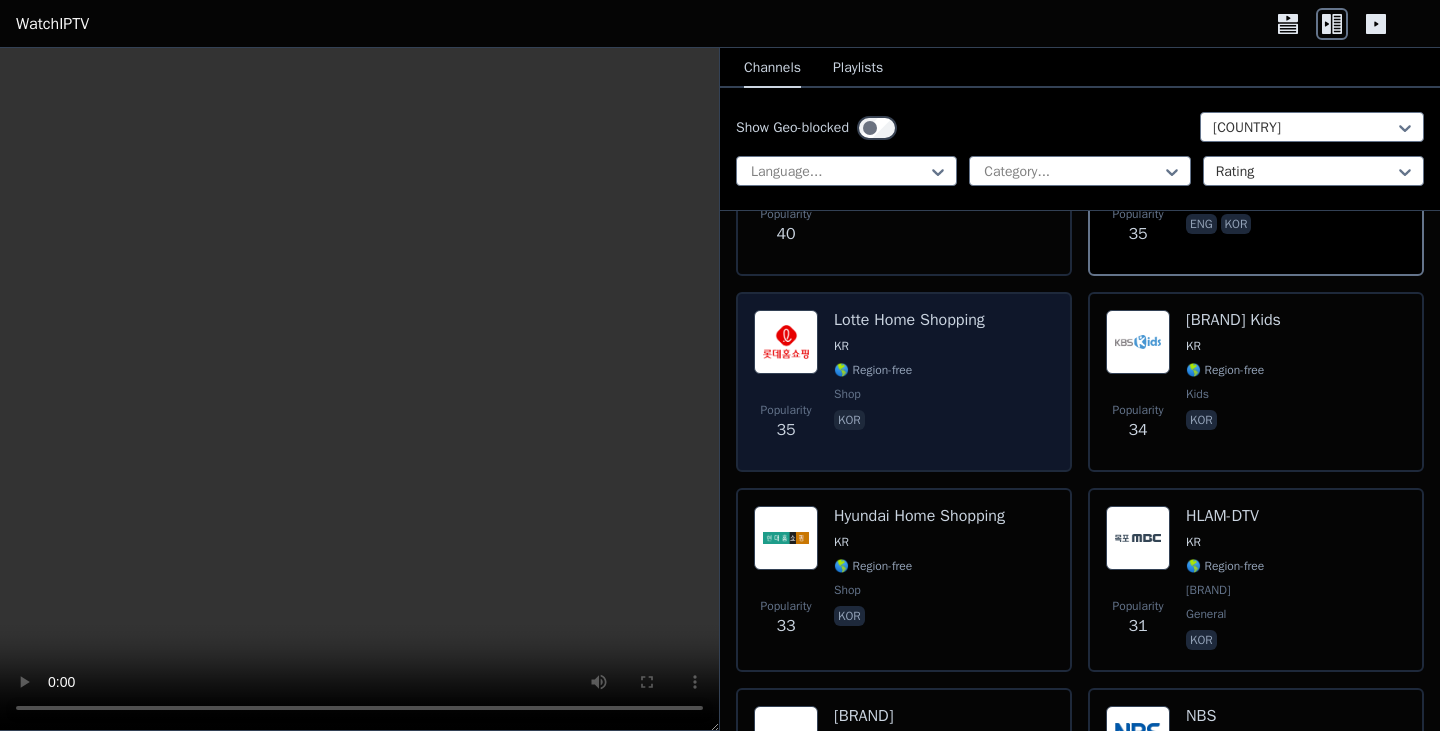 click on "kor" at bounding box center (909, 422) 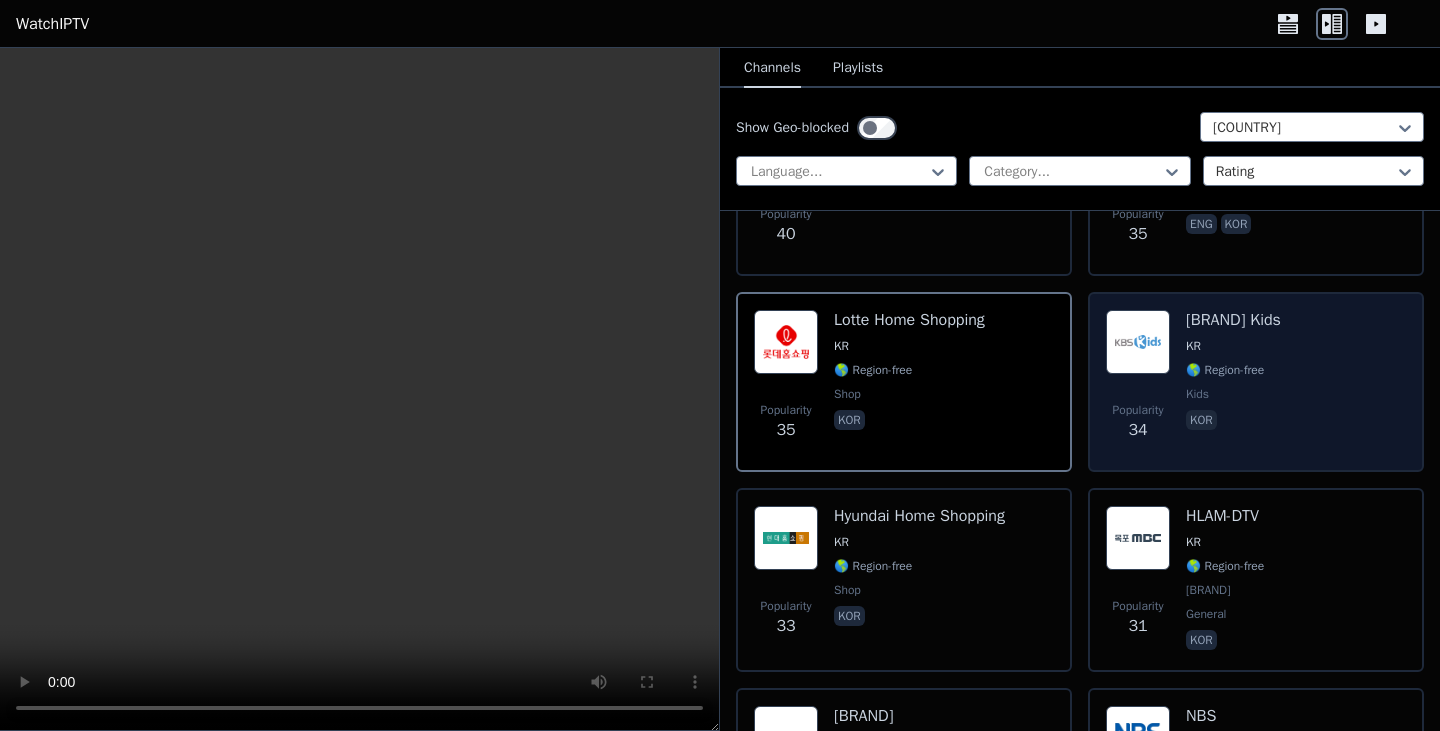 click on "Popularity" at bounding box center (1137, 410) 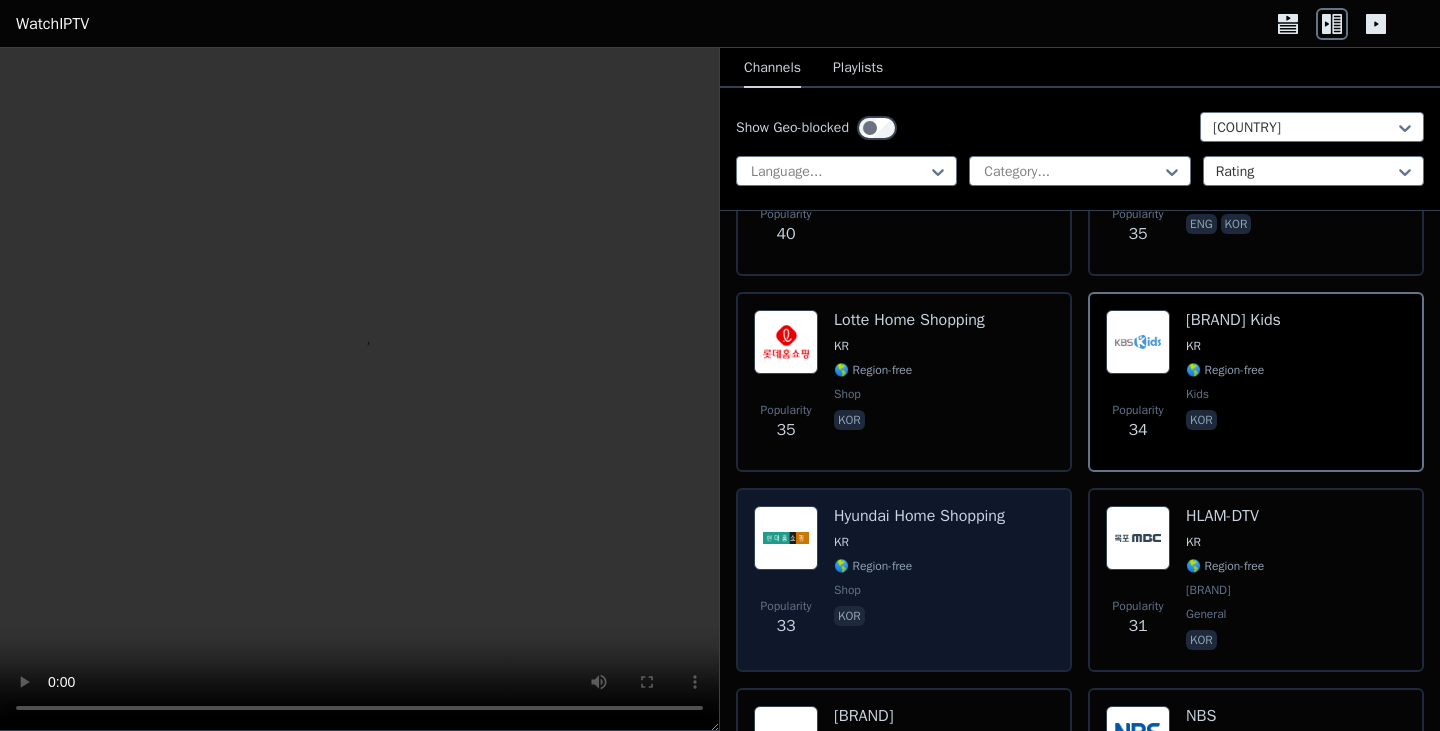 scroll, scrollTop: 1818, scrollLeft: 0, axis: vertical 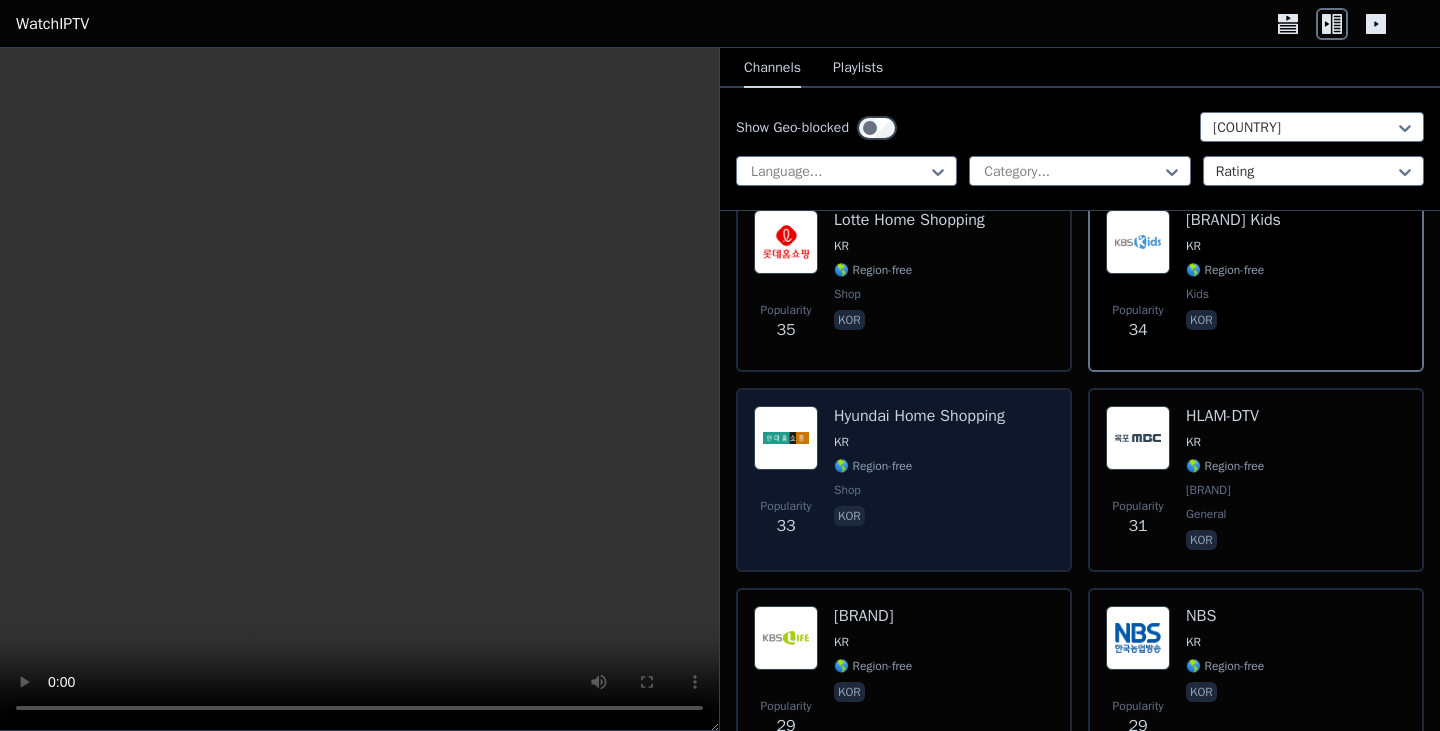 click on "[BRAND] [BRAND] KR 🌎 Region-free shop kor" at bounding box center [919, 480] 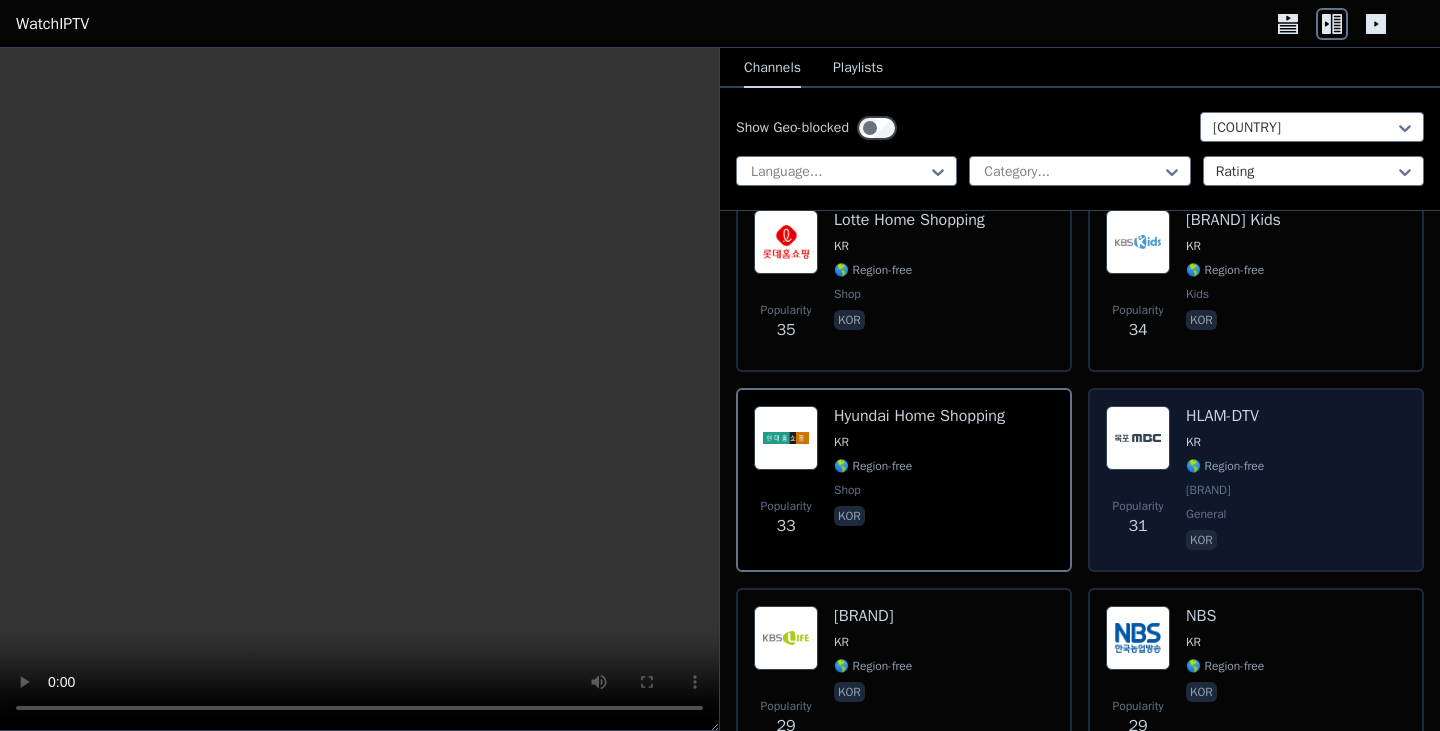 click on "Popularity [NUMBER] [BRAND]-[BRAND] KR 🌎 Region-free [BRAND] general kor" at bounding box center (1256, 480) 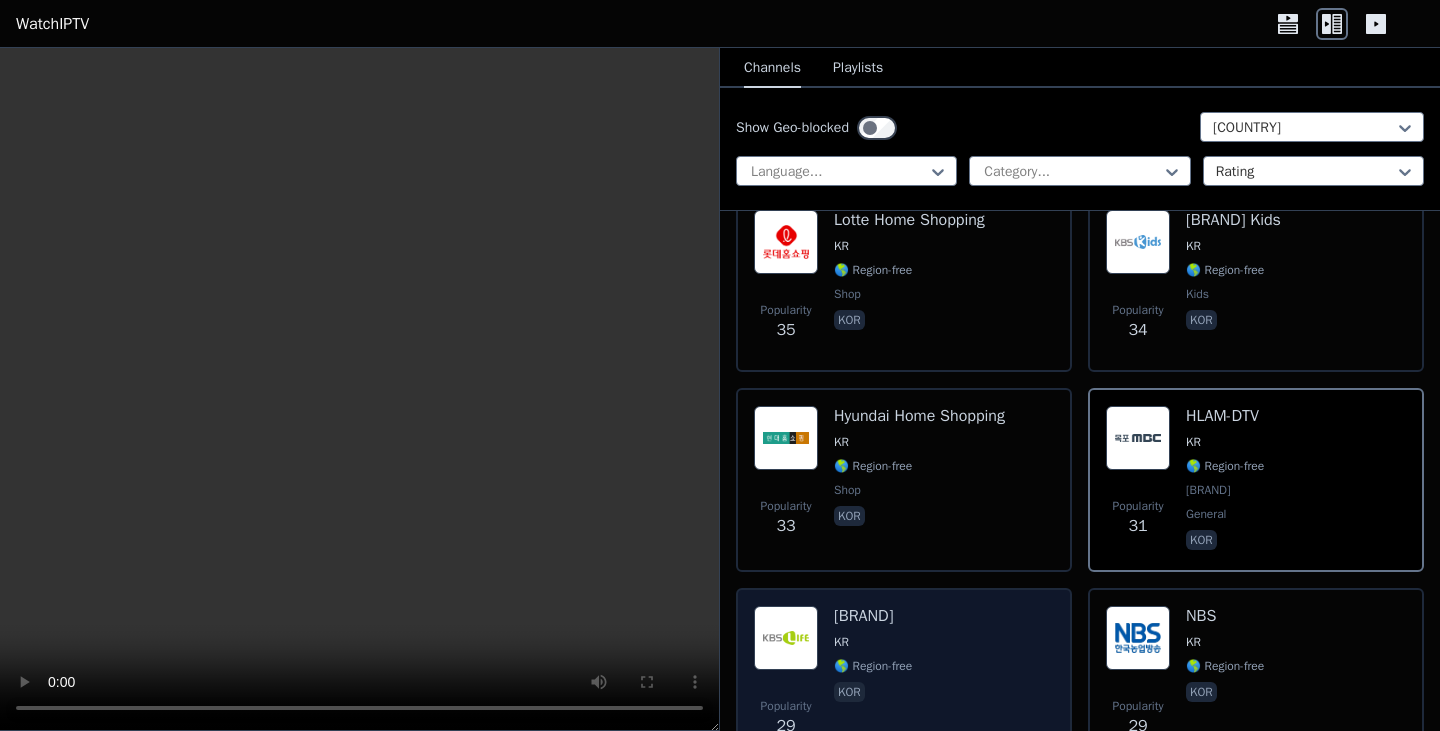 click at bounding box center (786, 638) 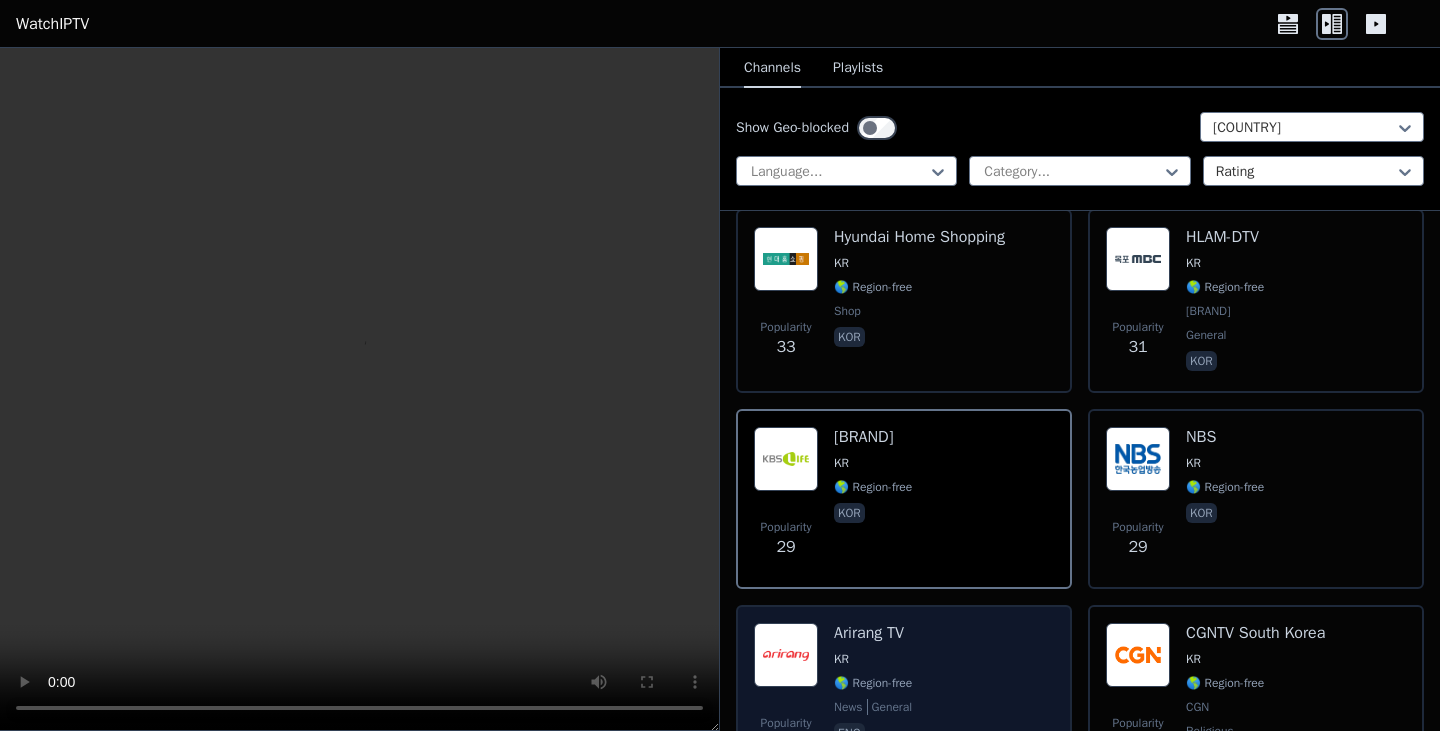scroll, scrollTop: 2018, scrollLeft: 0, axis: vertical 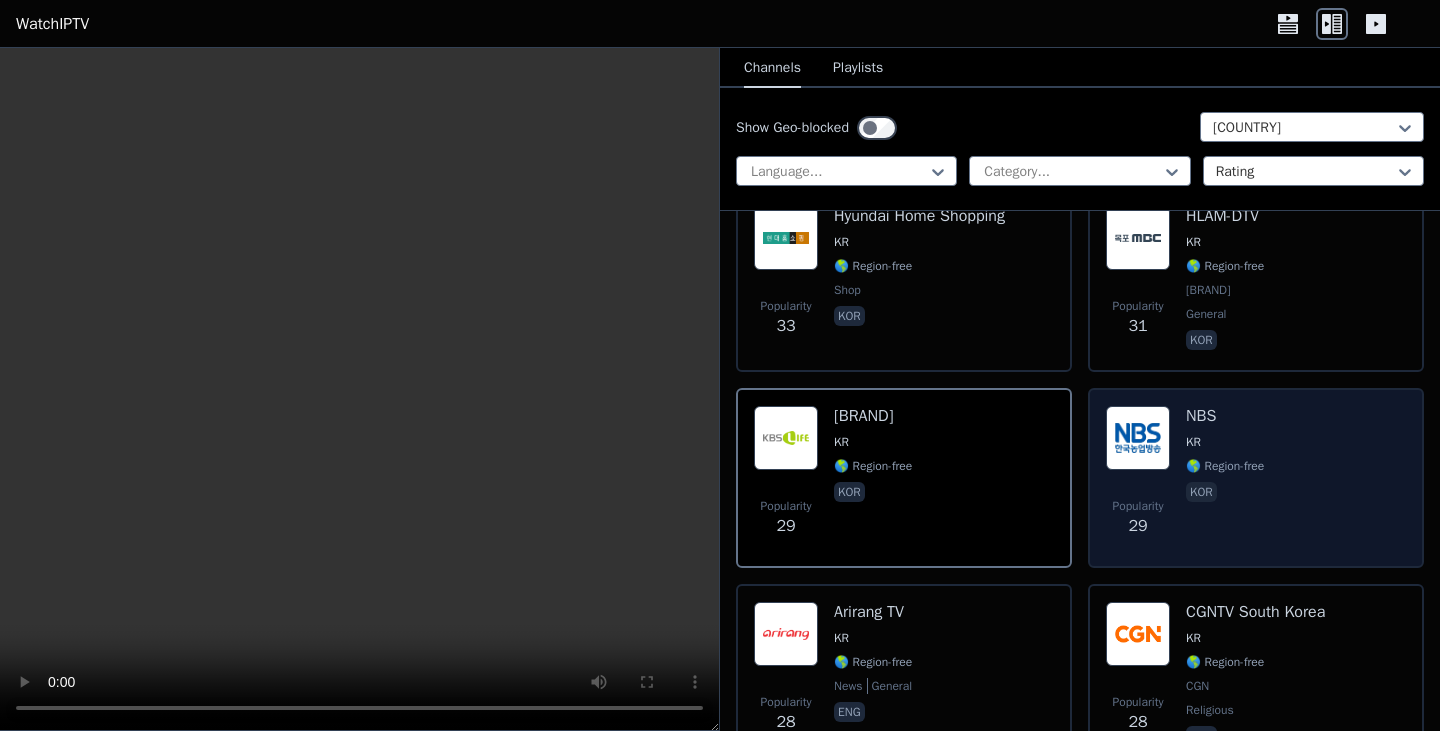 click on "Popularity [NUMBER] [BRAND] KR 🌎 Region-free kor" at bounding box center (1256, 478) 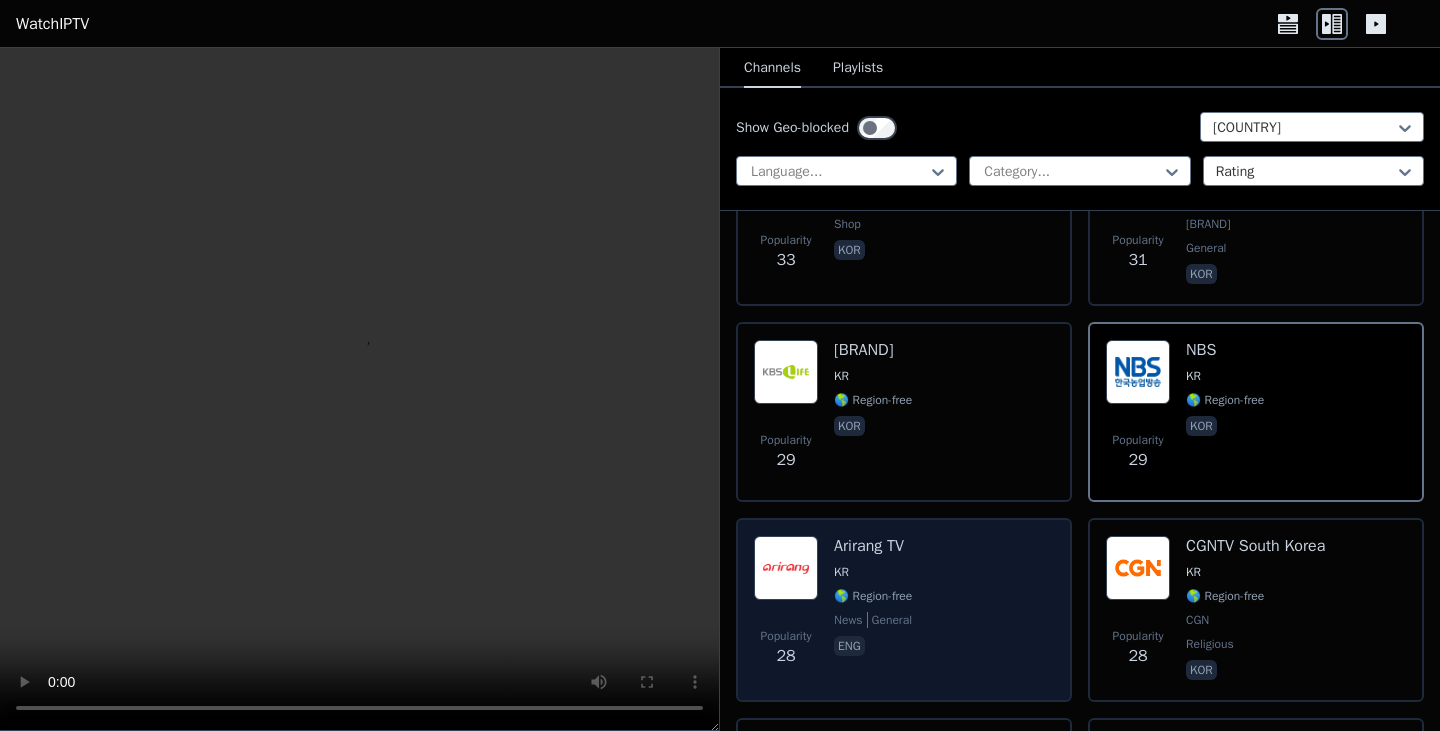scroll, scrollTop: 2118, scrollLeft: 0, axis: vertical 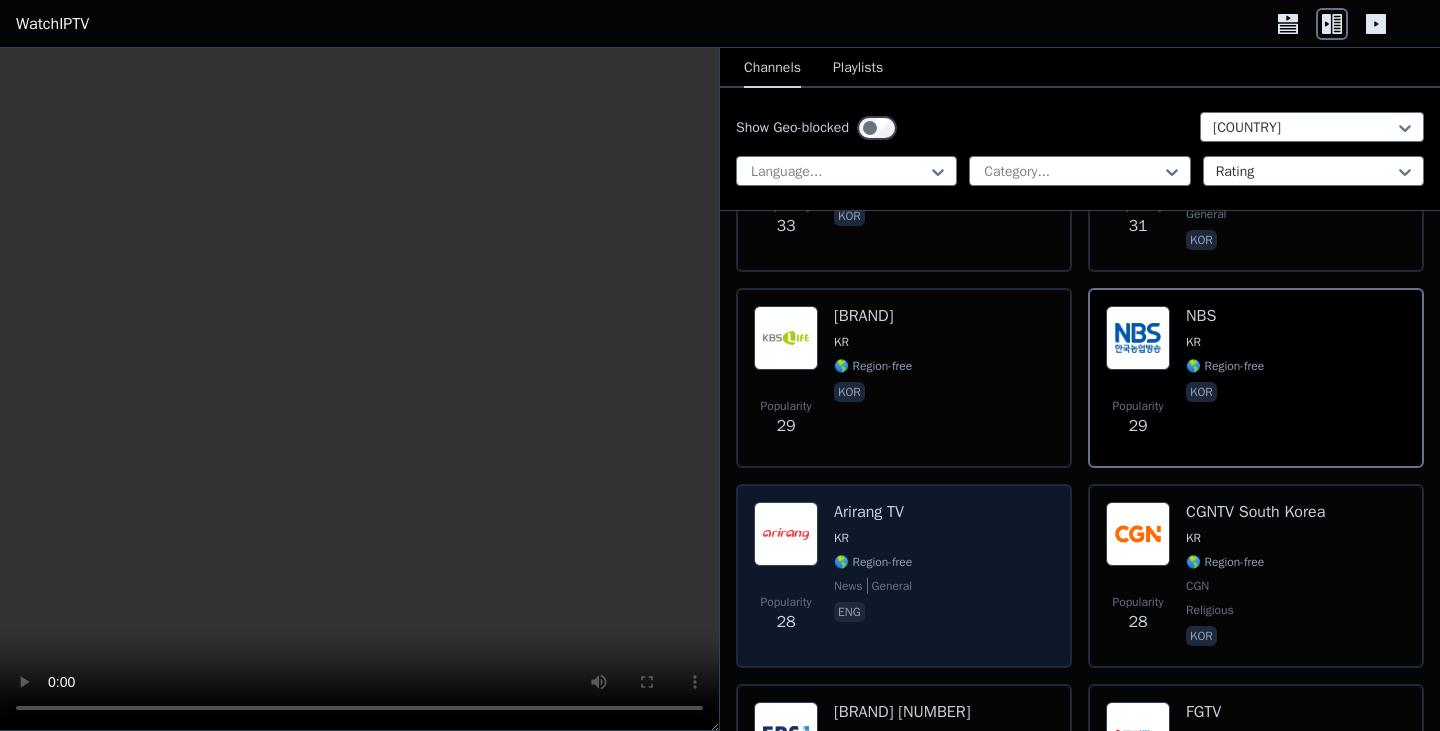 click on "general" at bounding box center [890, 586] 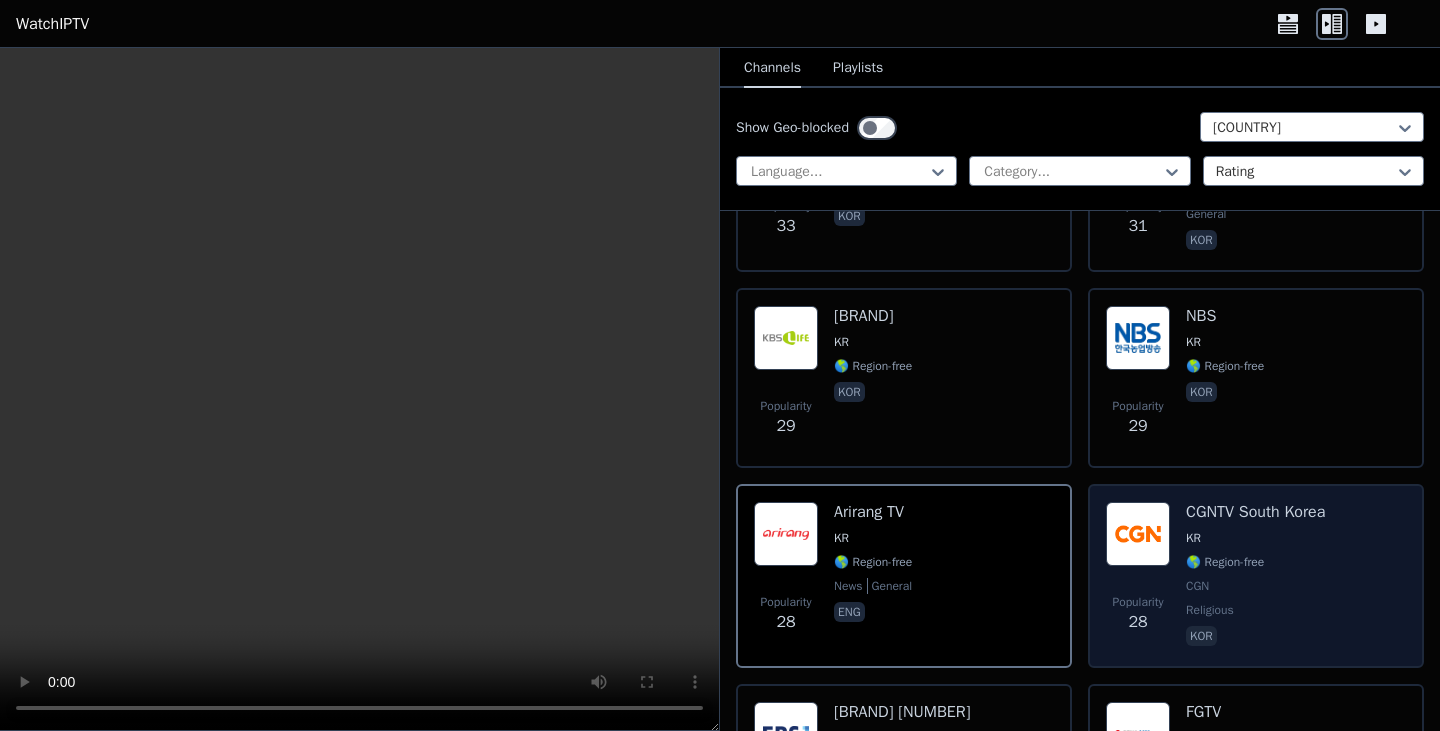 click on "Popularity 28" at bounding box center (1138, 576) 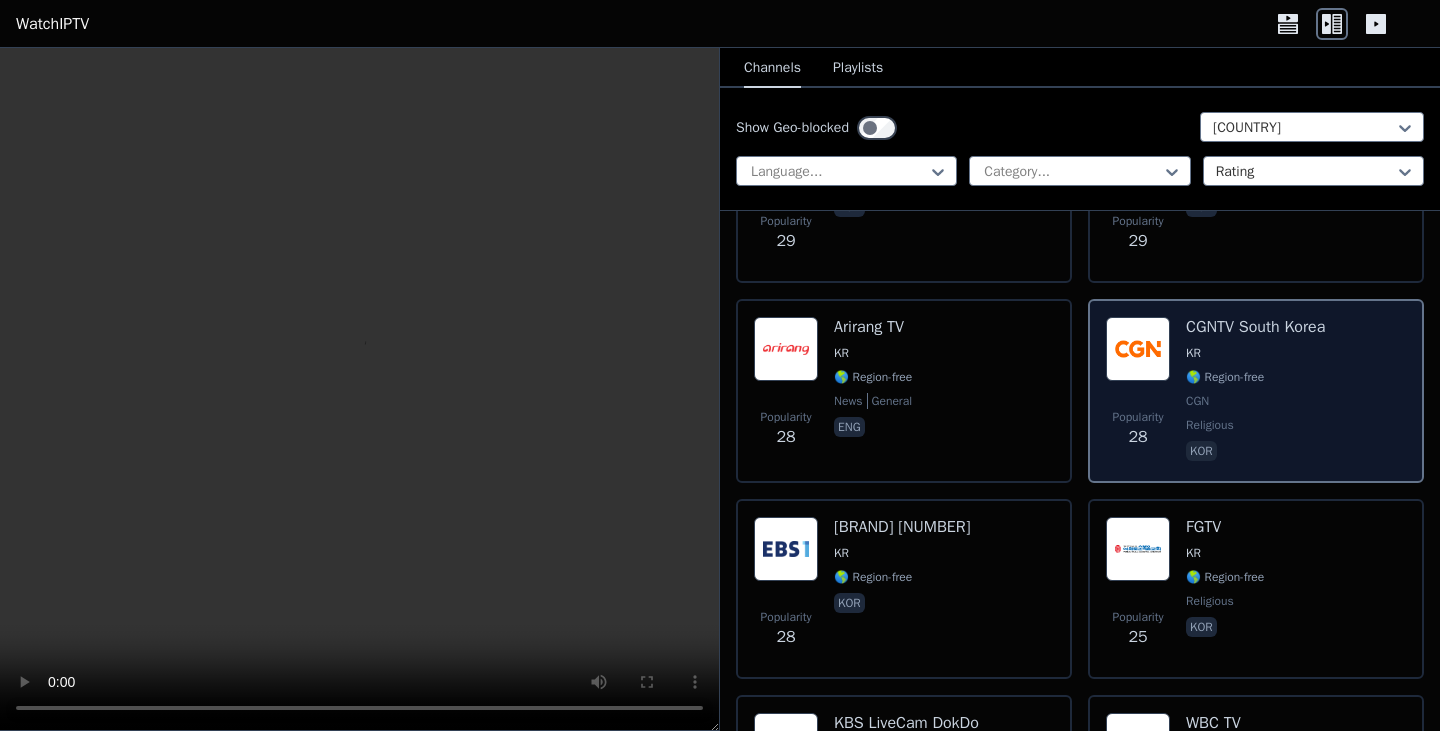 scroll, scrollTop: 2318, scrollLeft: 0, axis: vertical 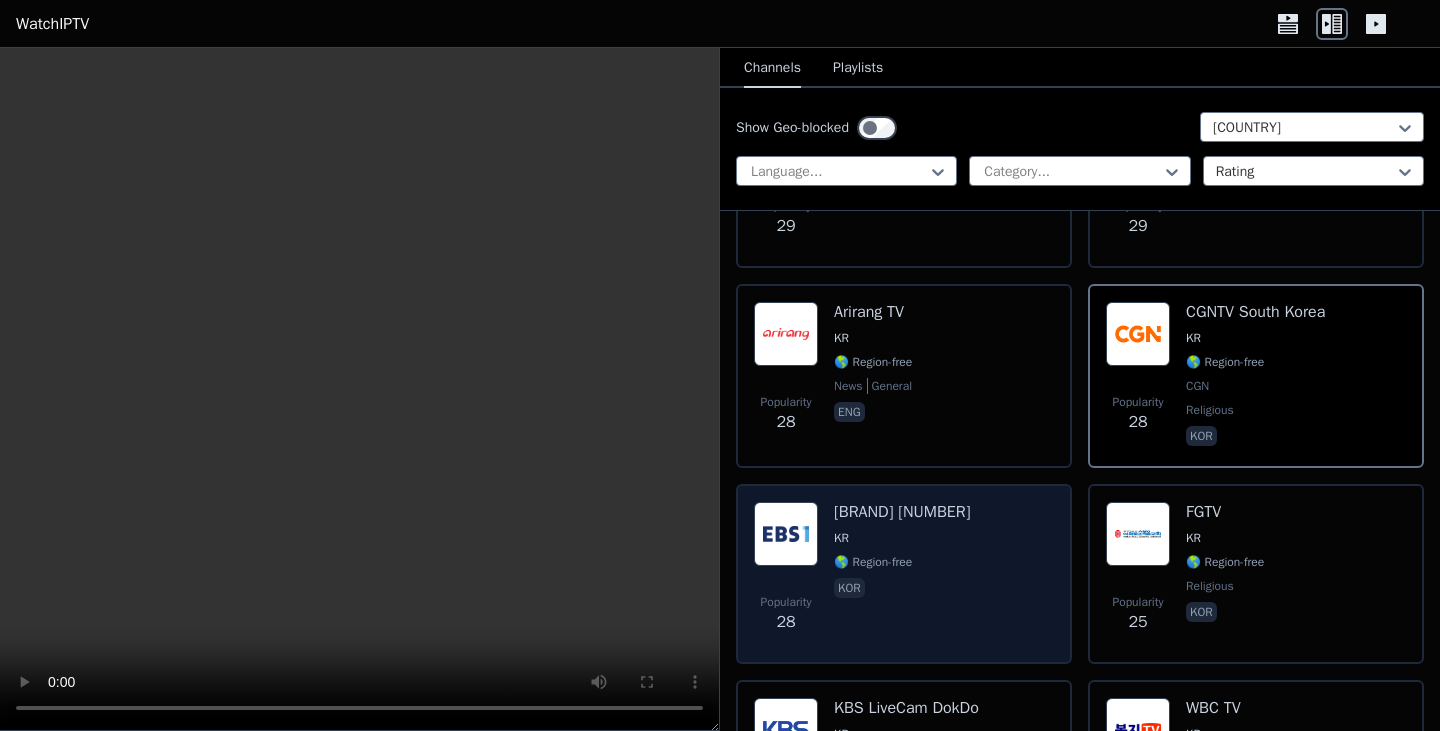 click on "Popularity [NUMBER] [BRAND] [NUMBER] KR 🌎 Region-free kor" at bounding box center [904, 574] 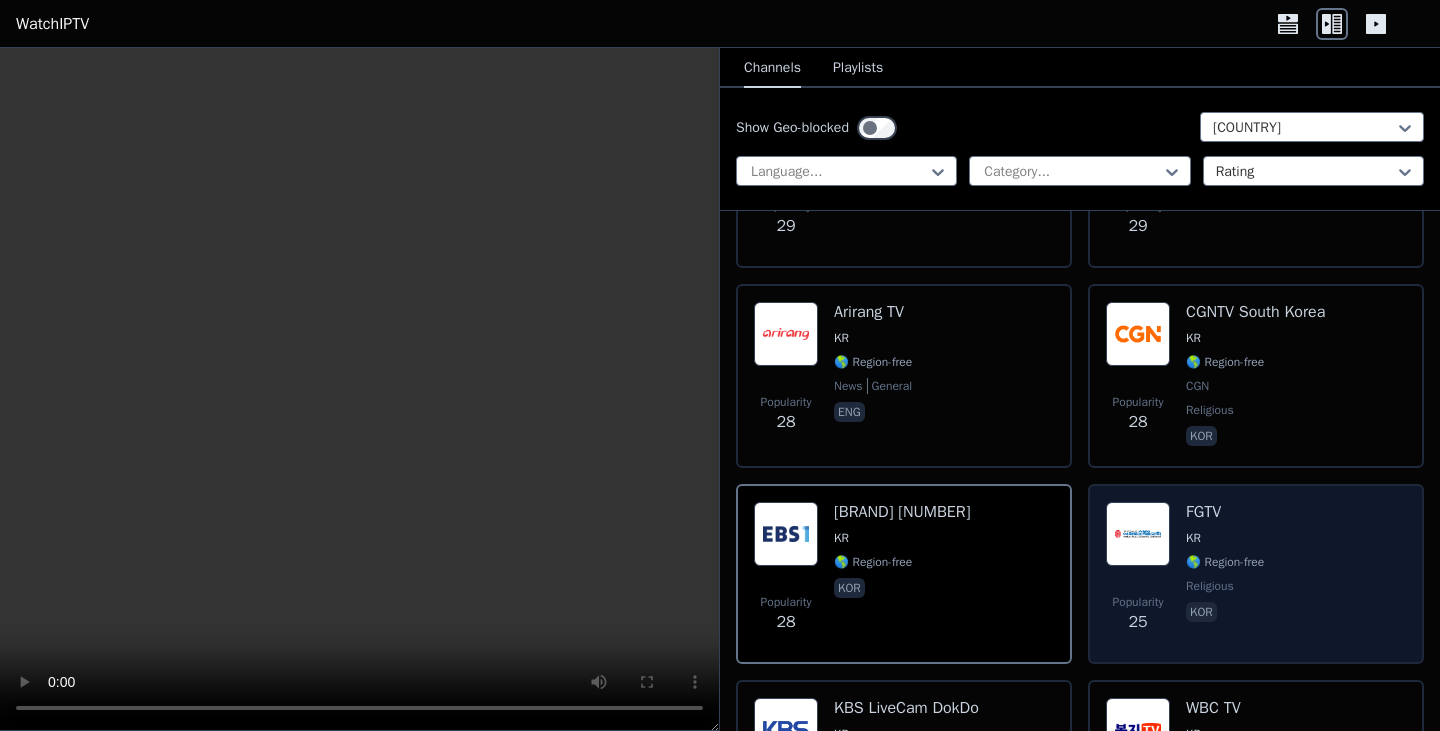 click on "Popularity [NUMBER] [BRAND] KR 🌎 Region-free religious kor" at bounding box center (1256, 574) 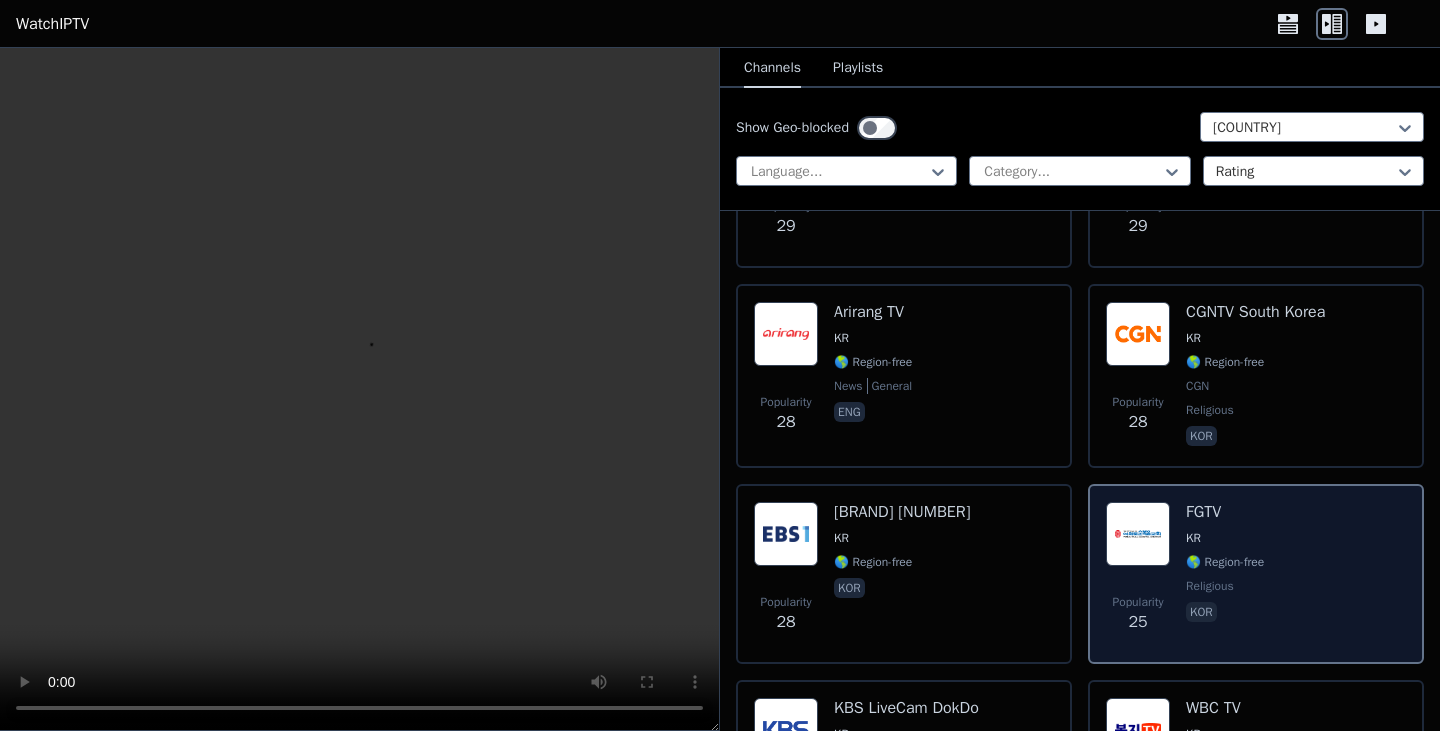 scroll, scrollTop: 2518, scrollLeft: 0, axis: vertical 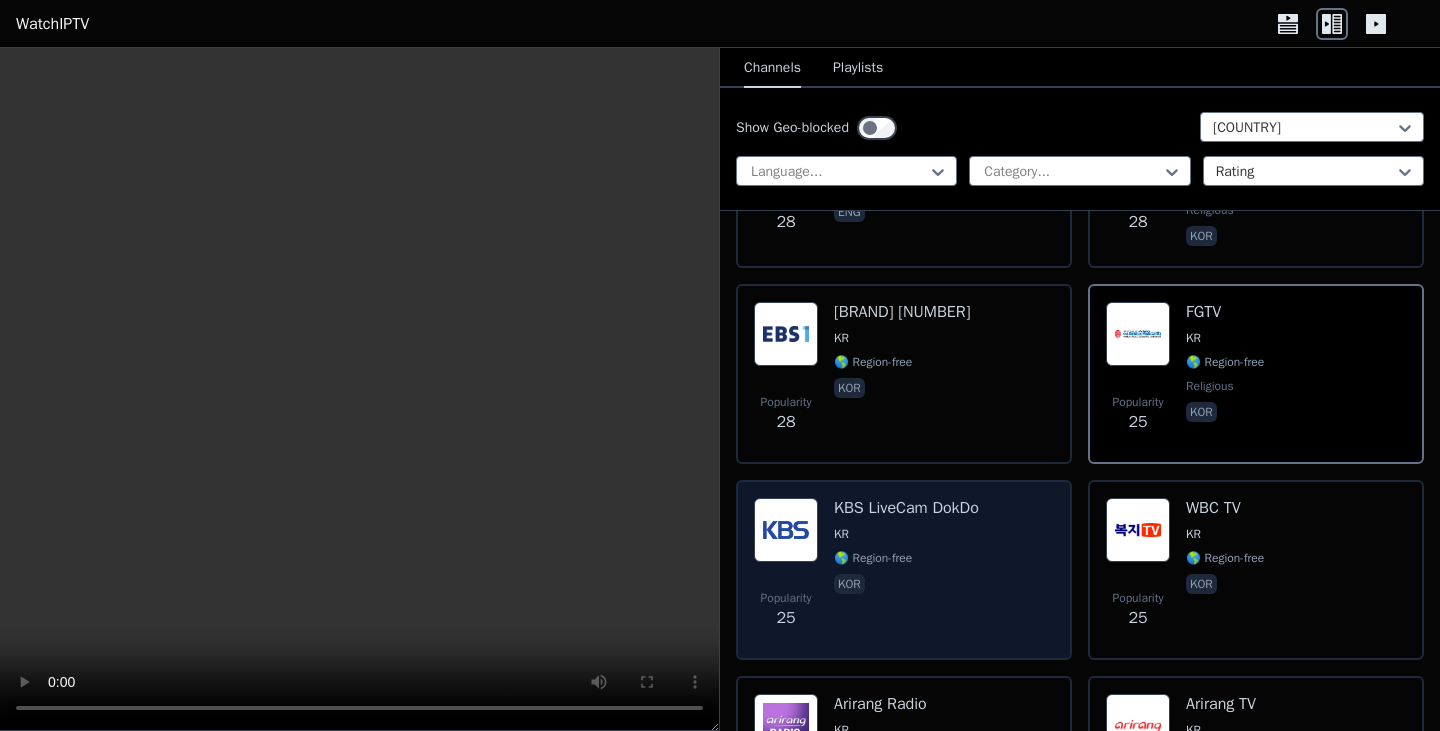 click on "🌎 Region-free" at bounding box center (873, 558) 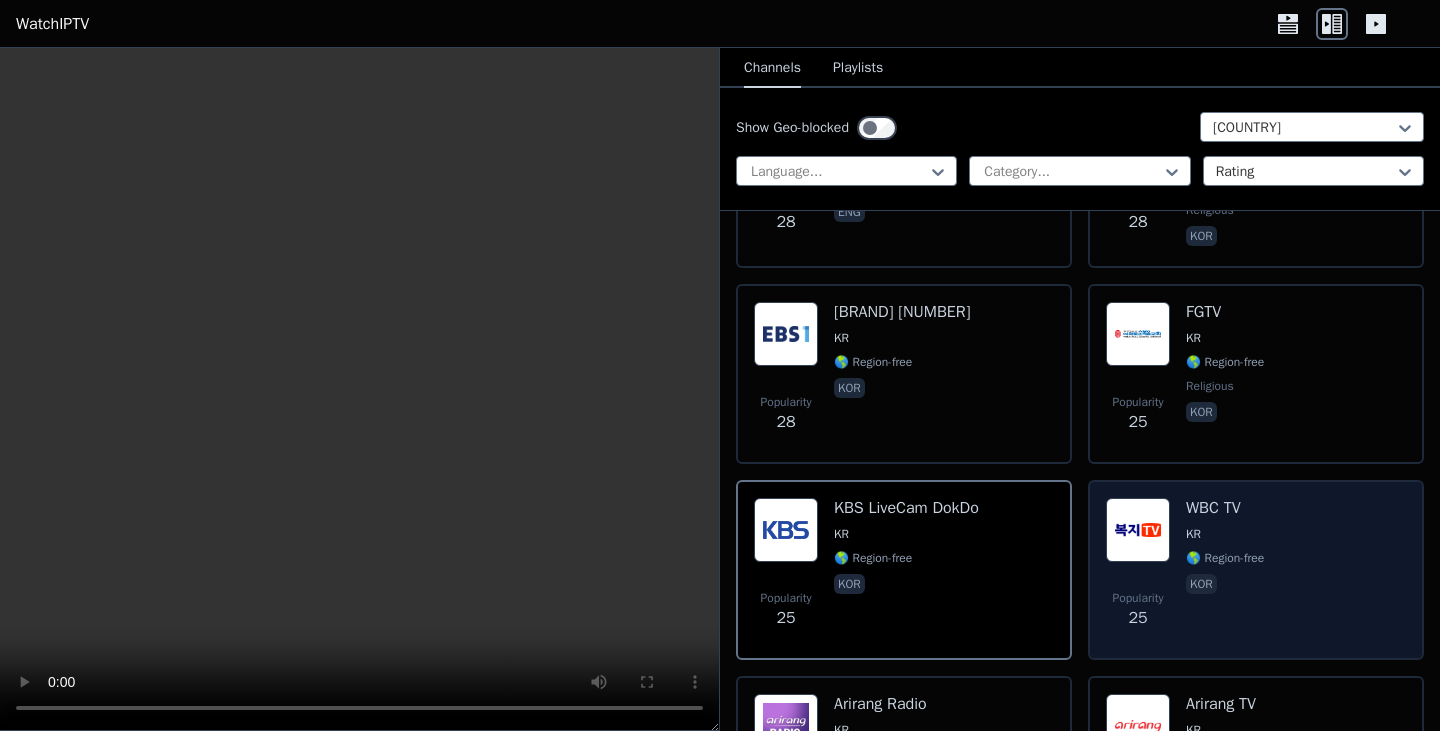 click at bounding box center [1138, 530] 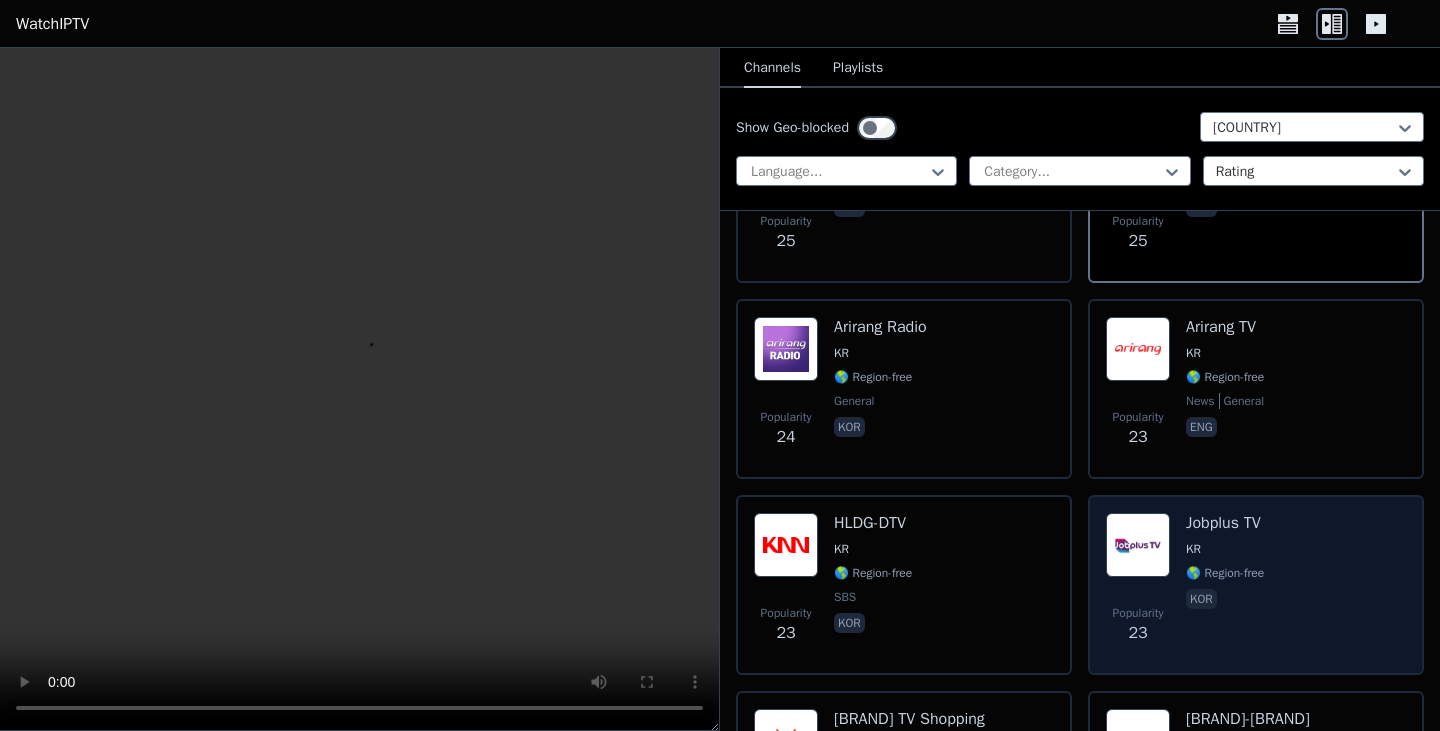 scroll, scrollTop: 2918, scrollLeft: 0, axis: vertical 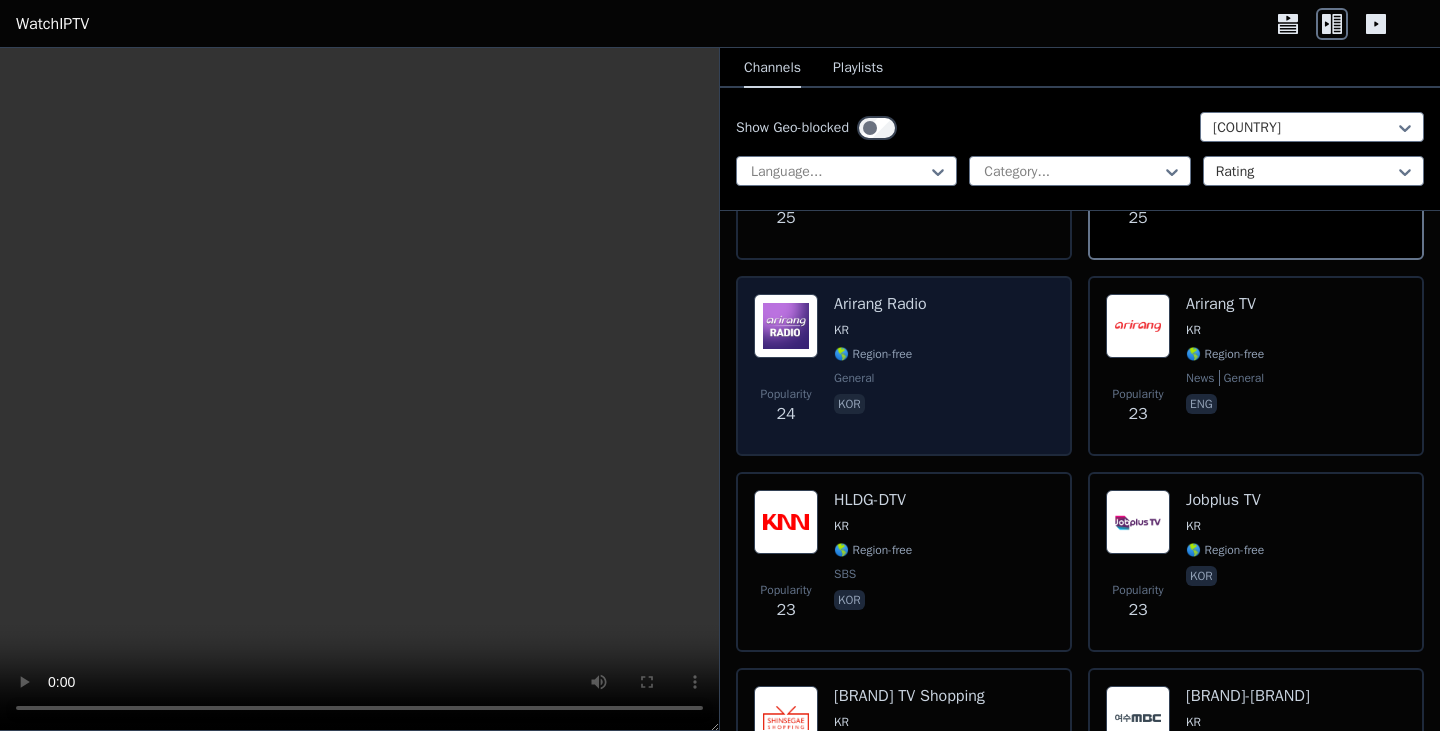 click on "Popularity [NUMBER] [BRAND] Radio KR 🌎 Region-free general kor" at bounding box center (904, 366) 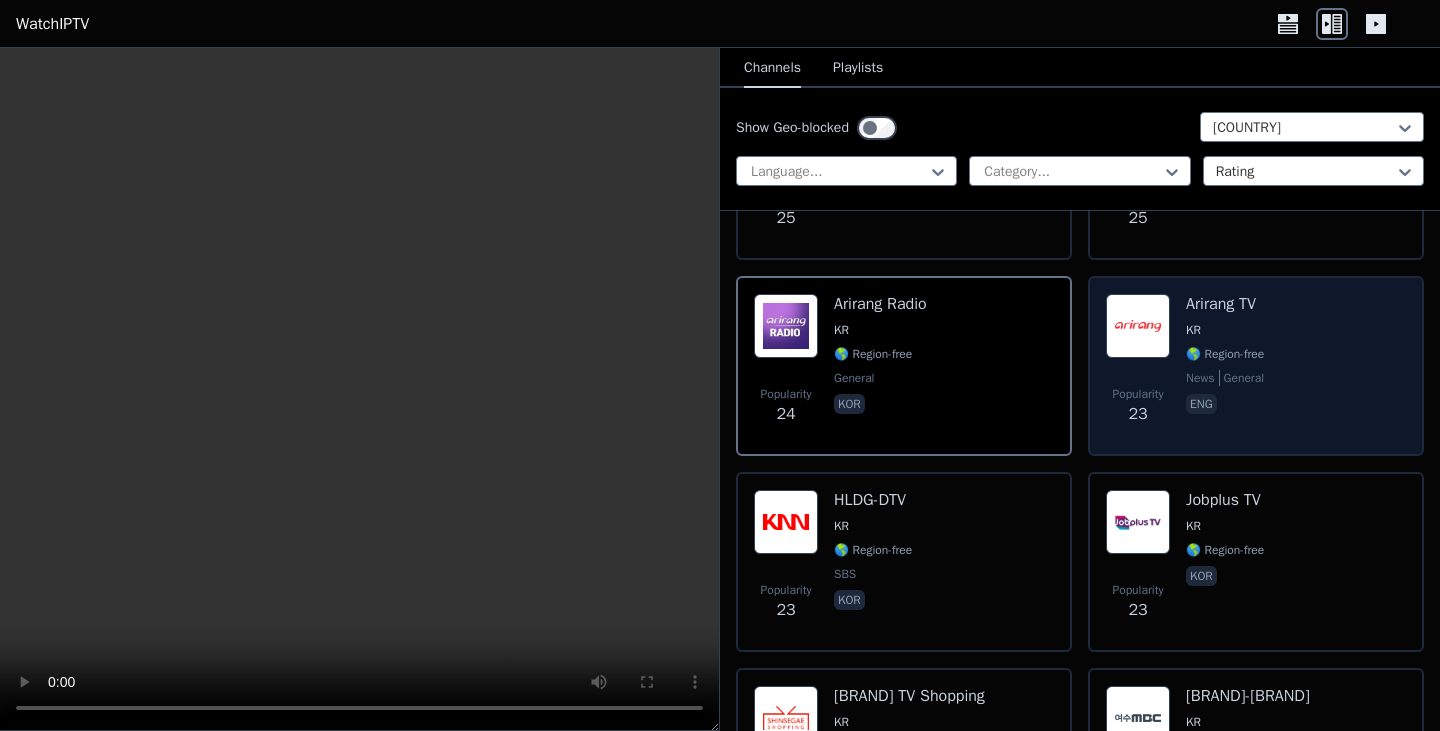 click on "Popularity 23" at bounding box center (1138, 366) 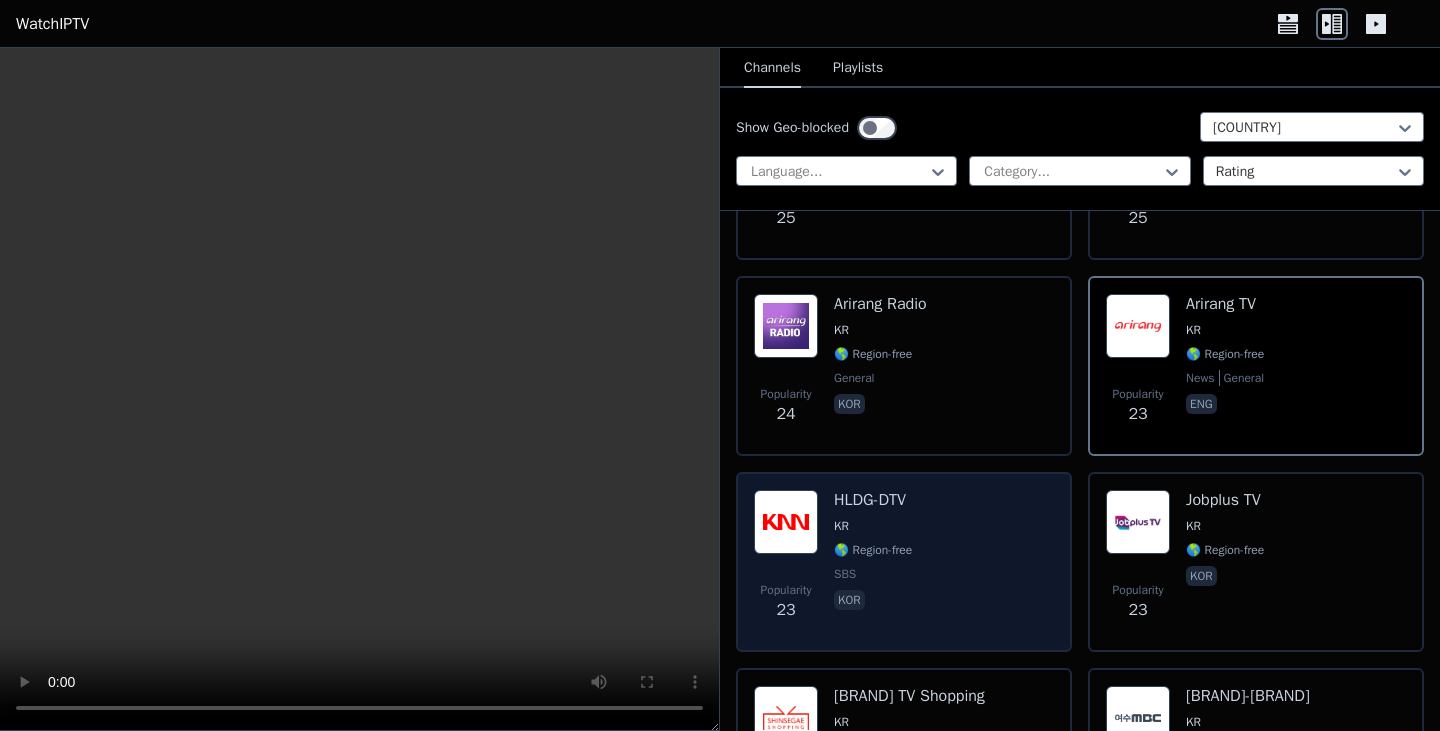 click on "Popularity [NUMBER] [BRAND]-[BRAND] KR 🌎 Region-free [BRAND] kor" at bounding box center (904, 562) 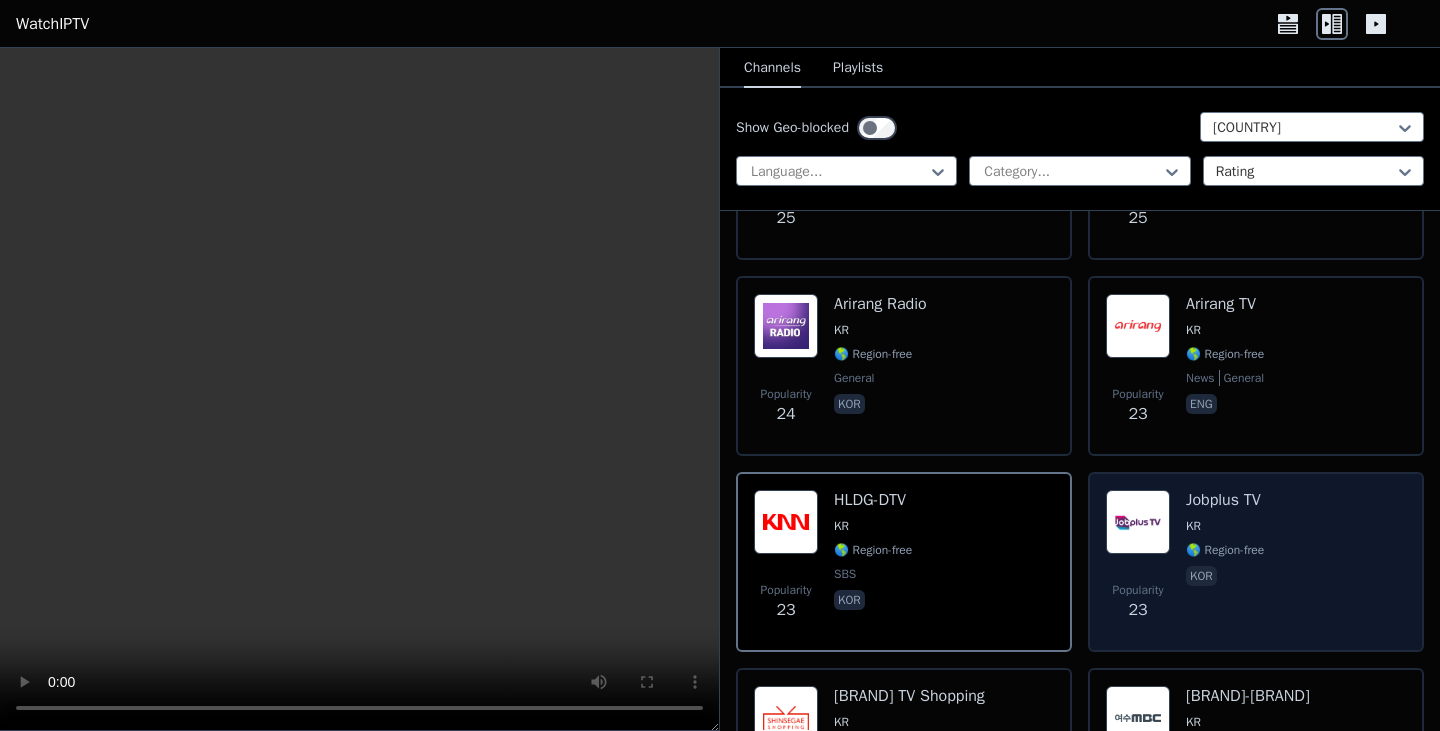 click on "[BRAND] TV KR 🌎 Region-free kor" at bounding box center [1225, 562] 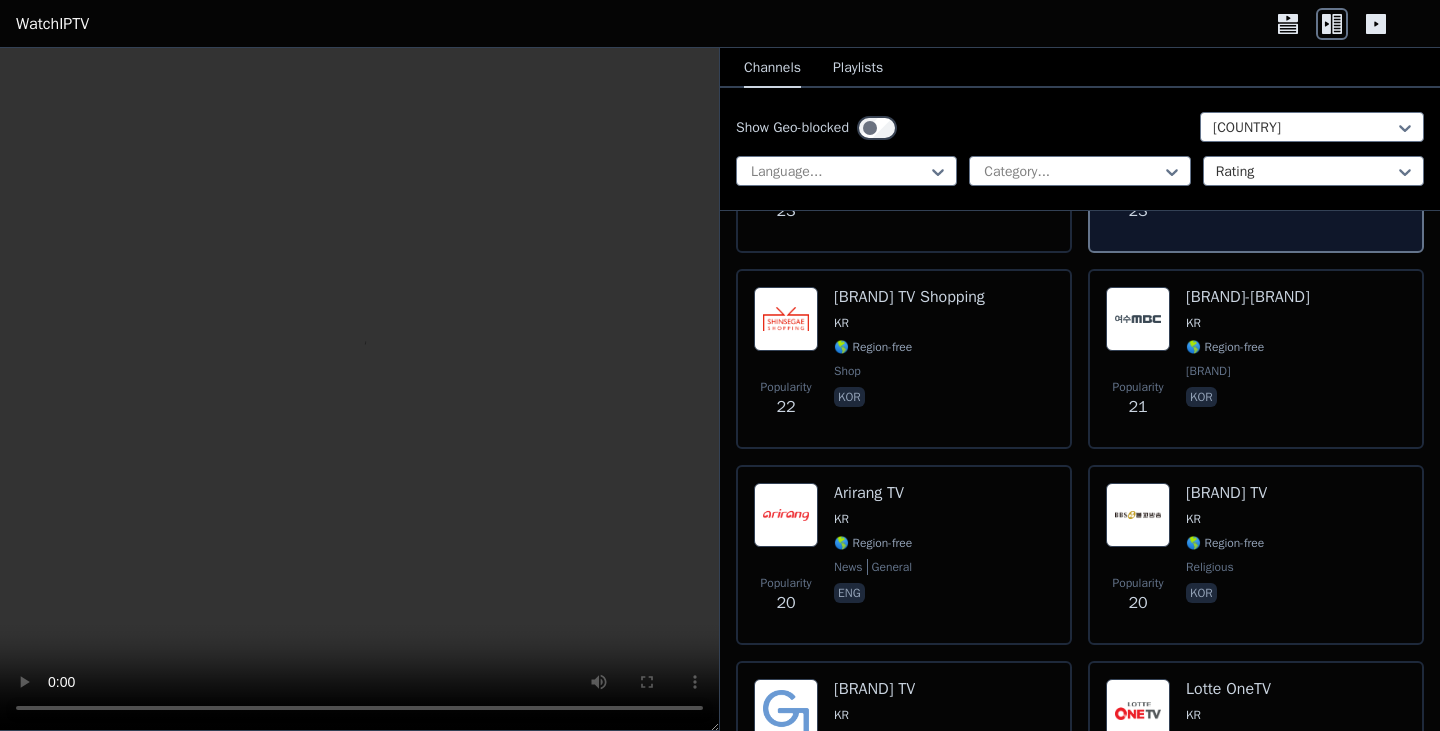 scroll, scrollTop: 3318, scrollLeft: 0, axis: vertical 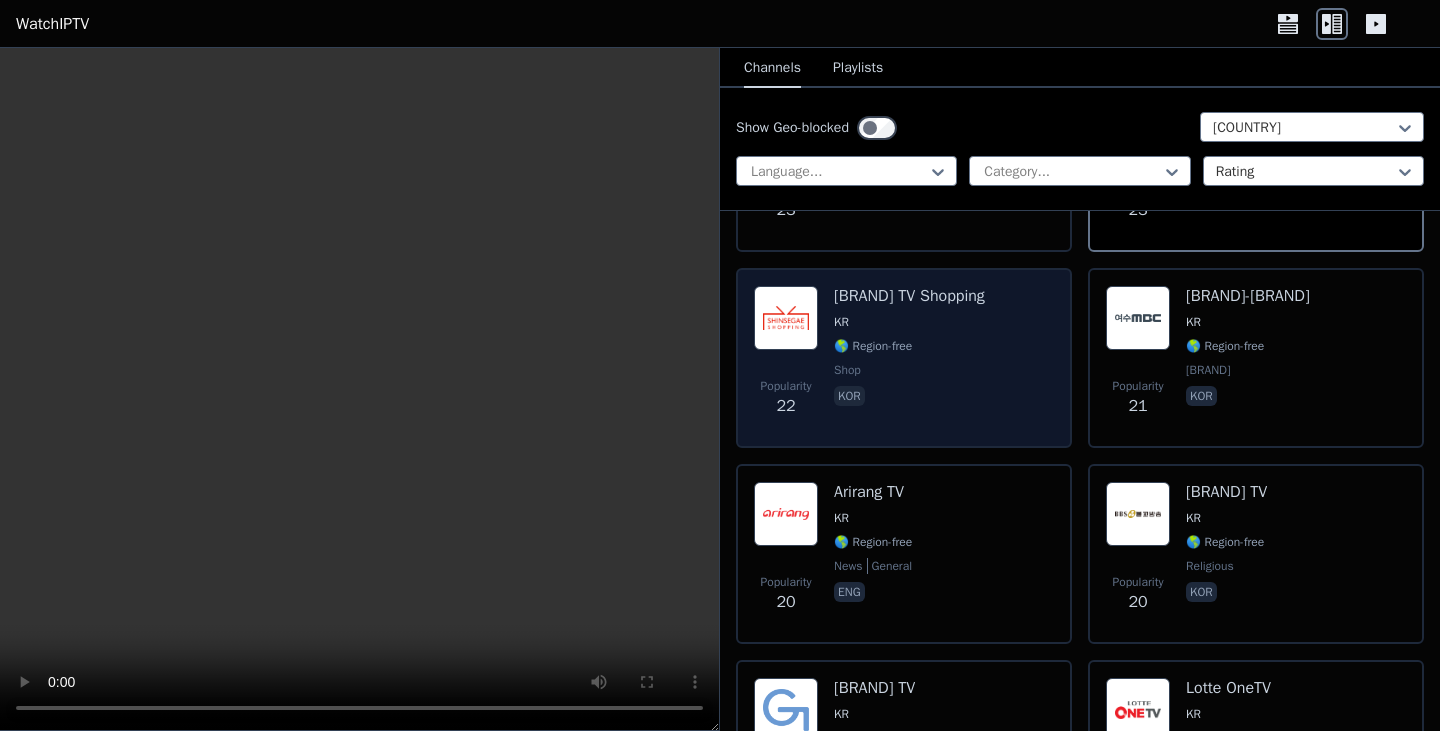 click on "Shinsegae TV Shopping KR 🌎 Region-free shop kor" at bounding box center (909, 358) 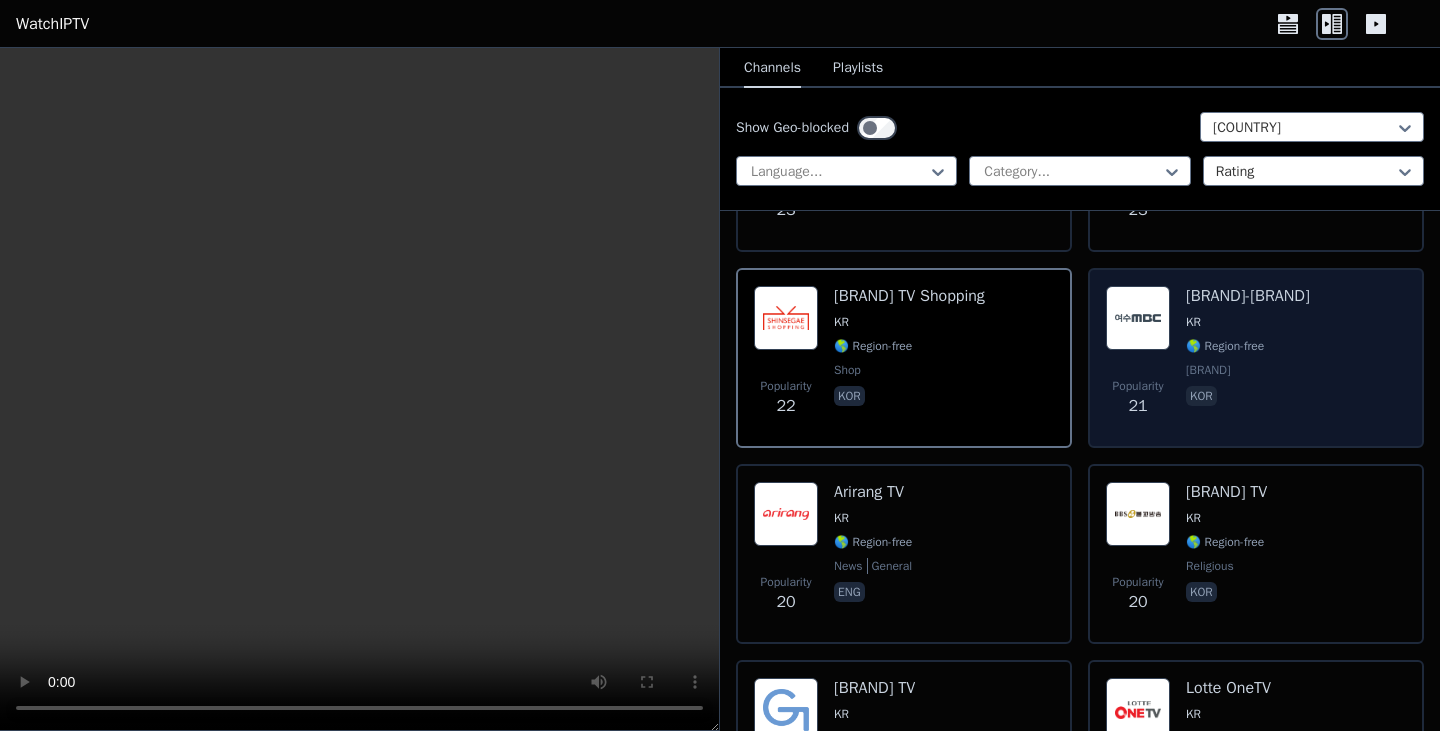 click on "Popularity" at bounding box center [1137, 386] 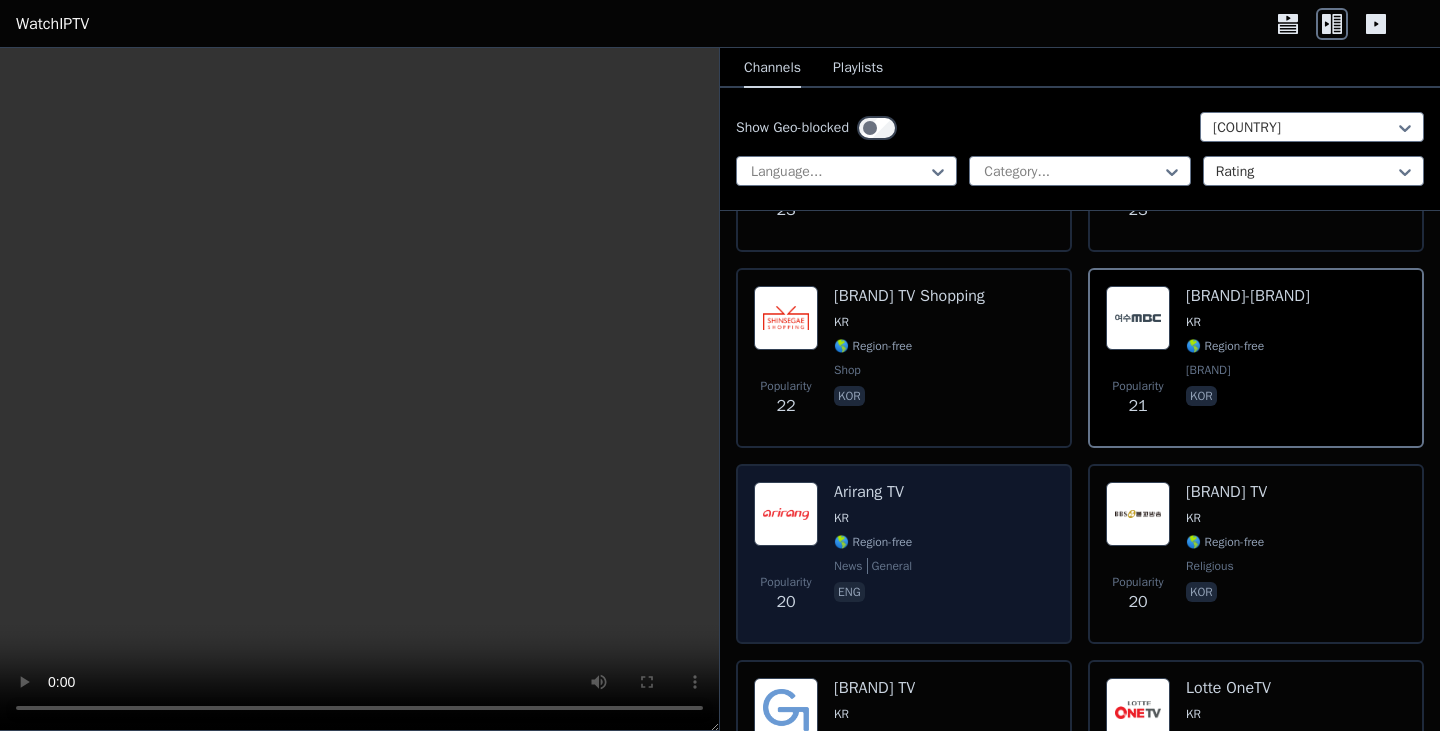 click on "Popularity 20 Arirang TV KR 🌎 Region-free news general eng" at bounding box center (904, 554) 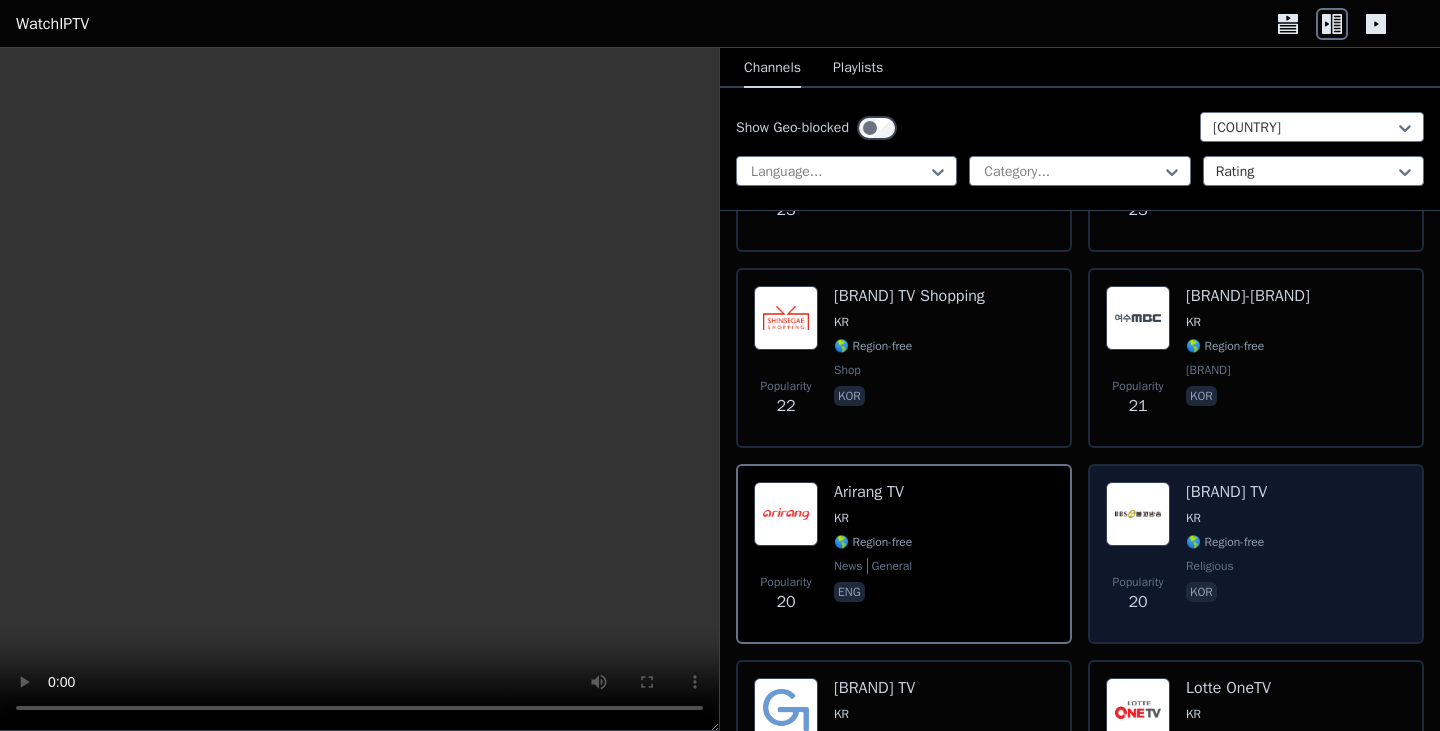 click on "KR" at bounding box center (1226, 518) 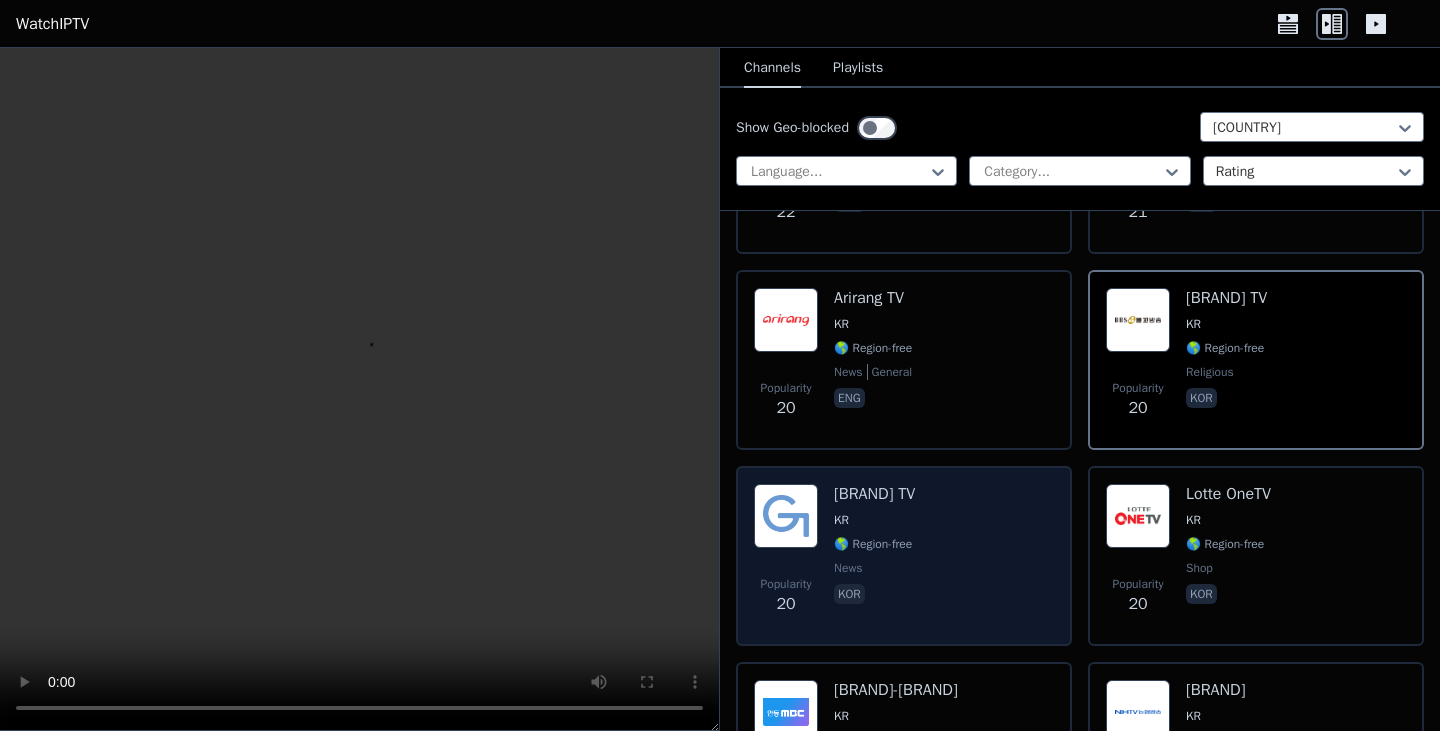 scroll, scrollTop: 3518, scrollLeft: 0, axis: vertical 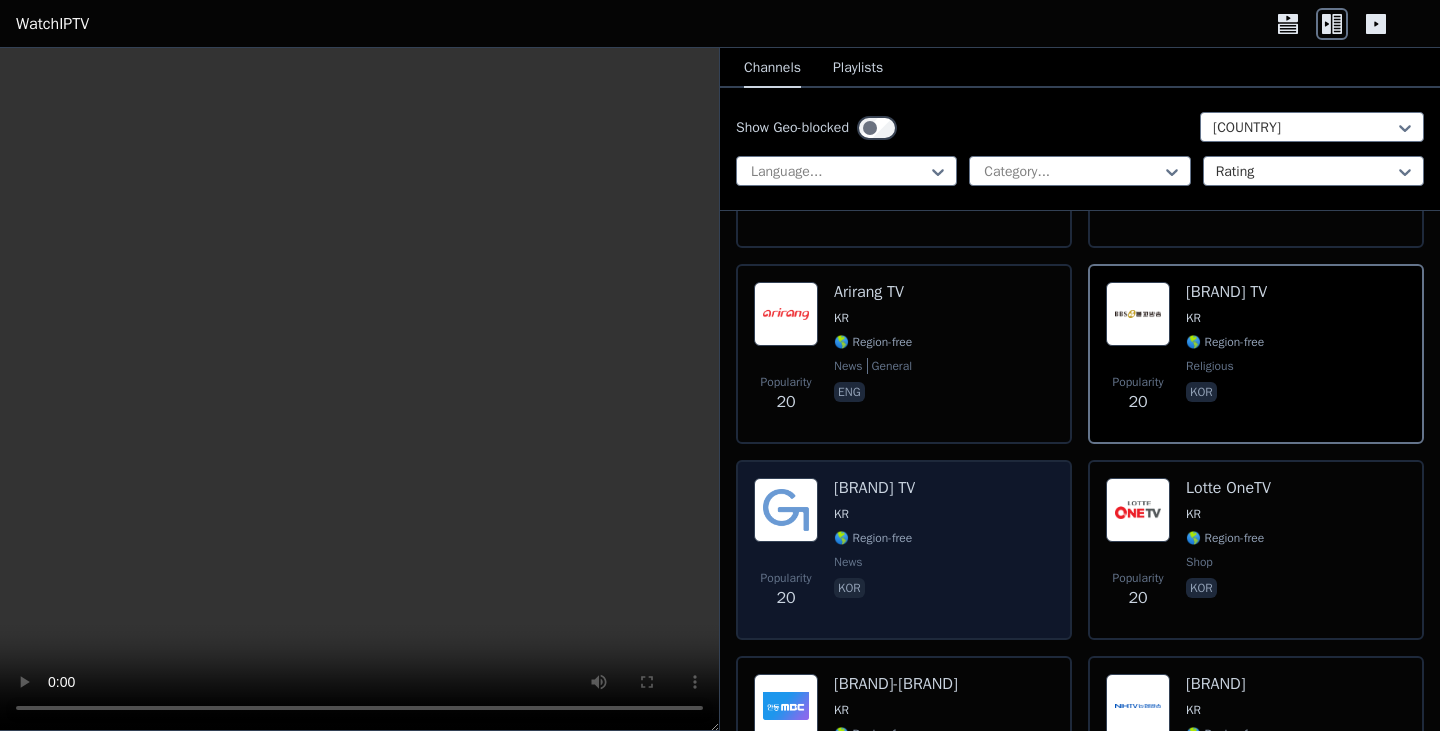 click on "kor" at bounding box center (874, 590) 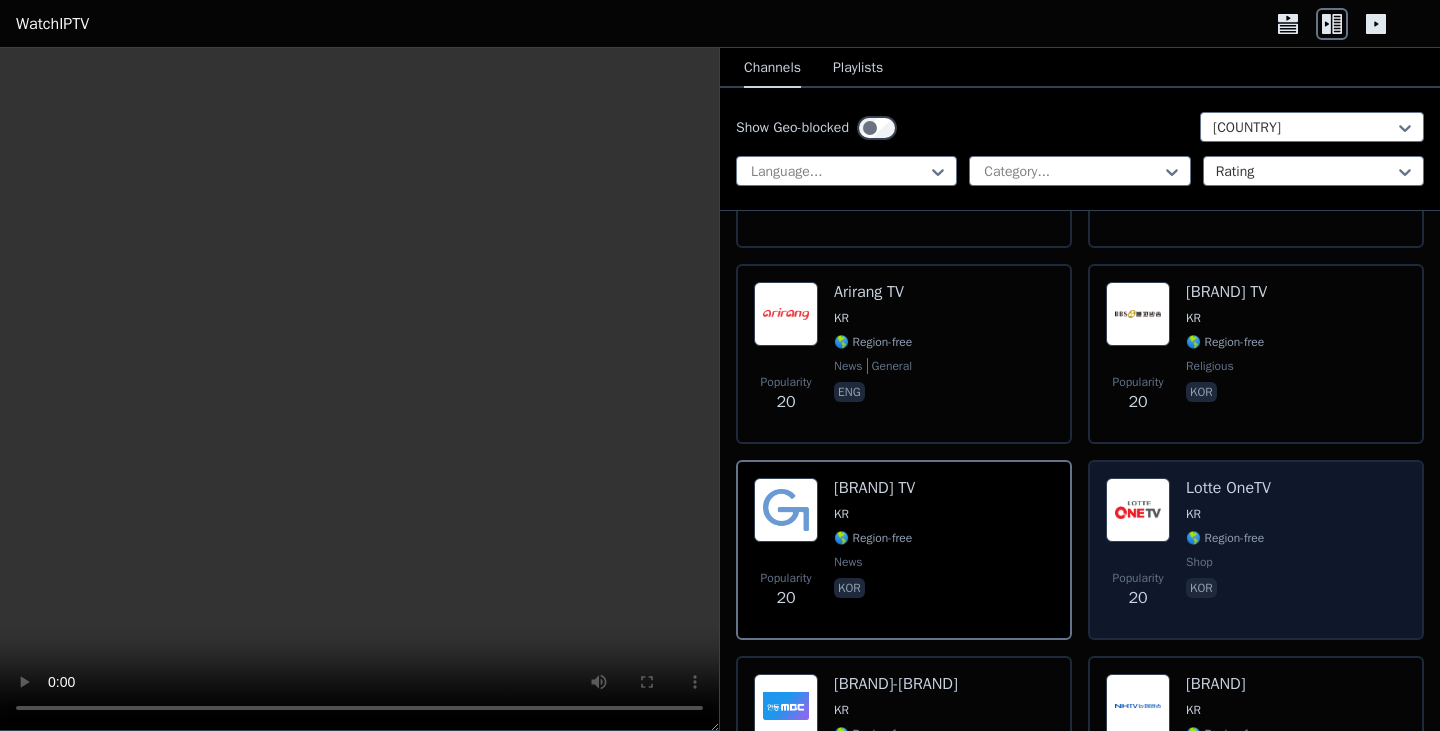 click on "Popularity [NUMBER] [BRAND] OneTV KR 🌎 Region-free shop kor" at bounding box center (1256, 550) 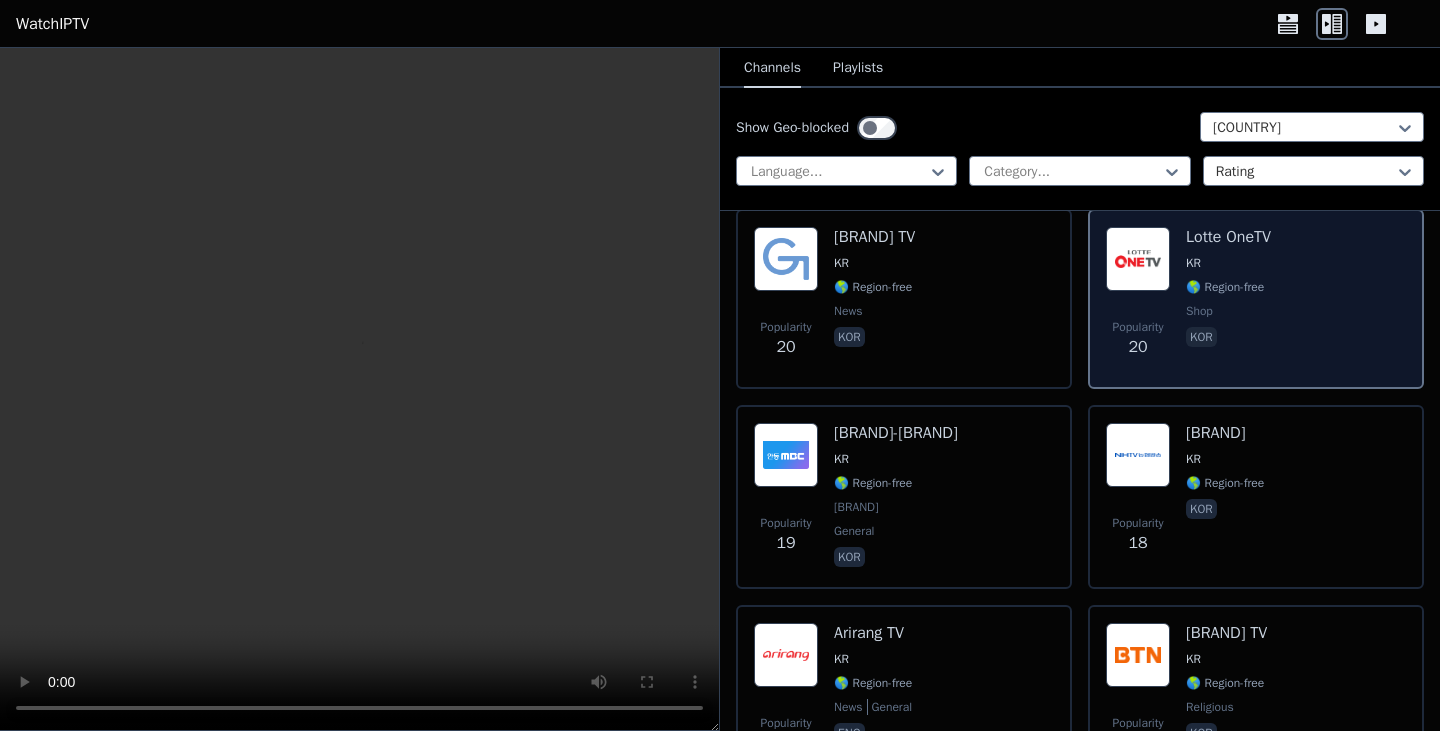 scroll, scrollTop: 3818, scrollLeft: 0, axis: vertical 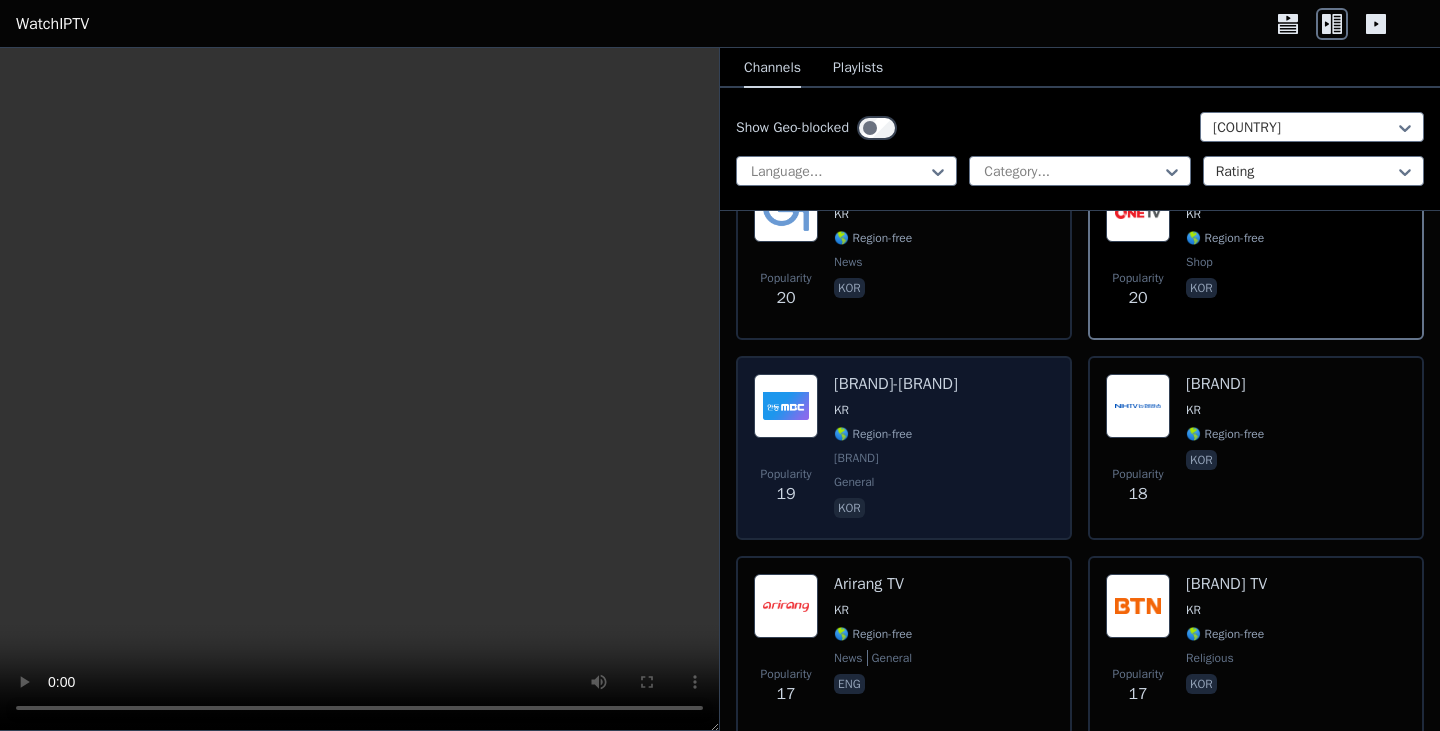 click on "Popularity 19 HLAW-DTV KR 🌎 Region-free MBC general kor" at bounding box center [904, 448] 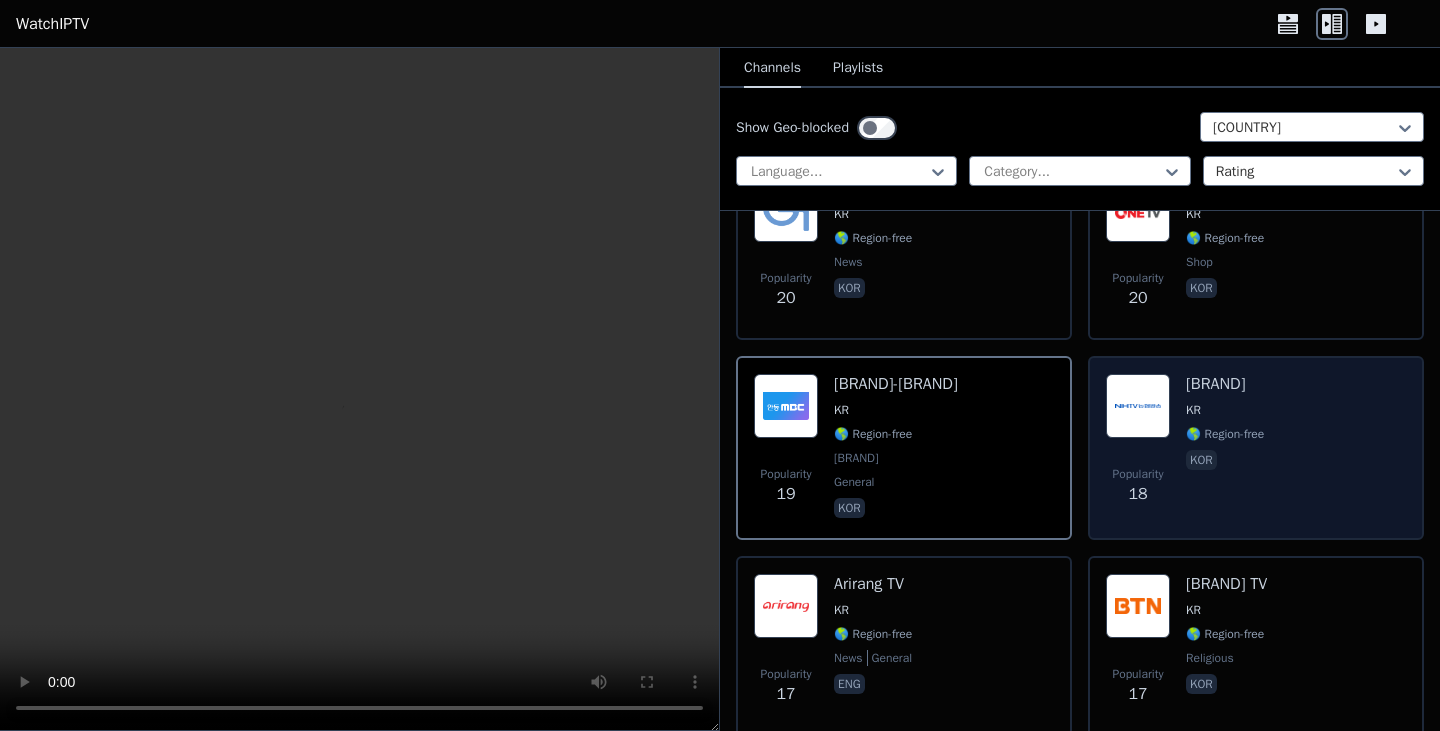 click on "Popularity [NUMBER] [BRAND] KR 🌎 Region-free kor" at bounding box center [1256, 448] 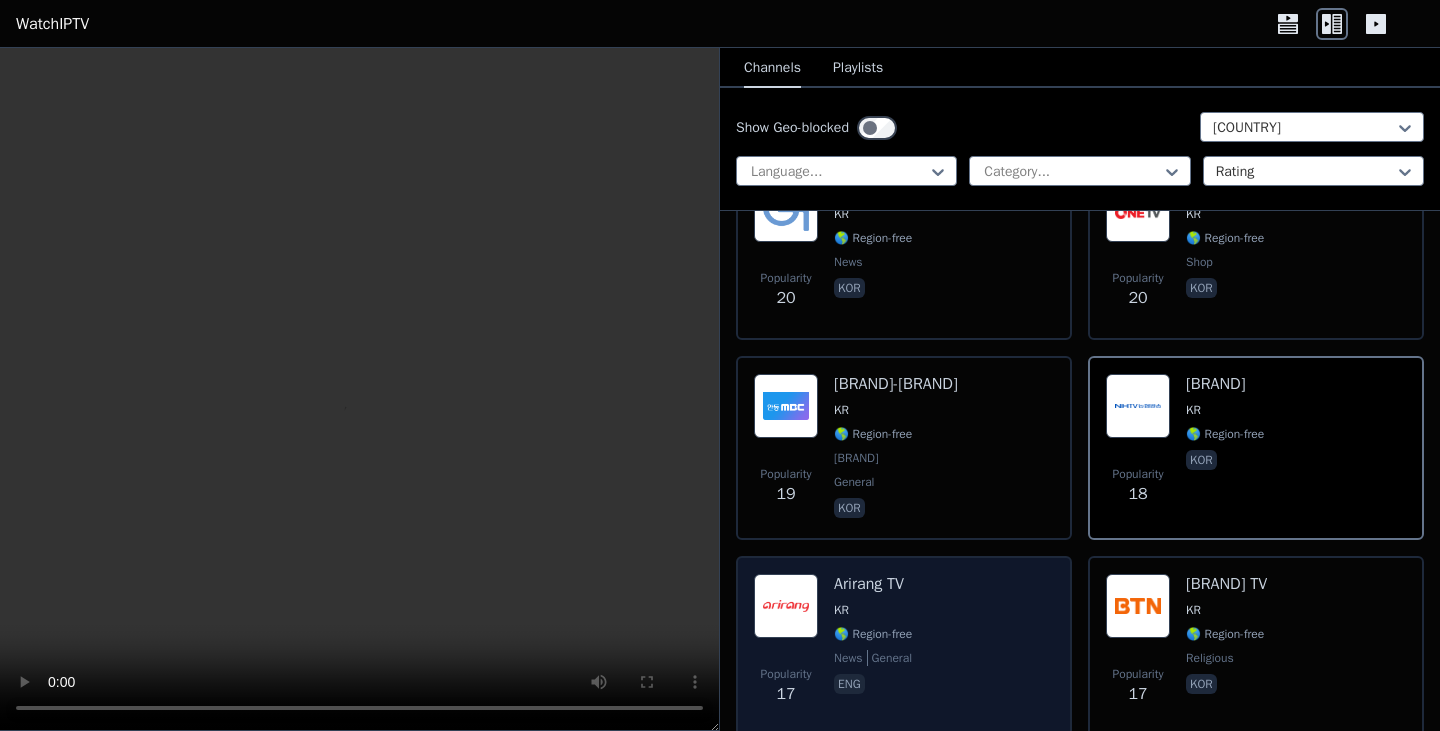 click on "Popularity [NUMBER] [BRAND] TV KR 🌎 Region-free news general eng" at bounding box center [904, 646] 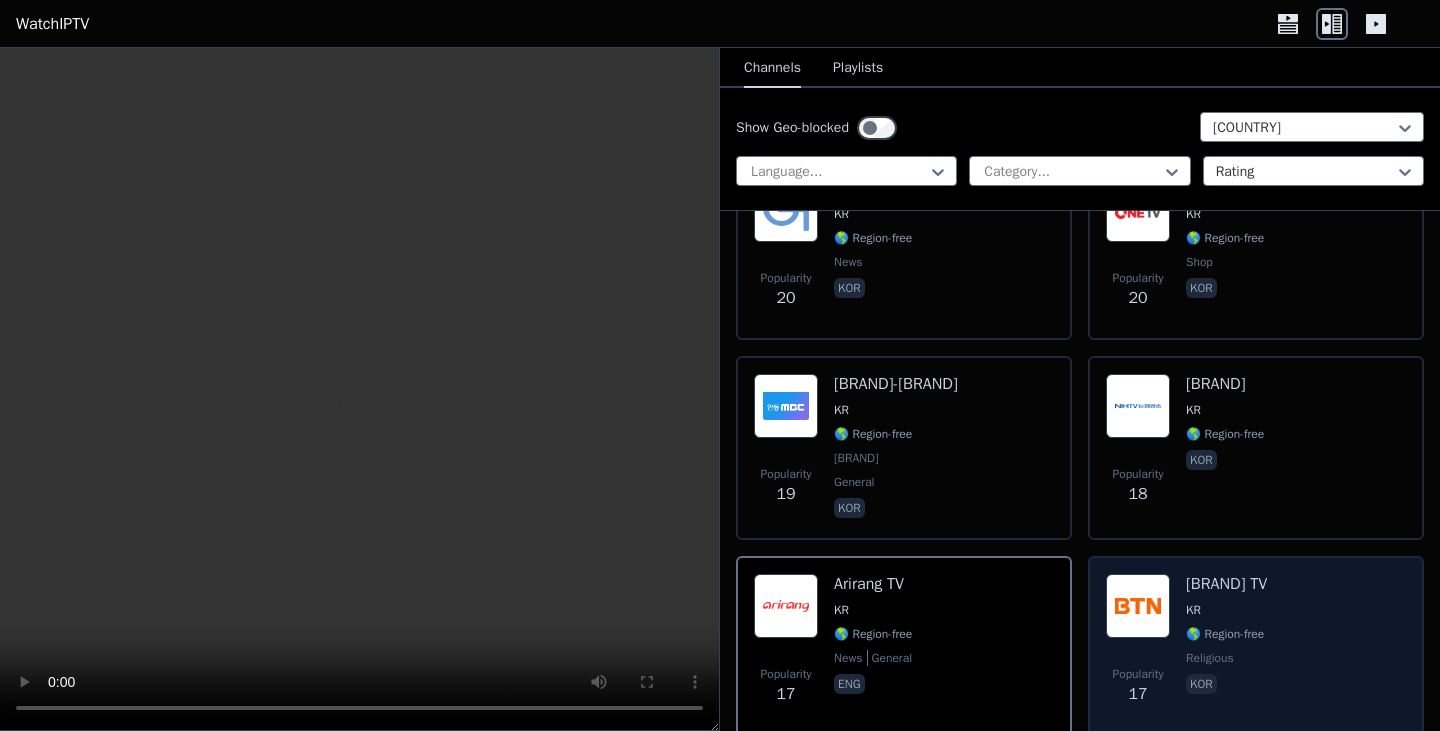 click on "[BRAND] TV" at bounding box center (1226, 584) 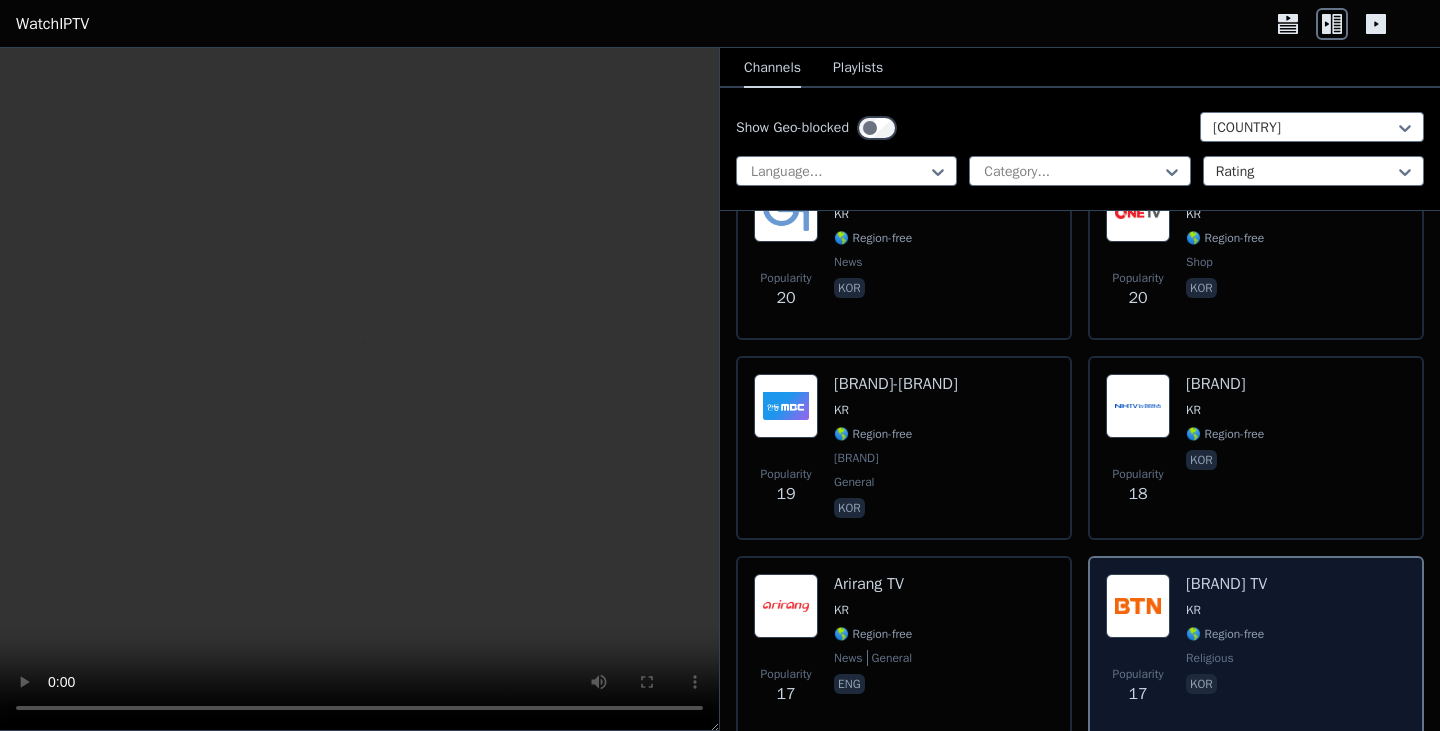 scroll, scrollTop: 4118, scrollLeft: 0, axis: vertical 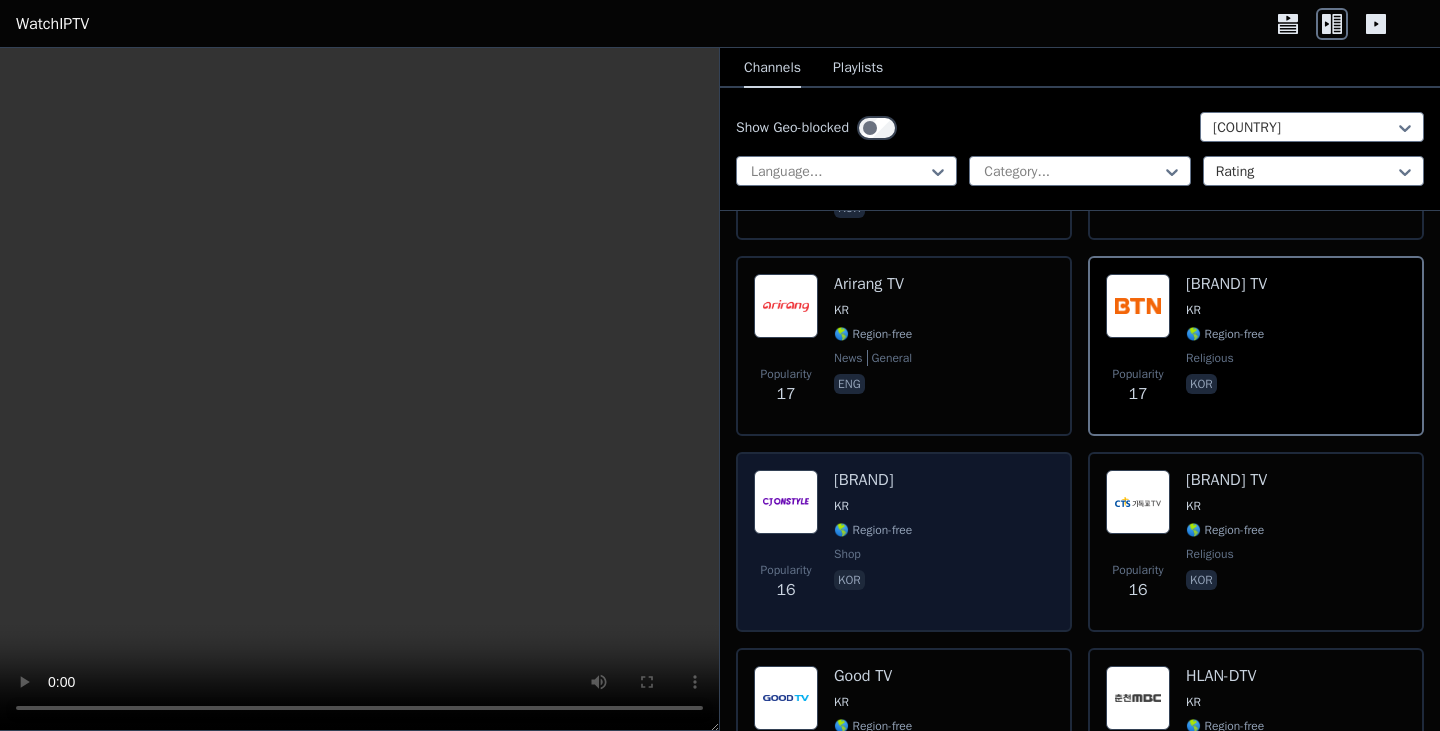 click on "Popularity [NUMBER] [BRAND] [BRAND] KR 🌎 Region-free shop kor" at bounding box center (904, 542) 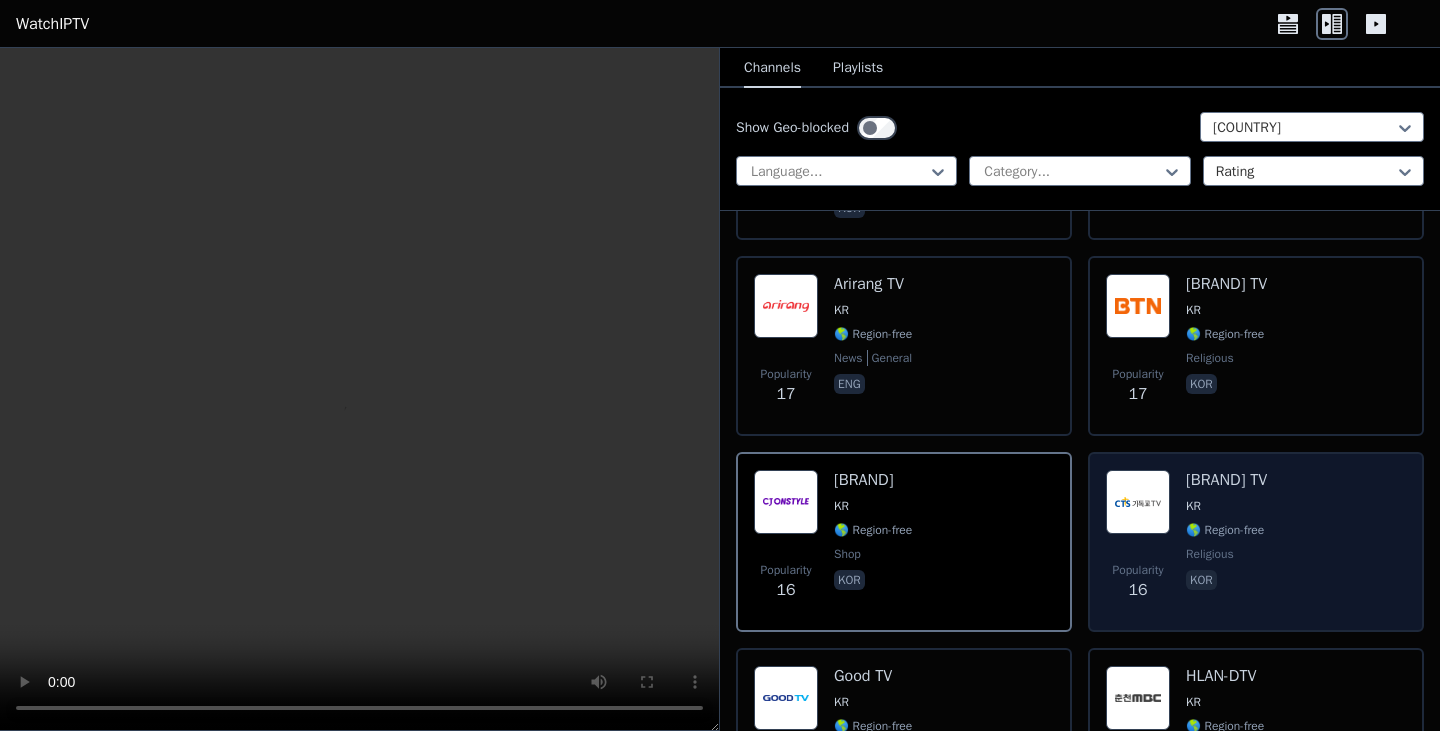 click on "religious" at bounding box center (1210, 554) 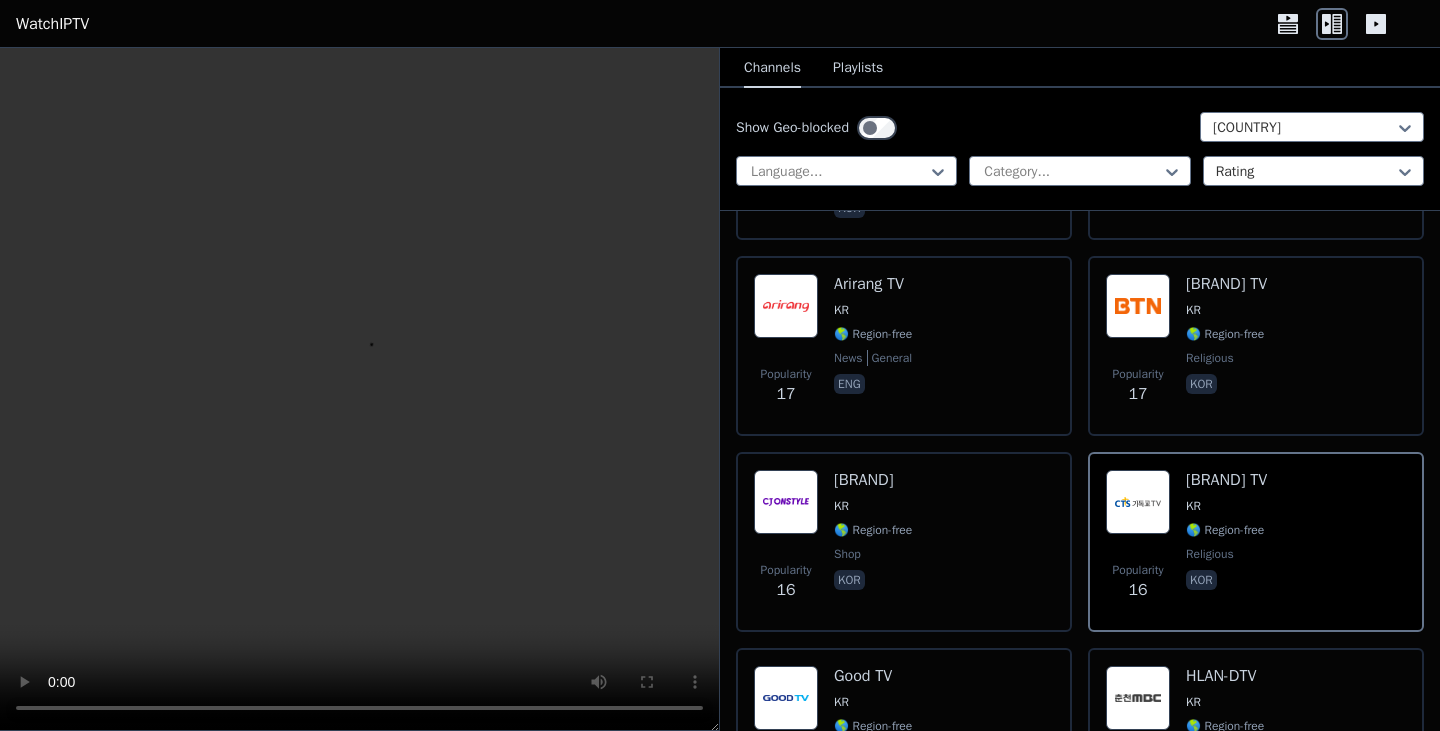 scroll, scrollTop: 4318, scrollLeft: 0, axis: vertical 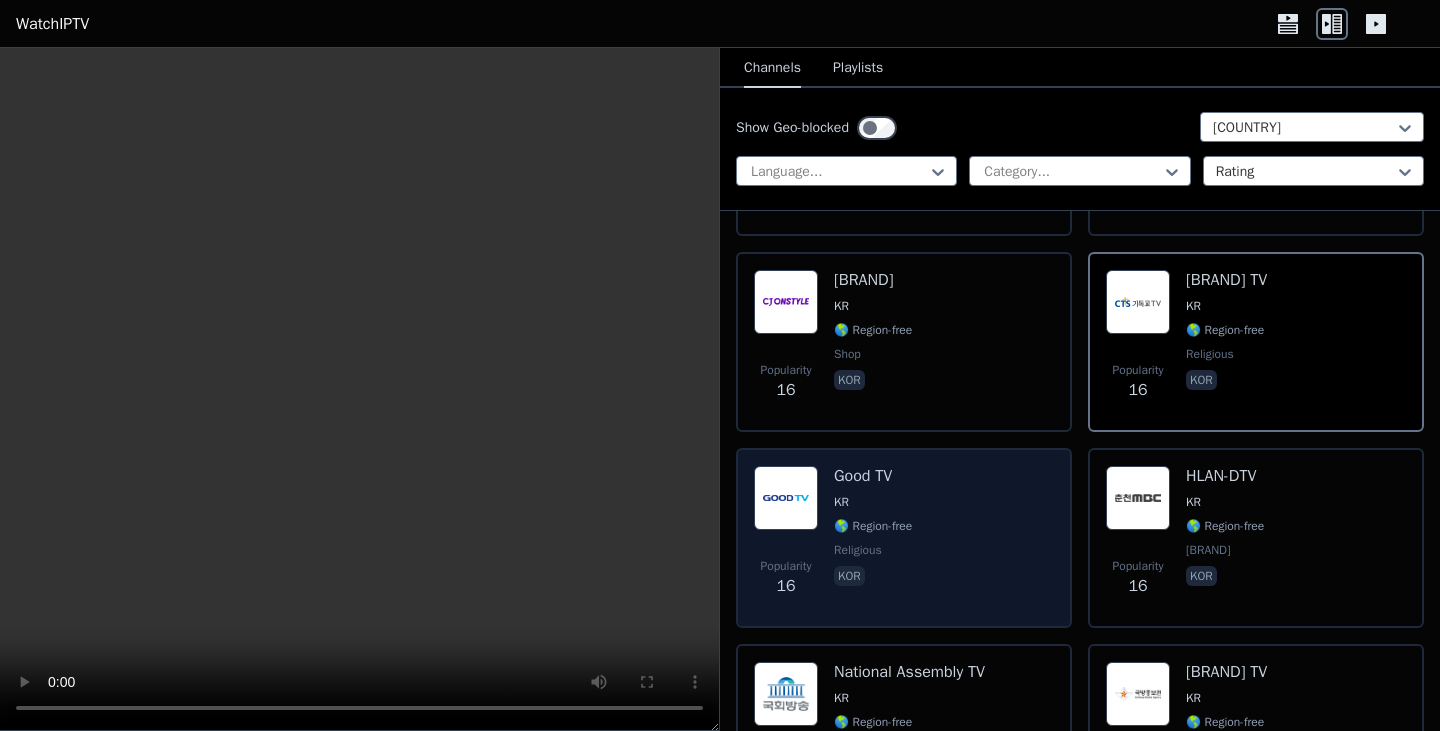 click on "Popularity 16 Good TV KR 🌎 Region-free religious kor" at bounding box center [904, 538] 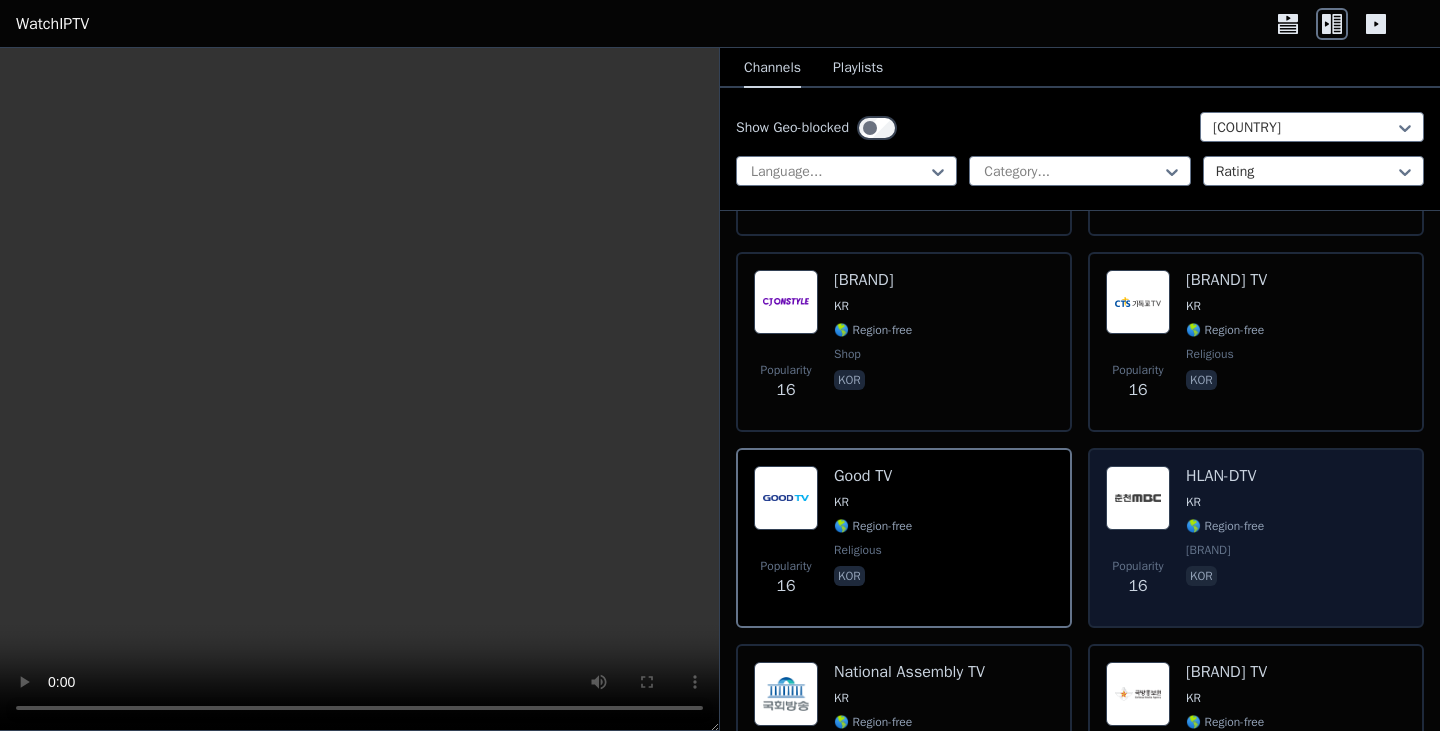 click on "Popularity 16 HLAN-DTV KR 🌎 Region-free MBC kor" at bounding box center (1256, 538) 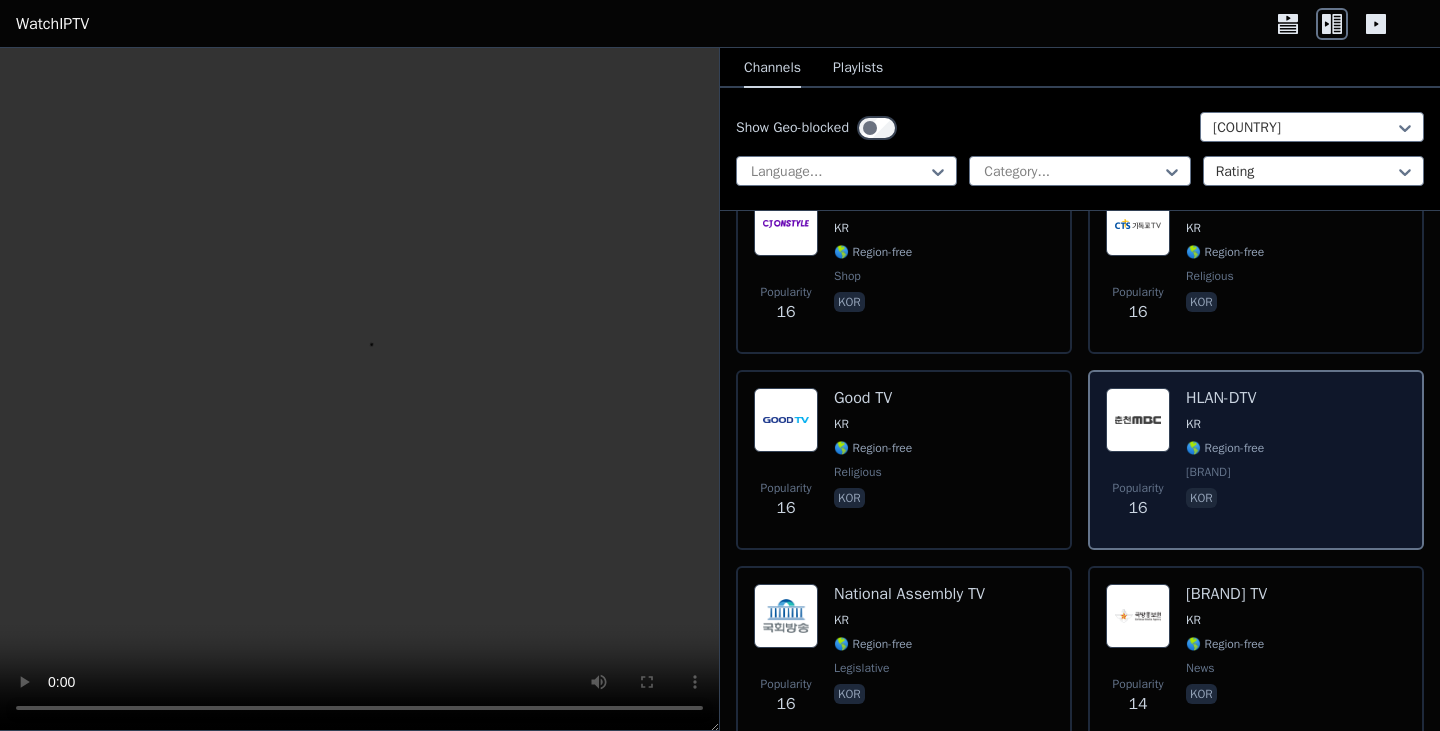 scroll, scrollTop: 4418, scrollLeft: 0, axis: vertical 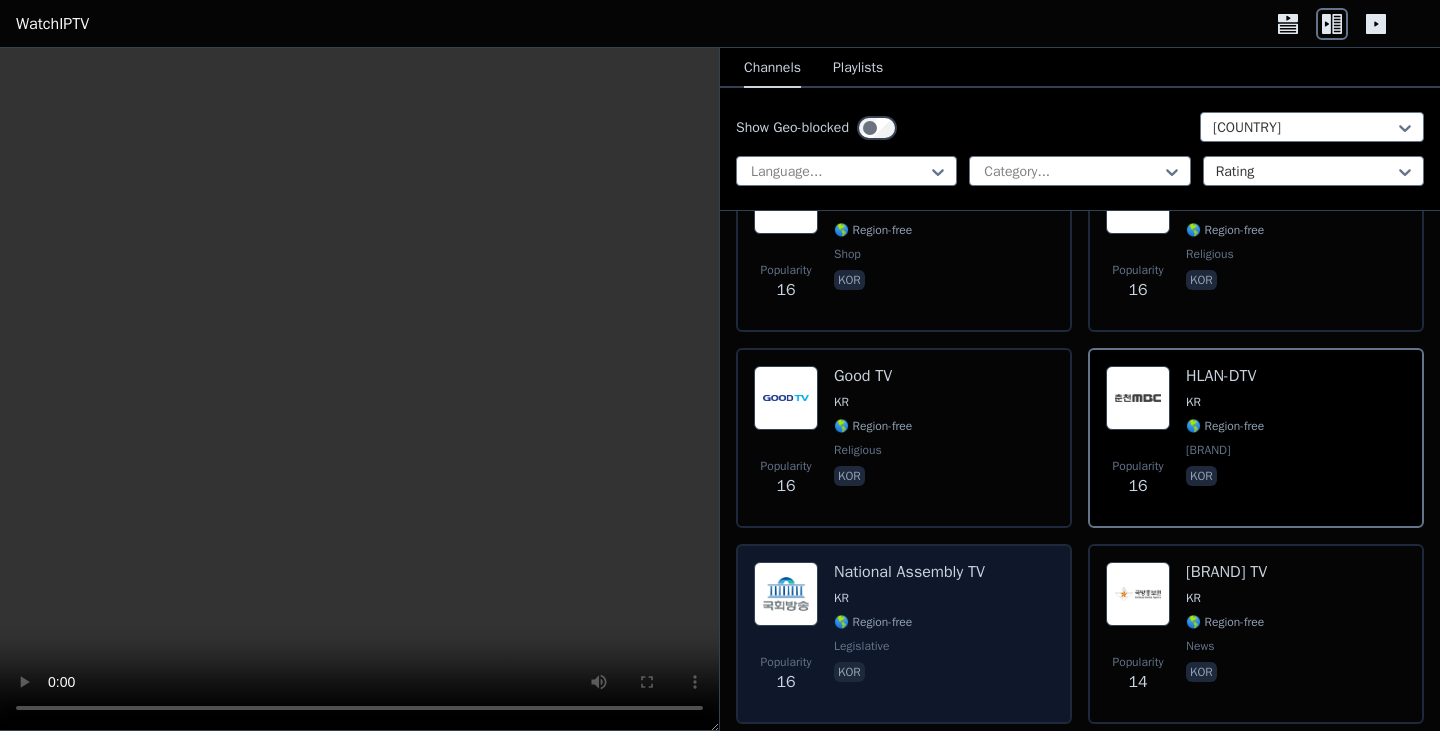 click on "KR" at bounding box center (909, 598) 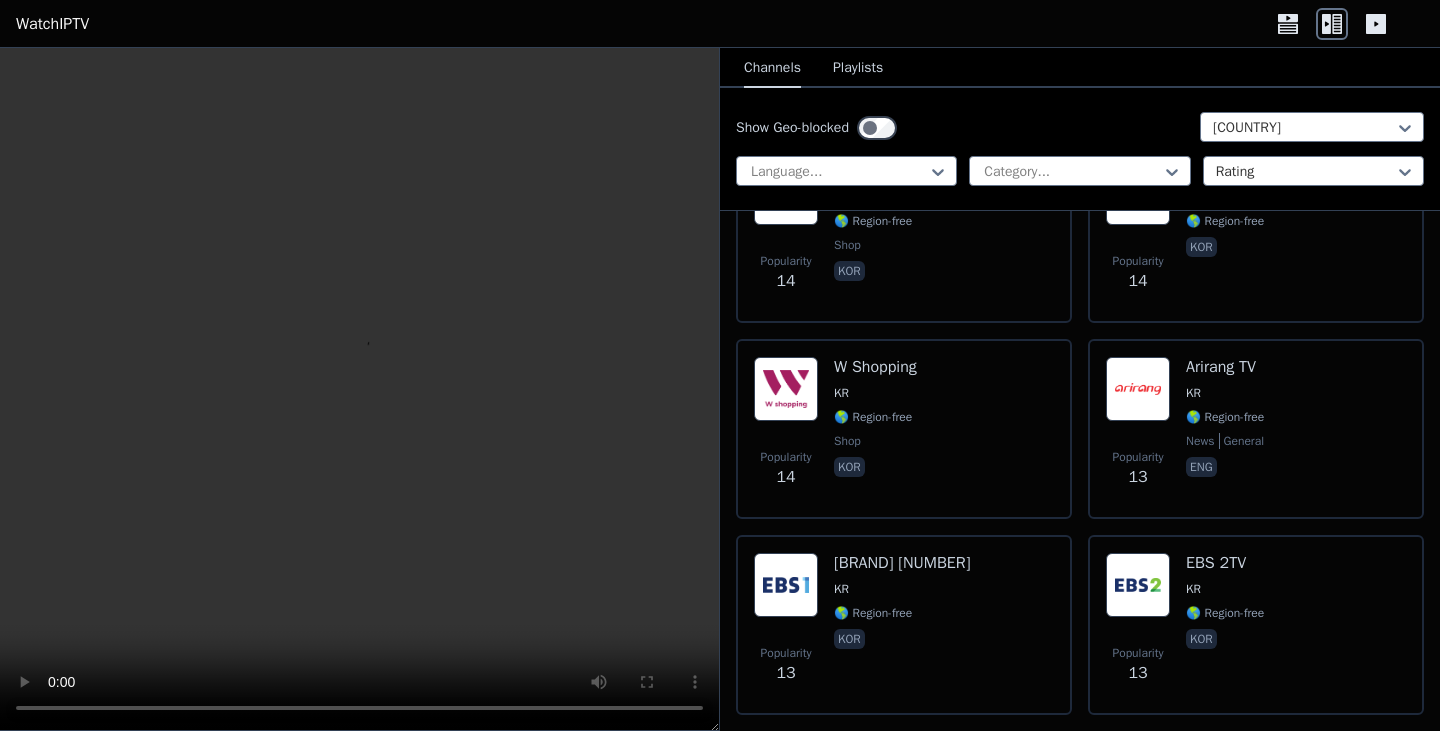 scroll, scrollTop: 4975, scrollLeft: 0, axis: vertical 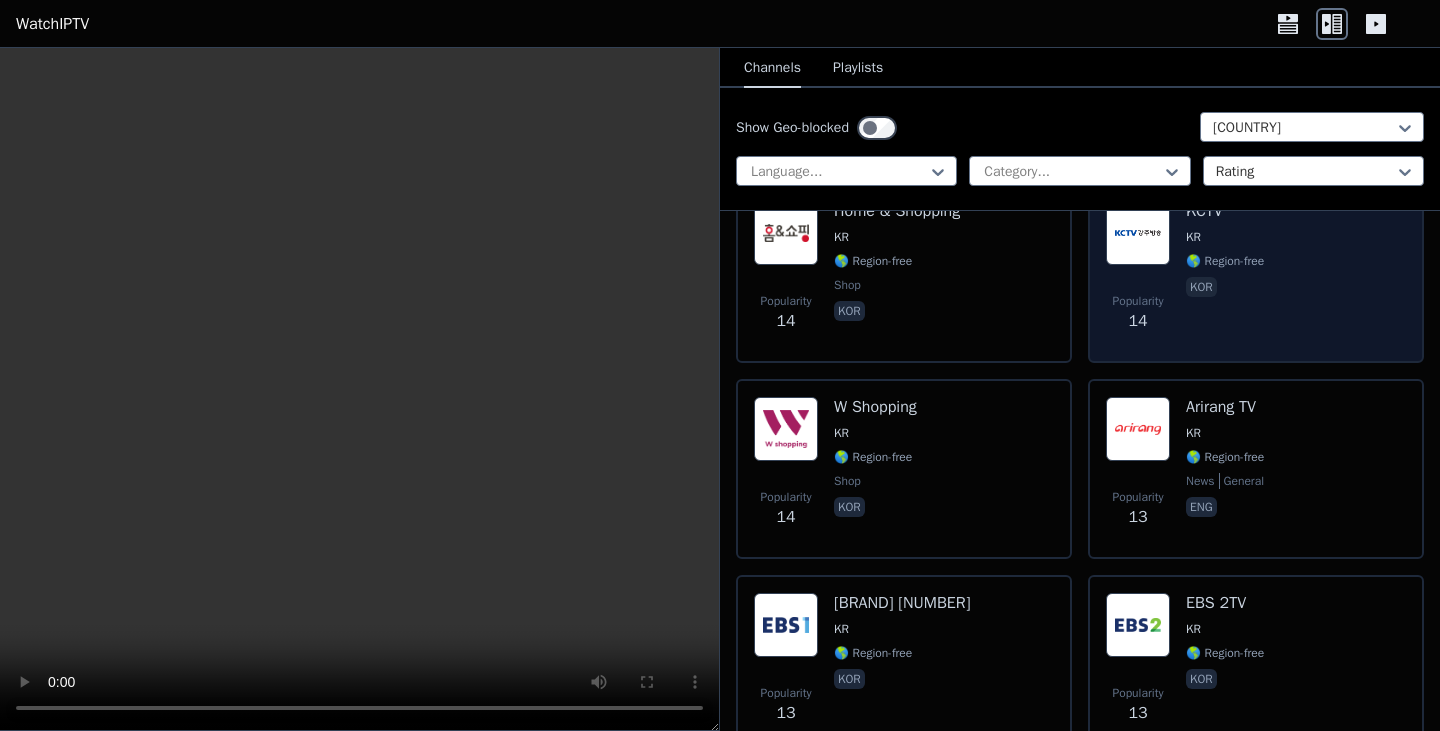 click on "🌎 Region-free" at bounding box center (1225, 261) 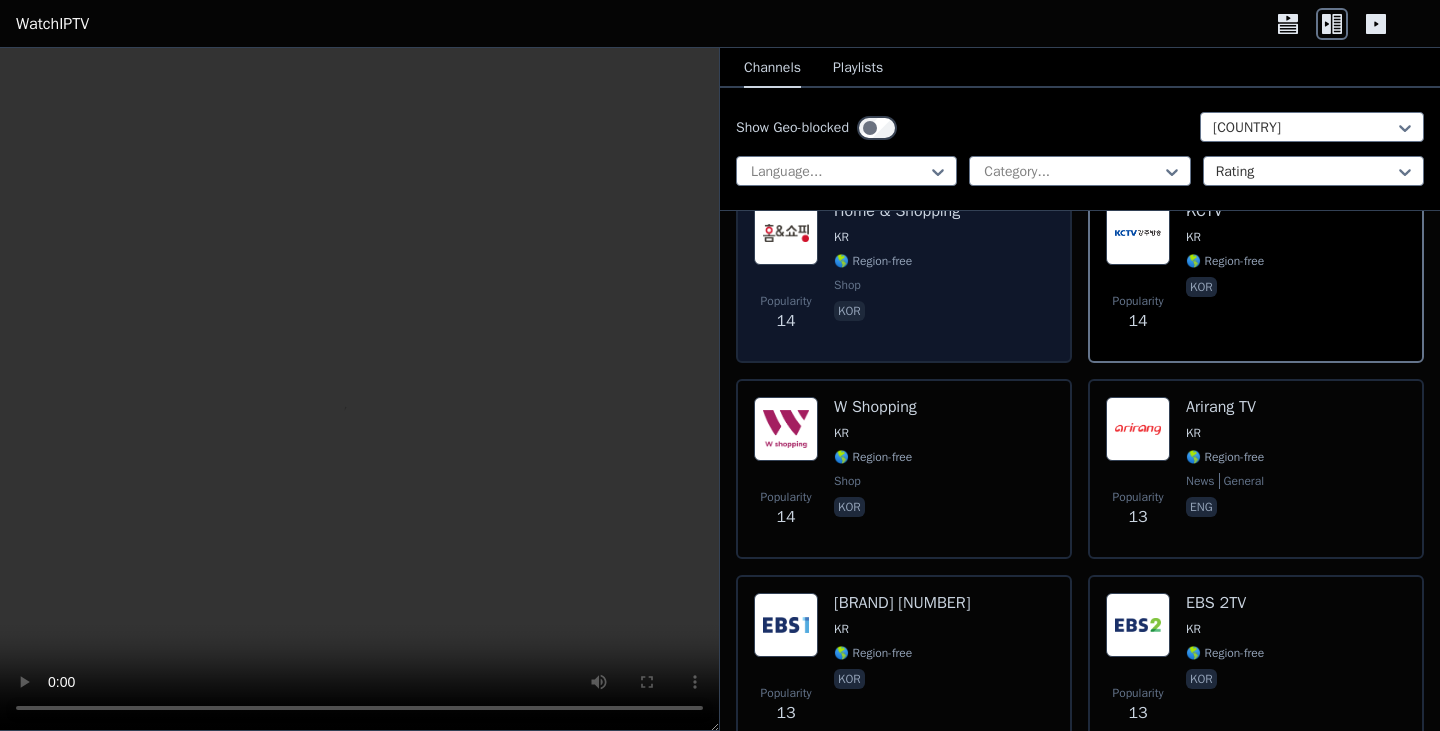 click on "Popularity 14 Home & Shopping KR 🌎 Region-free shop kor" at bounding box center [904, 273] 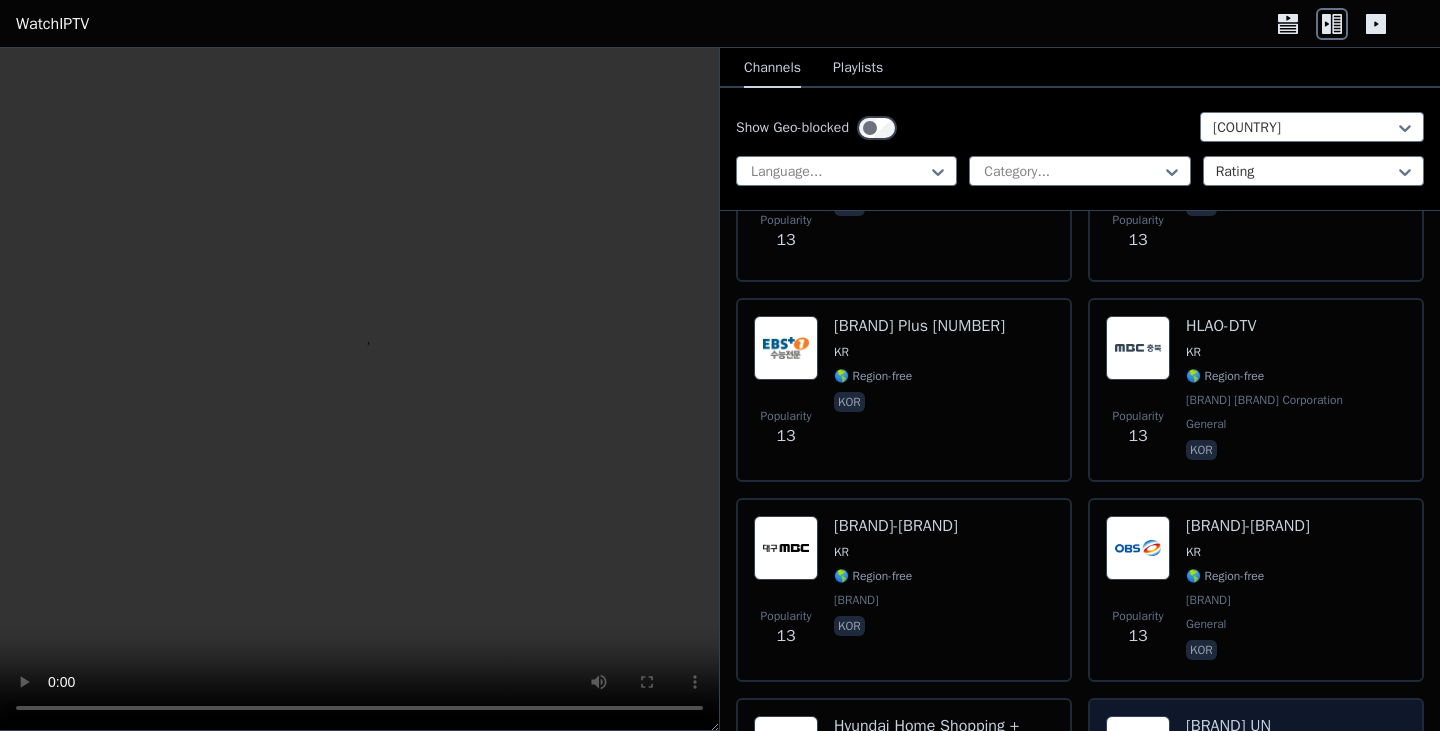 scroll, scrollTop: 5675, scrollLeft: 0, axis: vertical 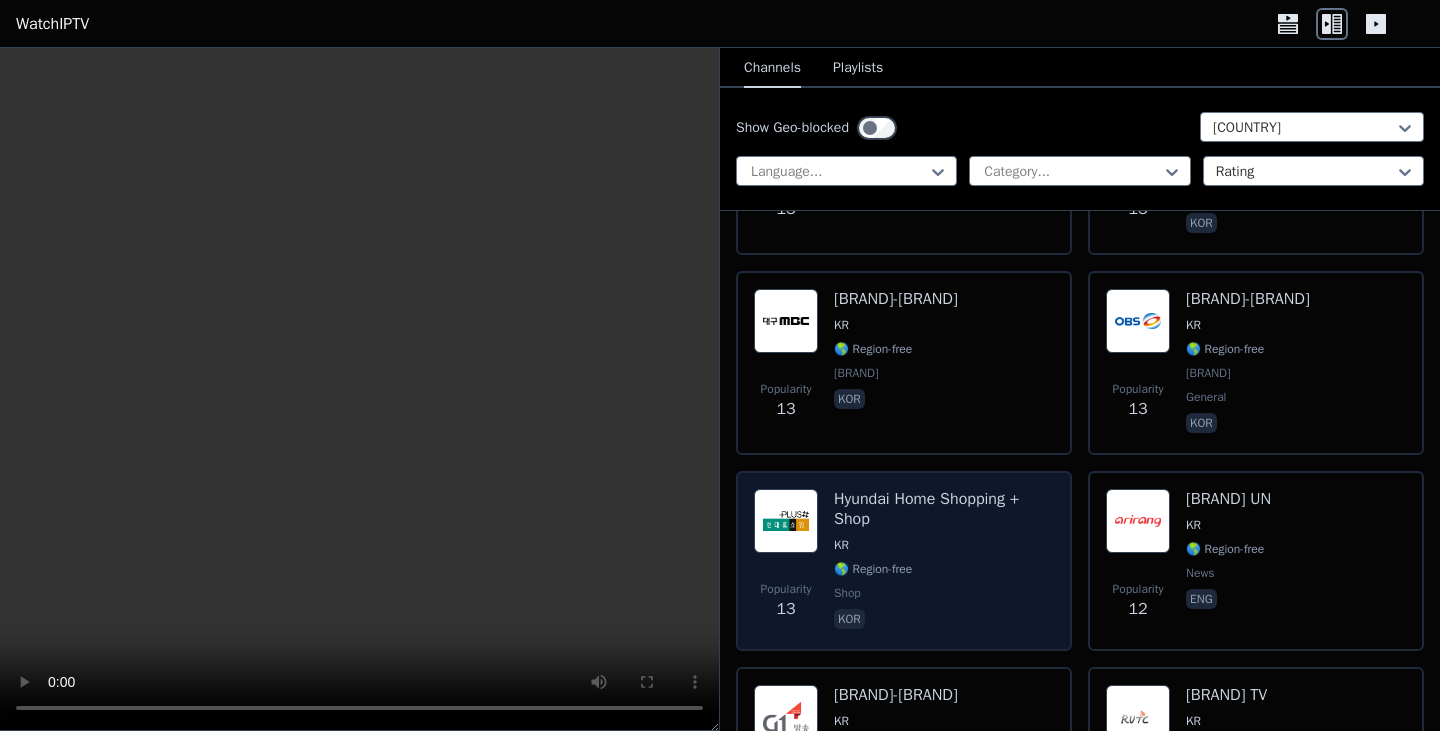 click on "[BRAND] [BRAND] [BRAND] KR 🌎 Region-free shop kor" at bounding box center (944, 561) 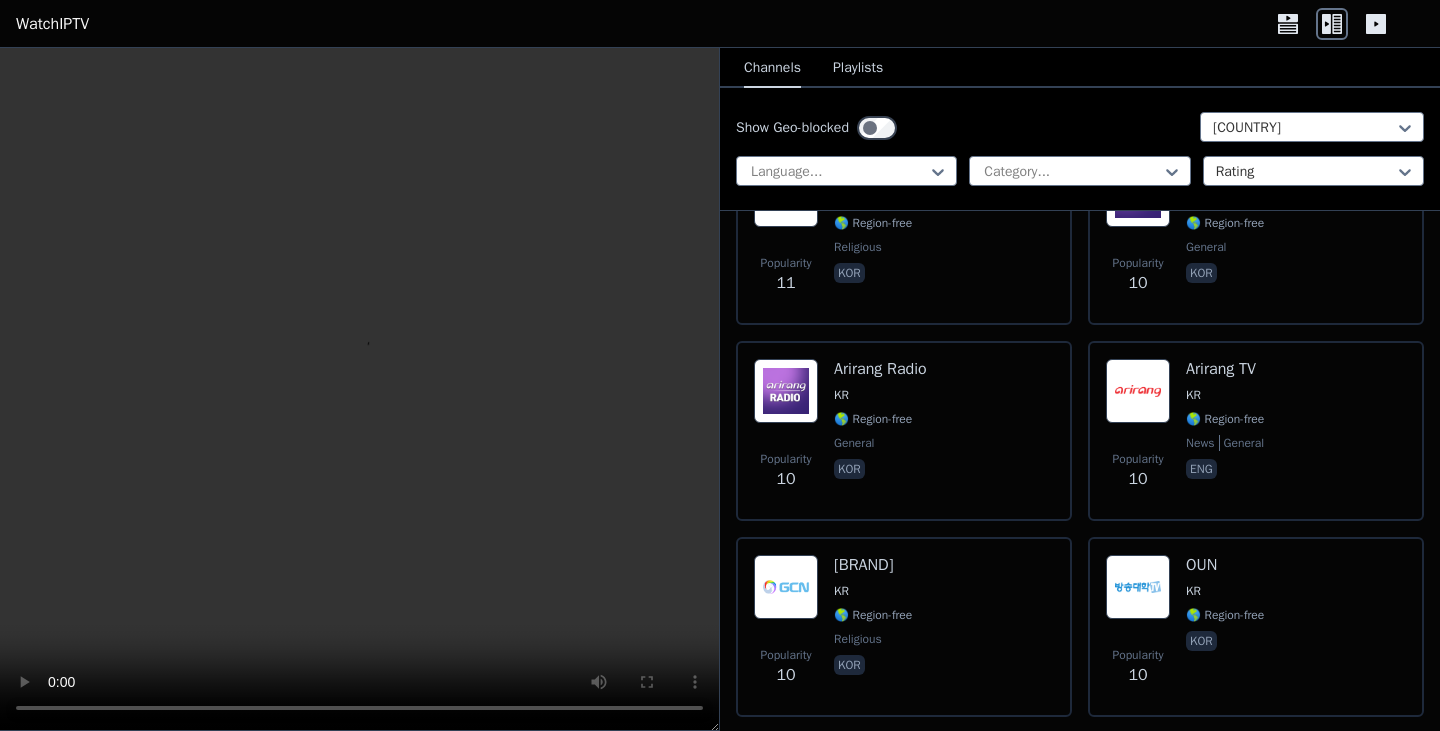 scroll, scrollTop: 6875, scrollLeft: 0, axis: vertical 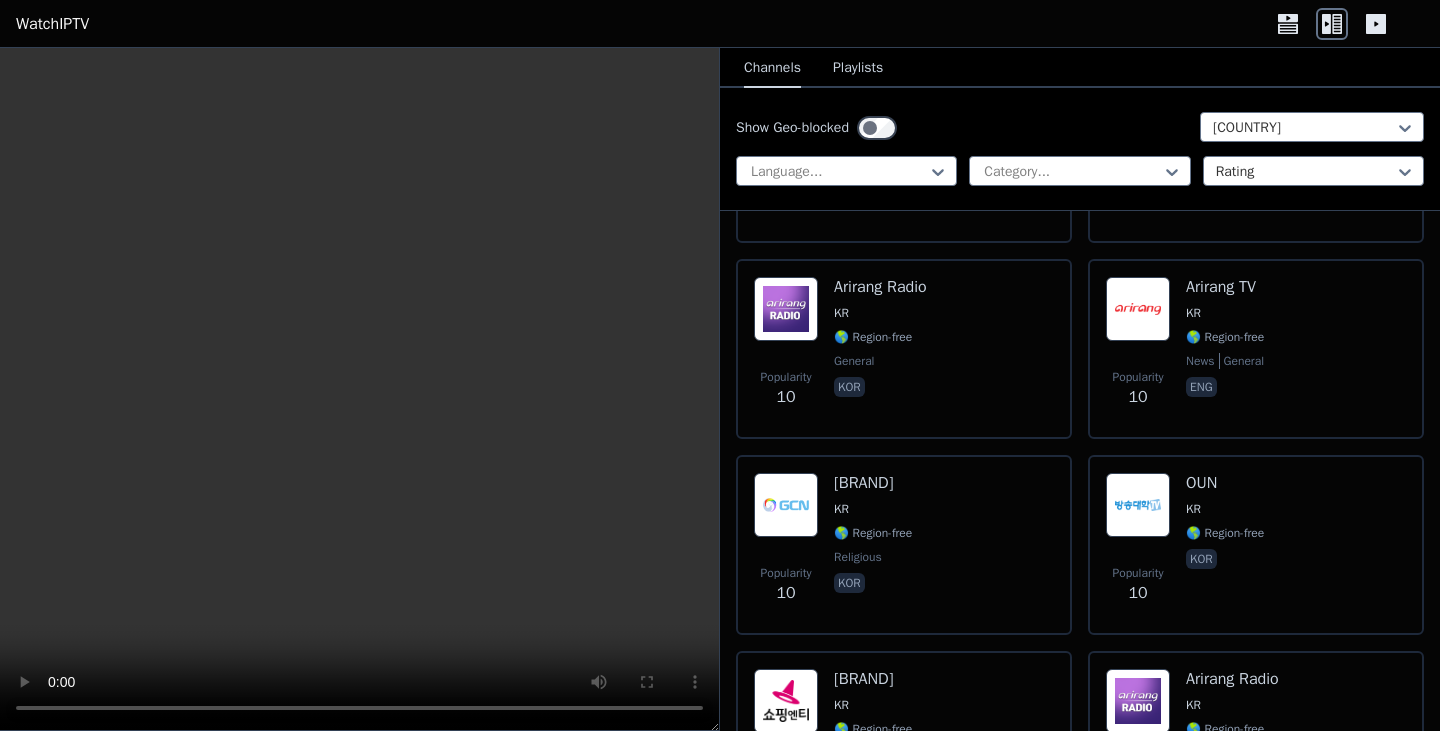 click on "[BRAND] KR 🌎 Region-free religious kor" at bounding box center [873, 545] 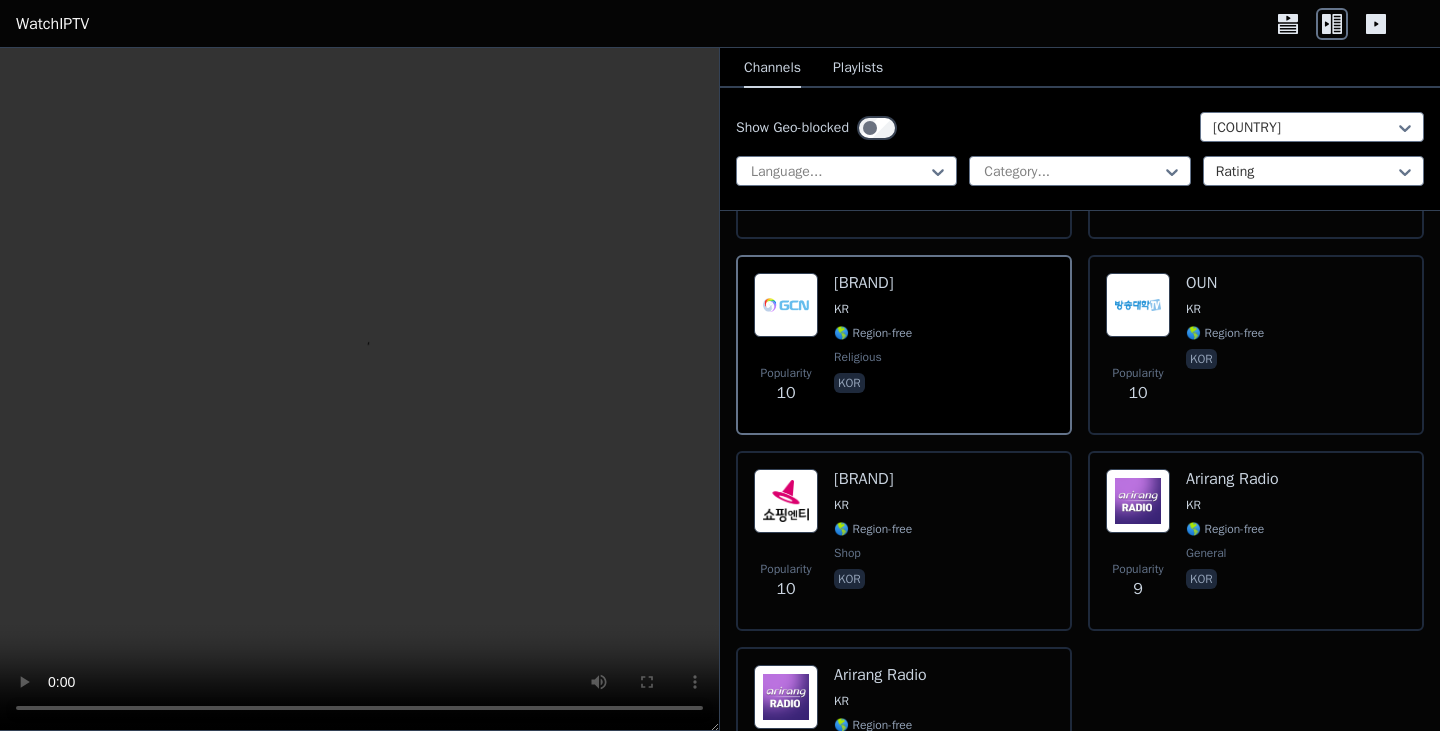 scroll, scrollTop: 7255, scrollLeft: 0, axis: vertical 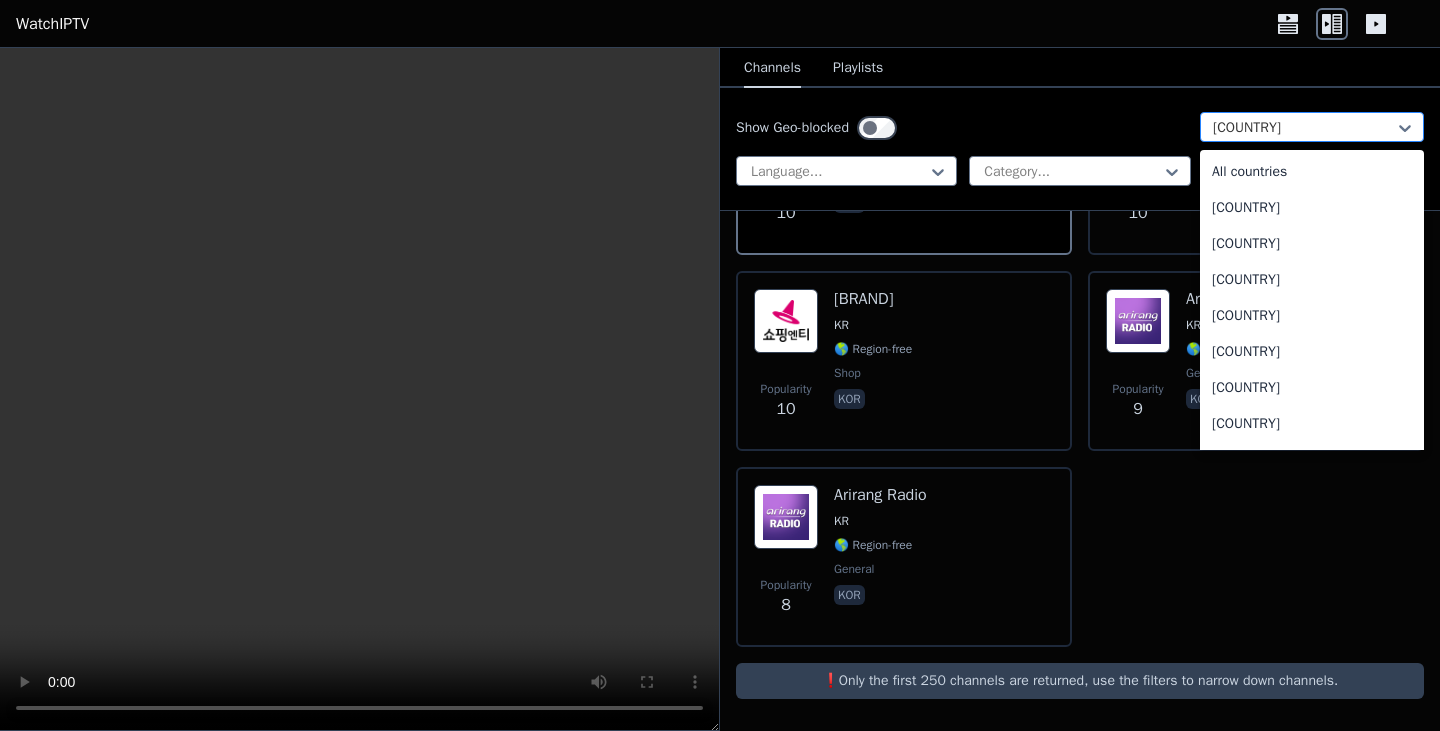 click at bounding box center [1304, 128] 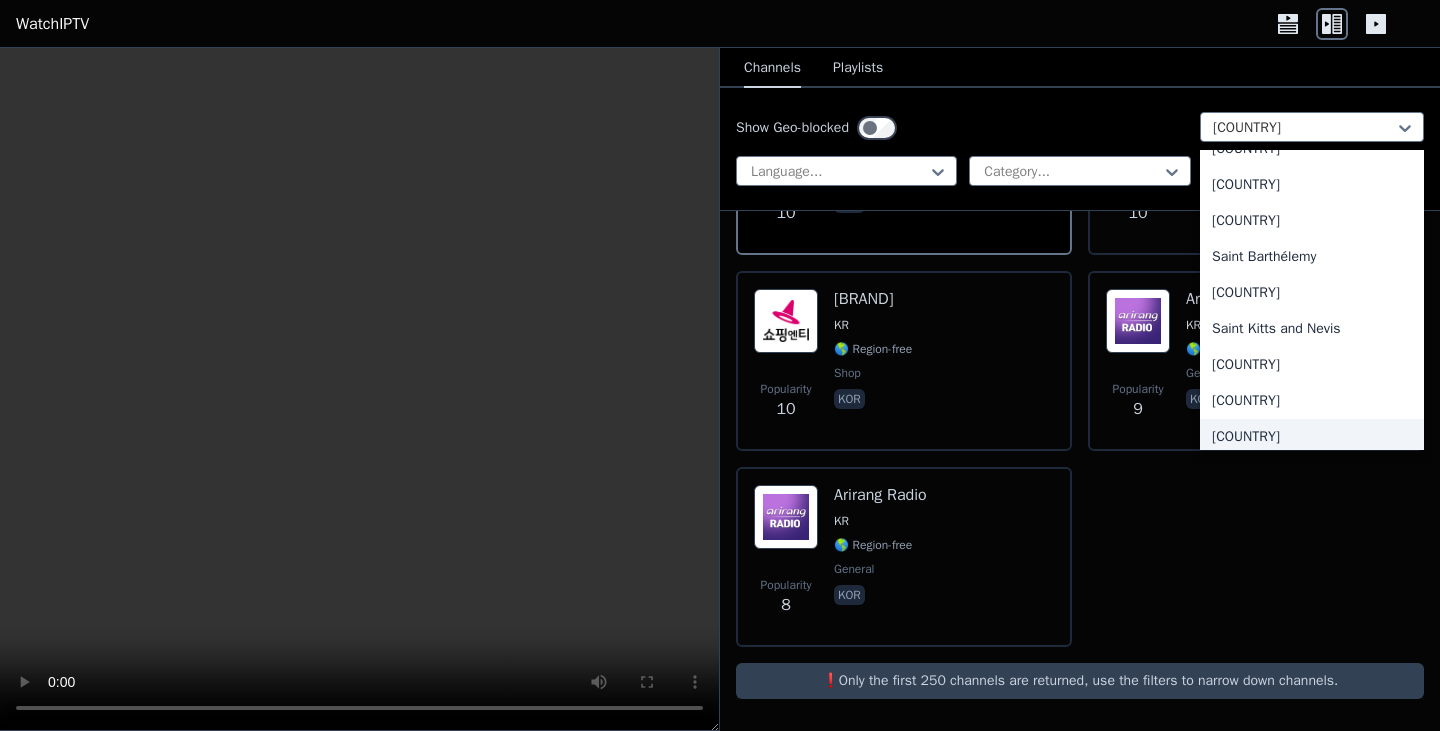 scroll, scrollTop: 5300, scrollLeft: 0, axis: vertical 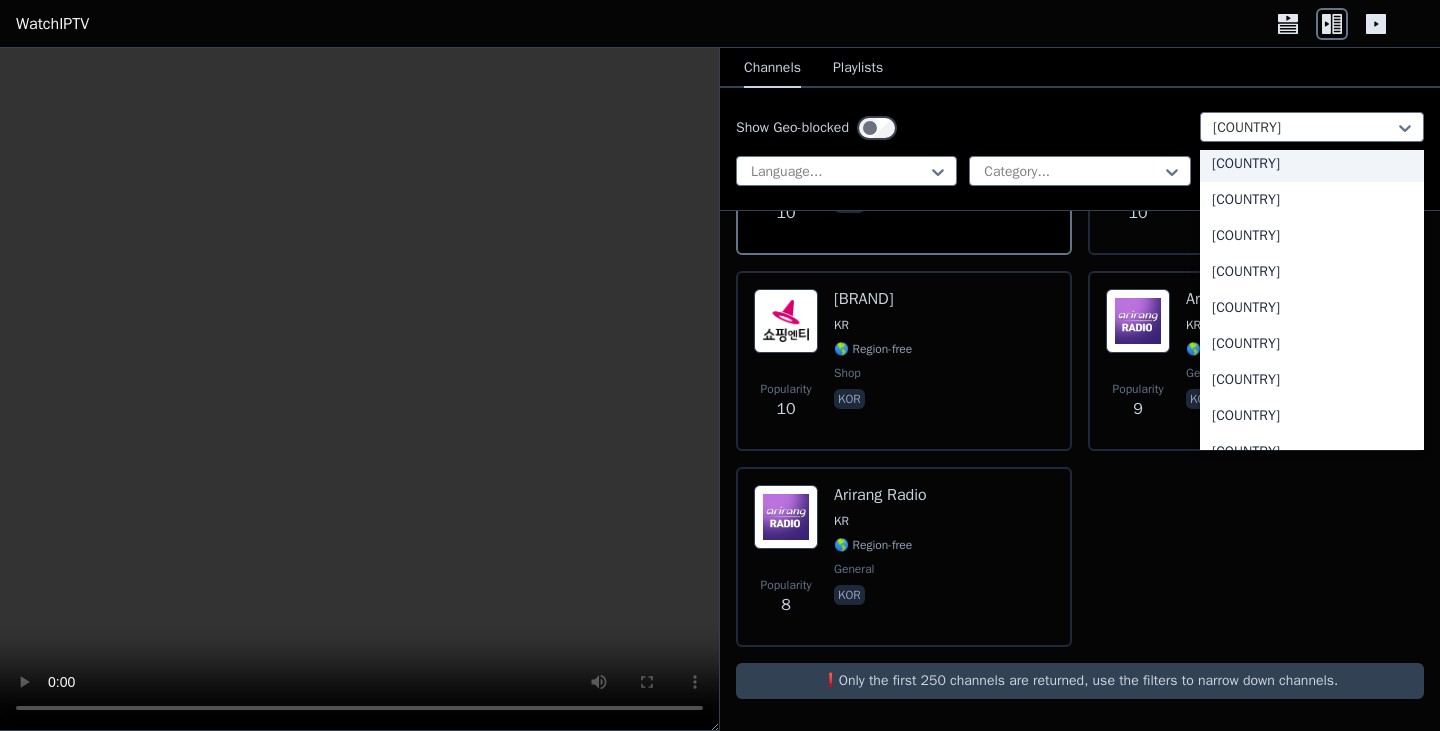 click on "[COUNTRY]" at bounding box center (1312, 164) 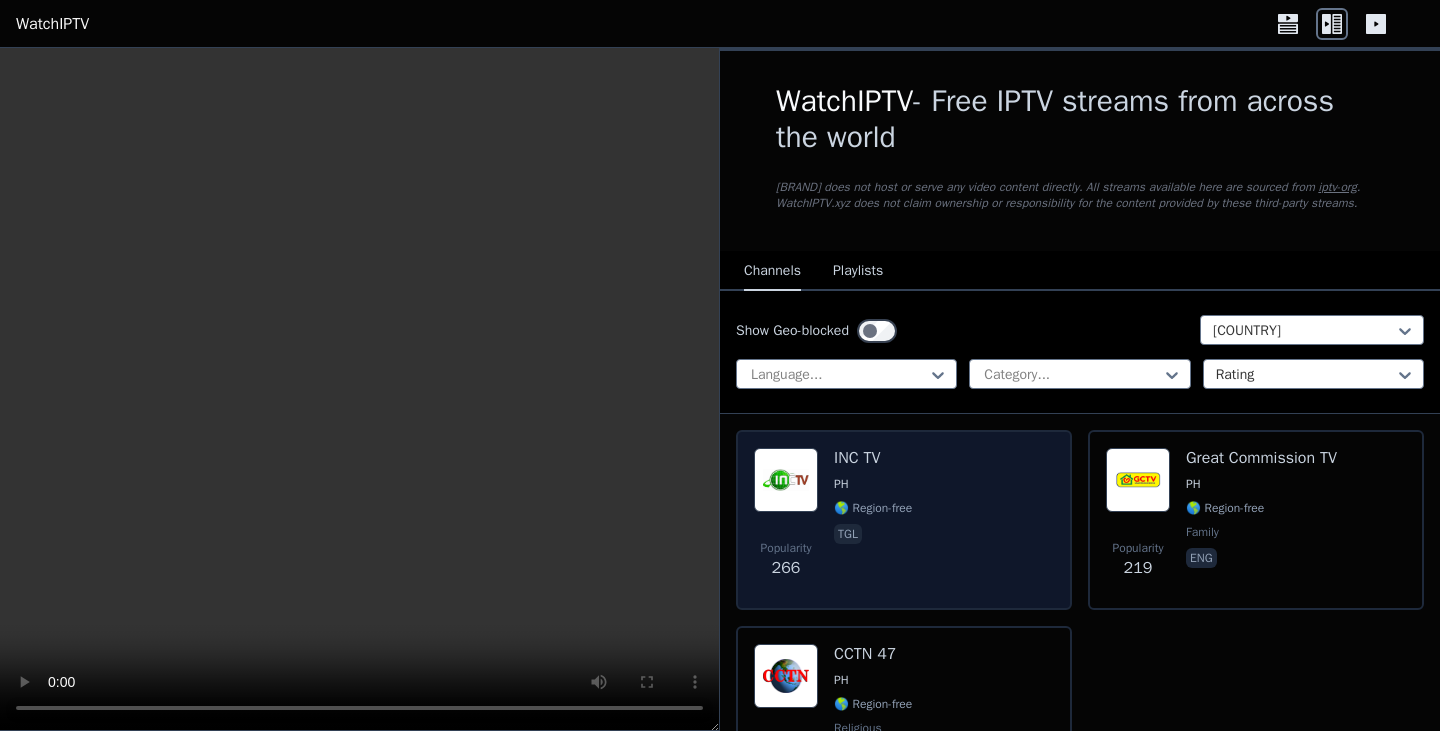 scroll, scrollTop: 159, scrollLeft: 0, axis: vertical 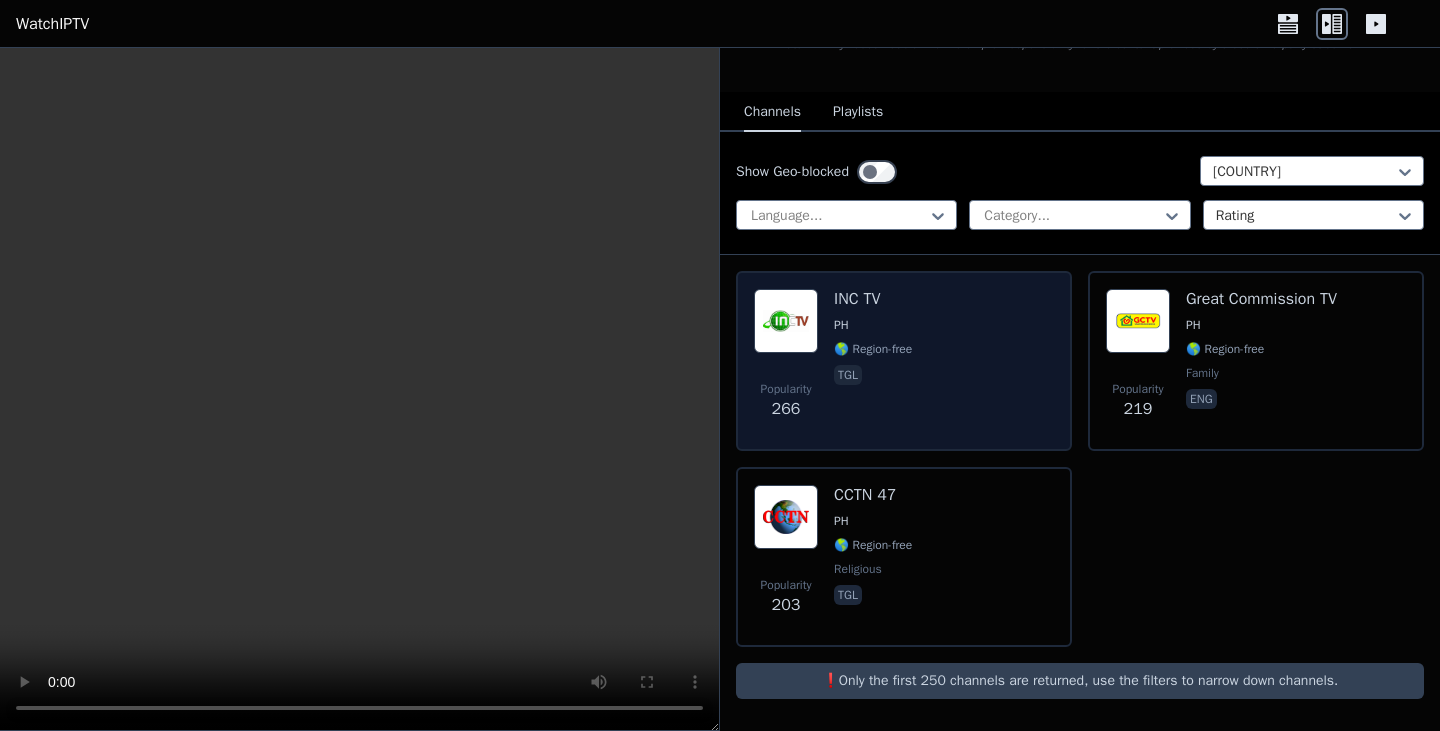 drag, startPoint x: 914, startPoint y: 430, endPoint x: 915, endPoint y: 450, distance: 20.024984 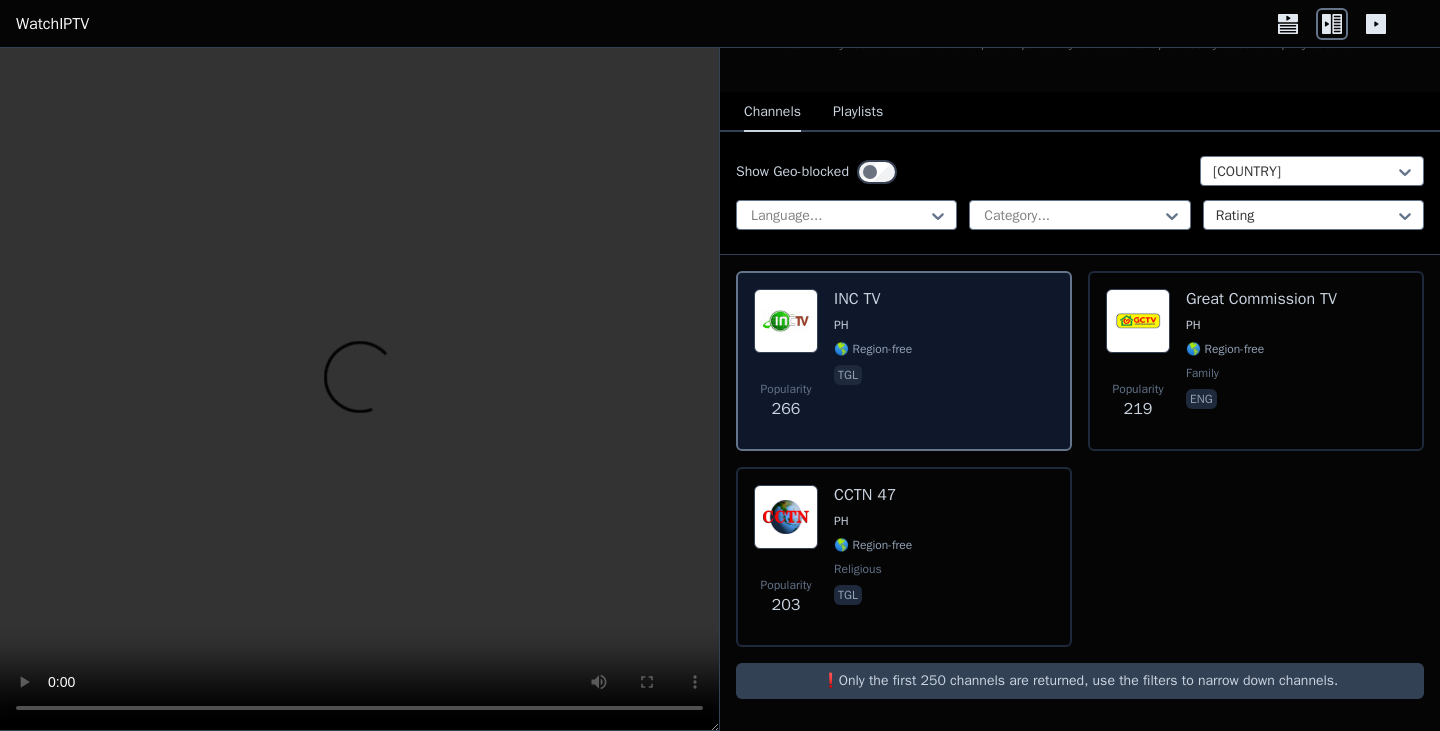 click on "Popularity 266 INC TV PH 🌎 Region-free tgl" at bounding box center [904, 361] 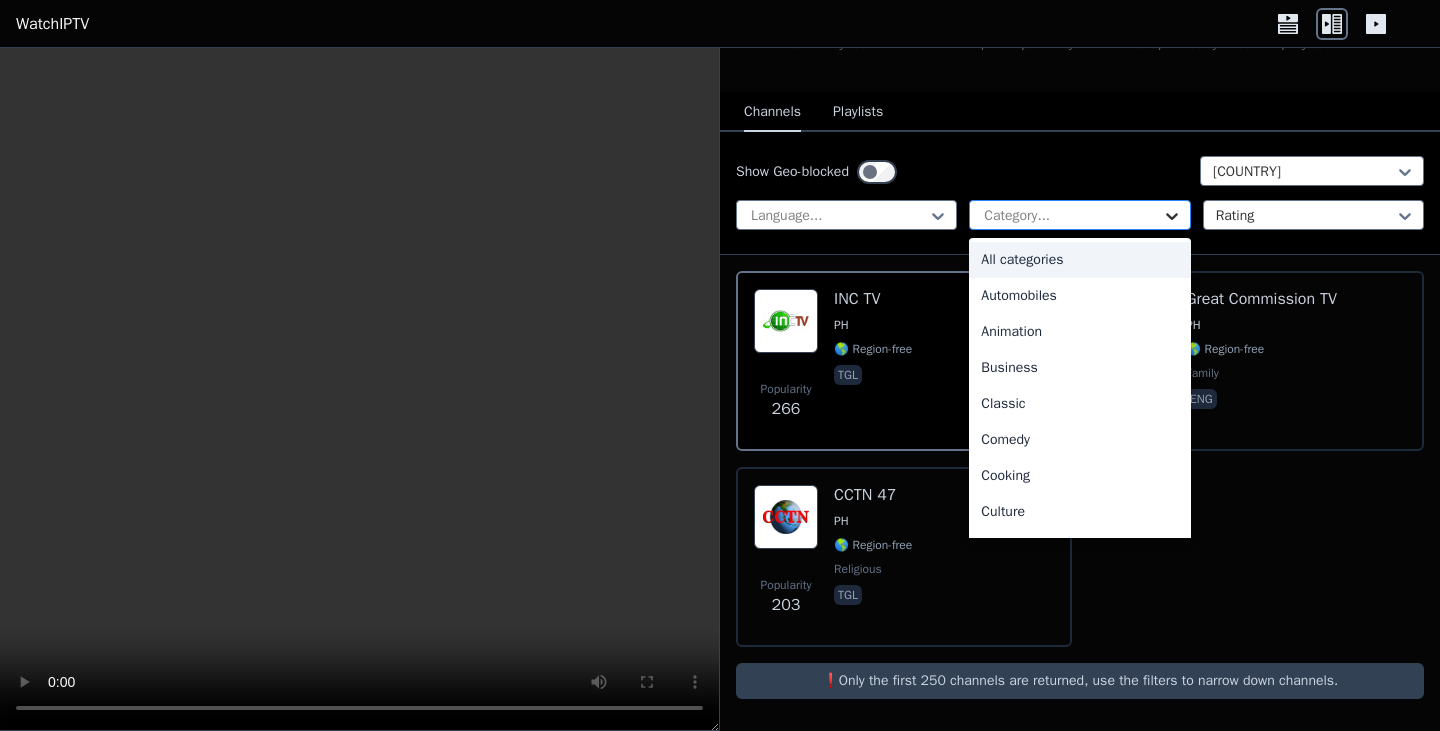 click 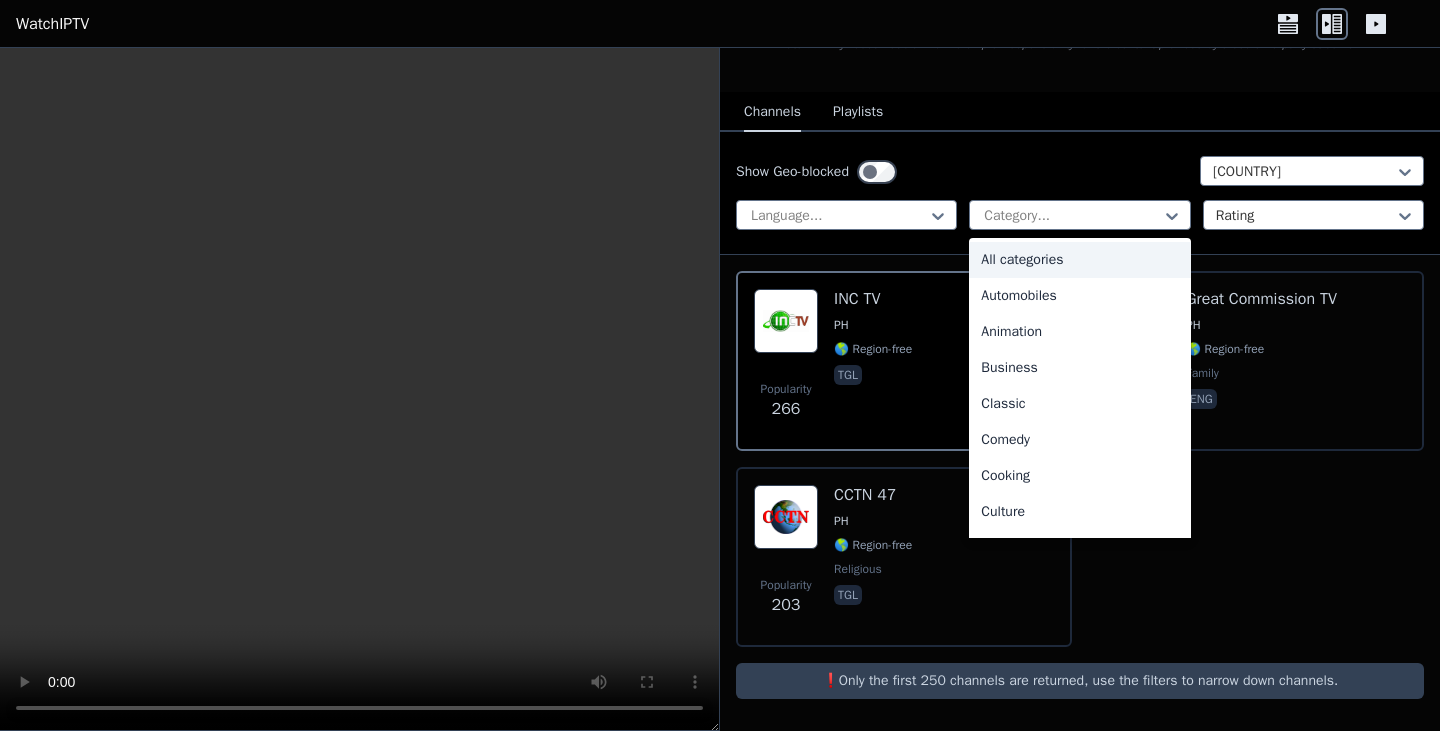 click on "All categories" at bounding box center (1079, 260) 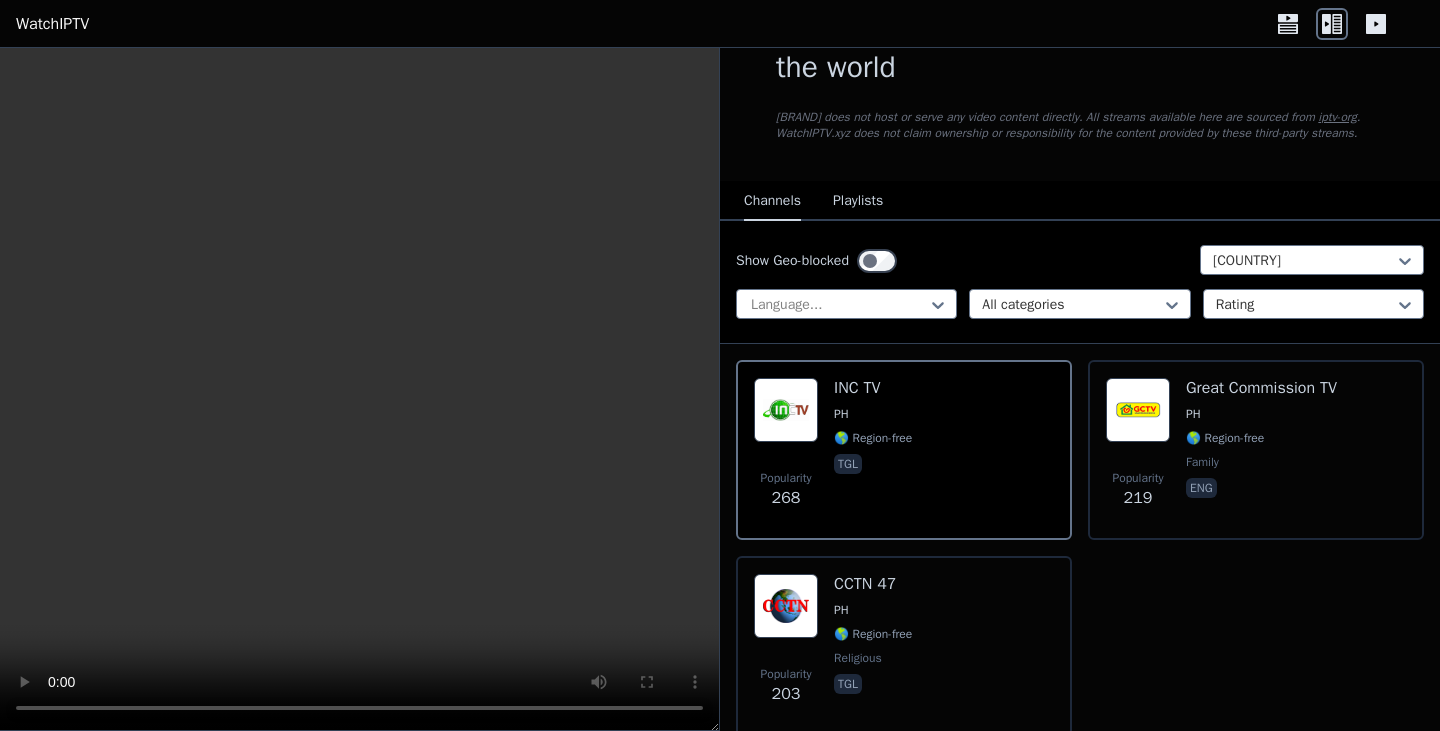 scroll, scrollTop: 159, scrollLeft: 0, axis: vertical 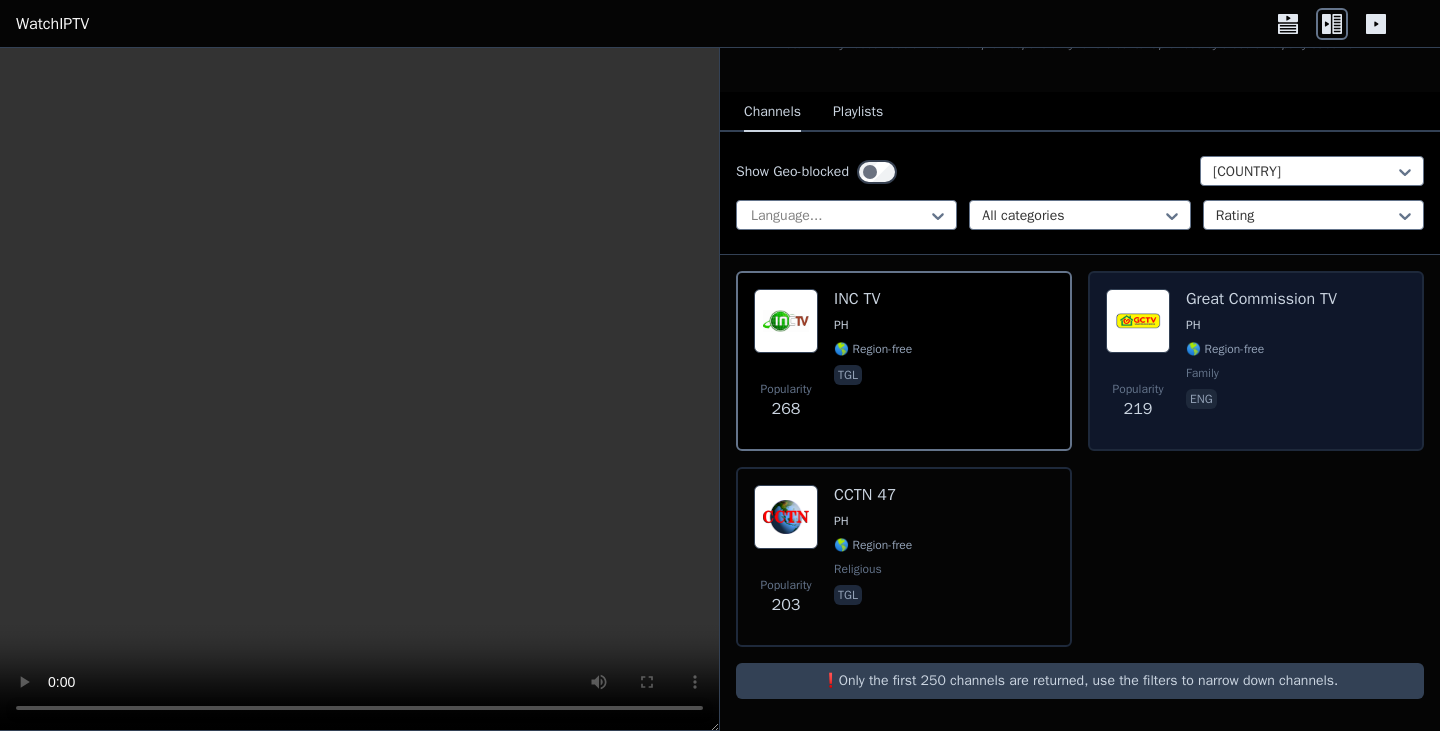 click at bounding box center (1138, 321) 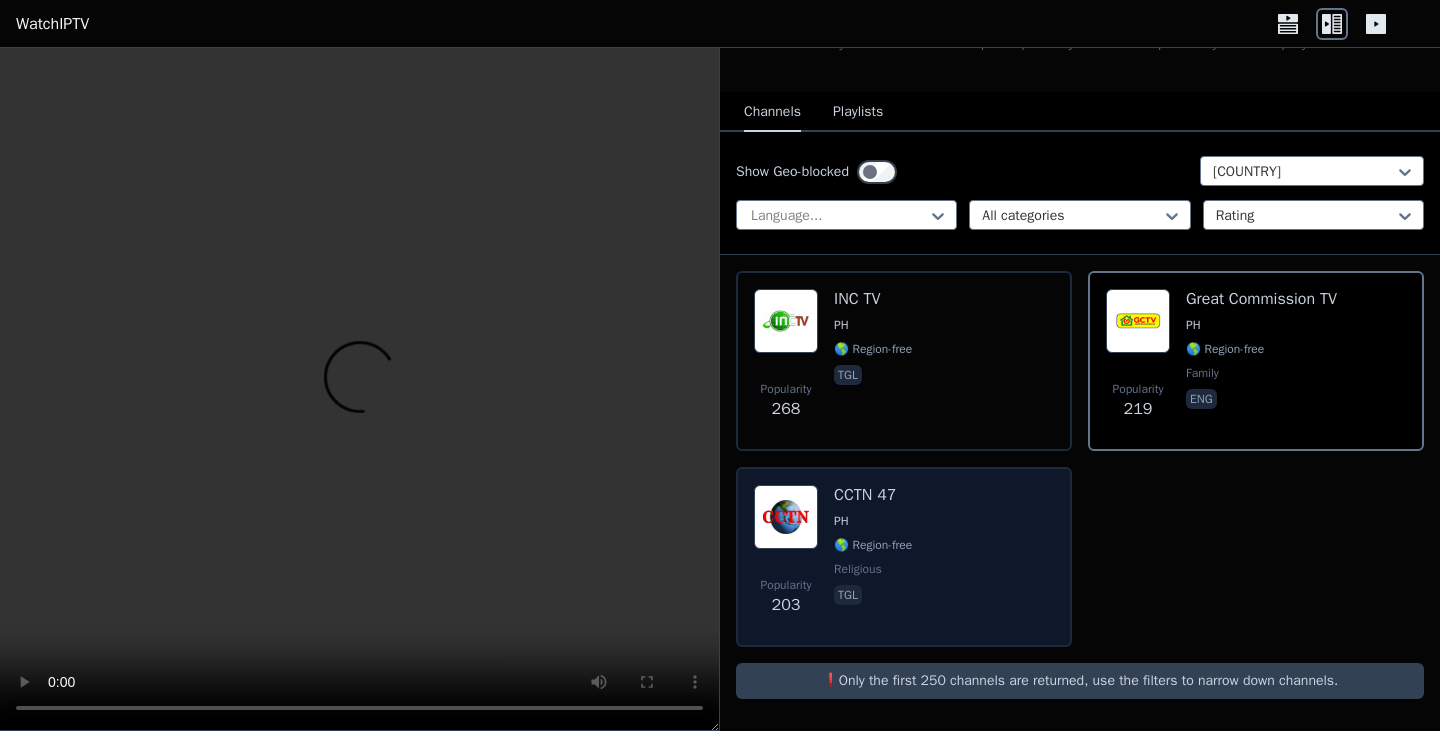 click on "Popularity 203 CCTN 47 PH 🌎 Region-free religious tgl" at bounding box center (904, 557) 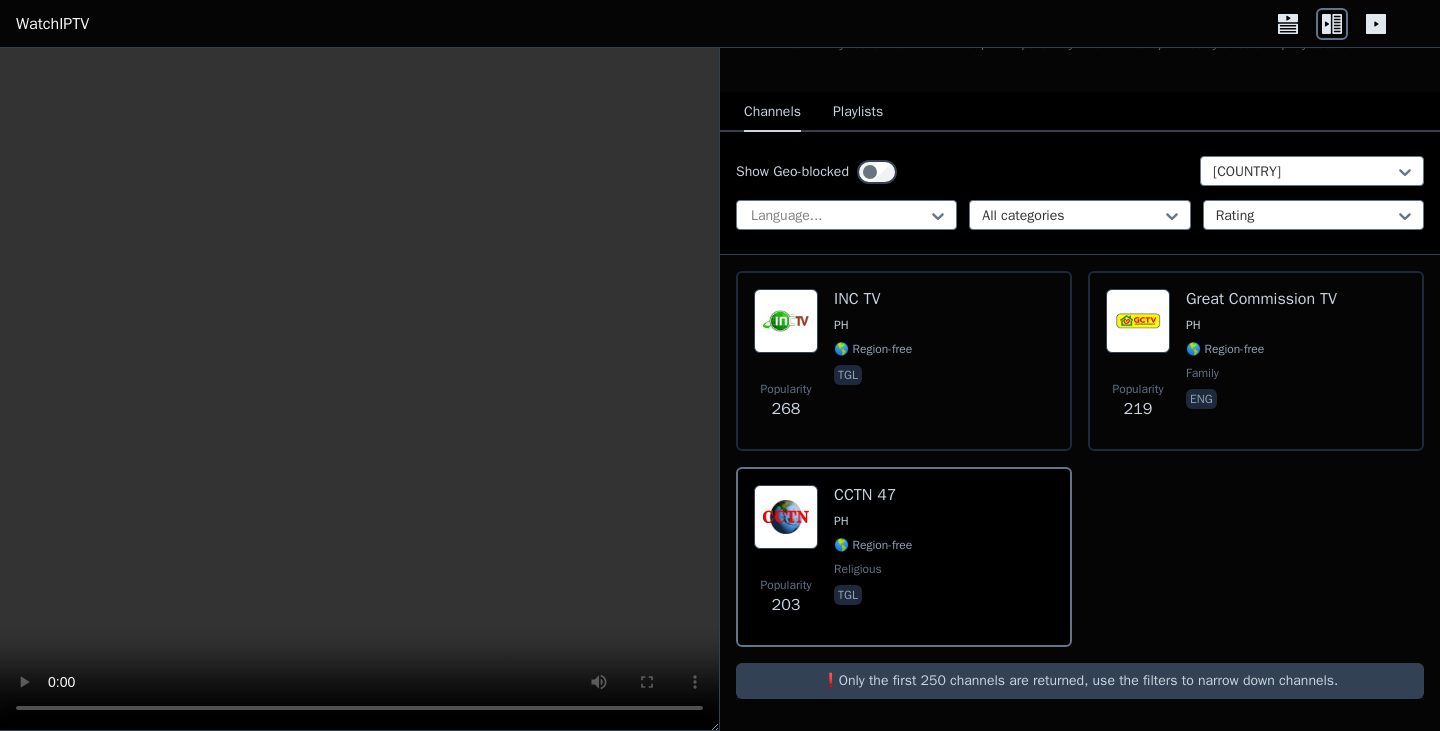 click on "Playlists" at bounding box center [858, 113] 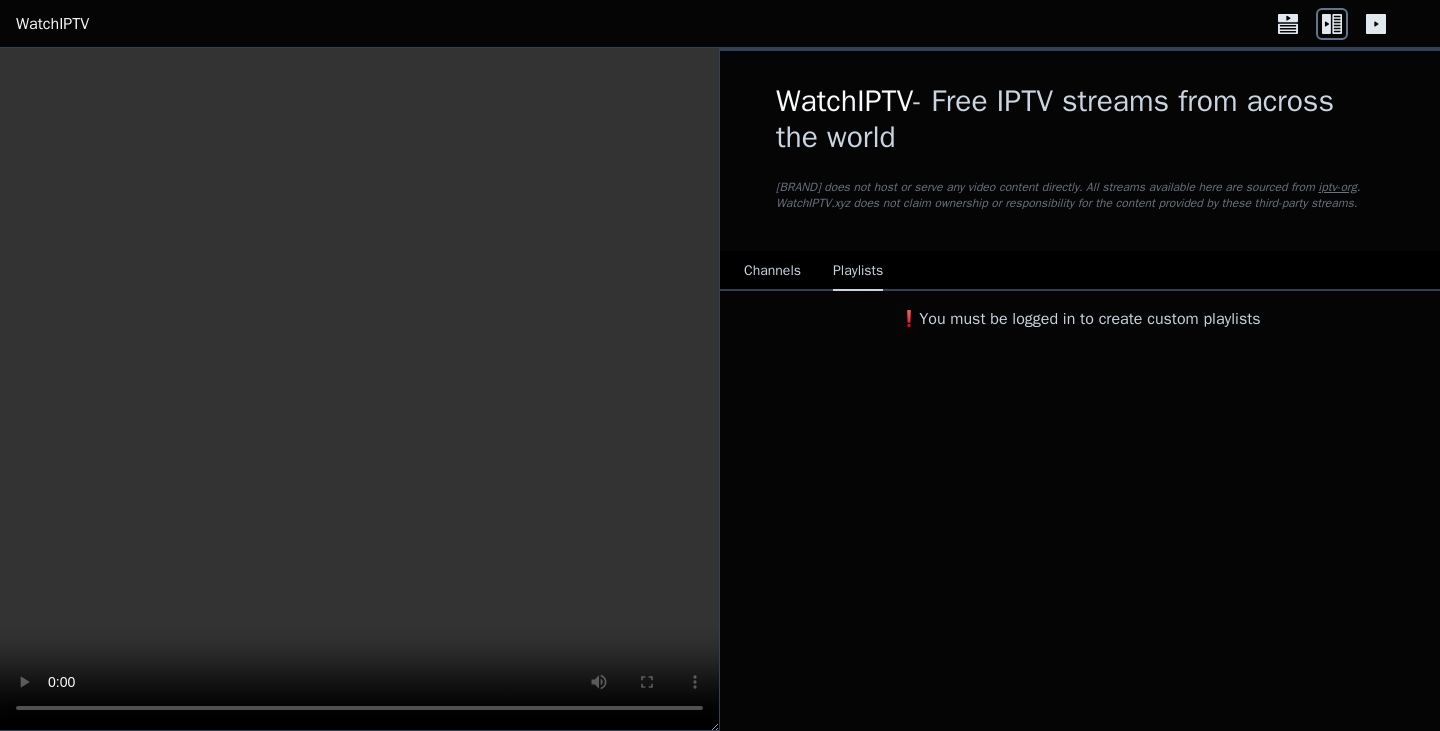 scroll, scrollTop: 0, scrollLeft: 0, axis: both 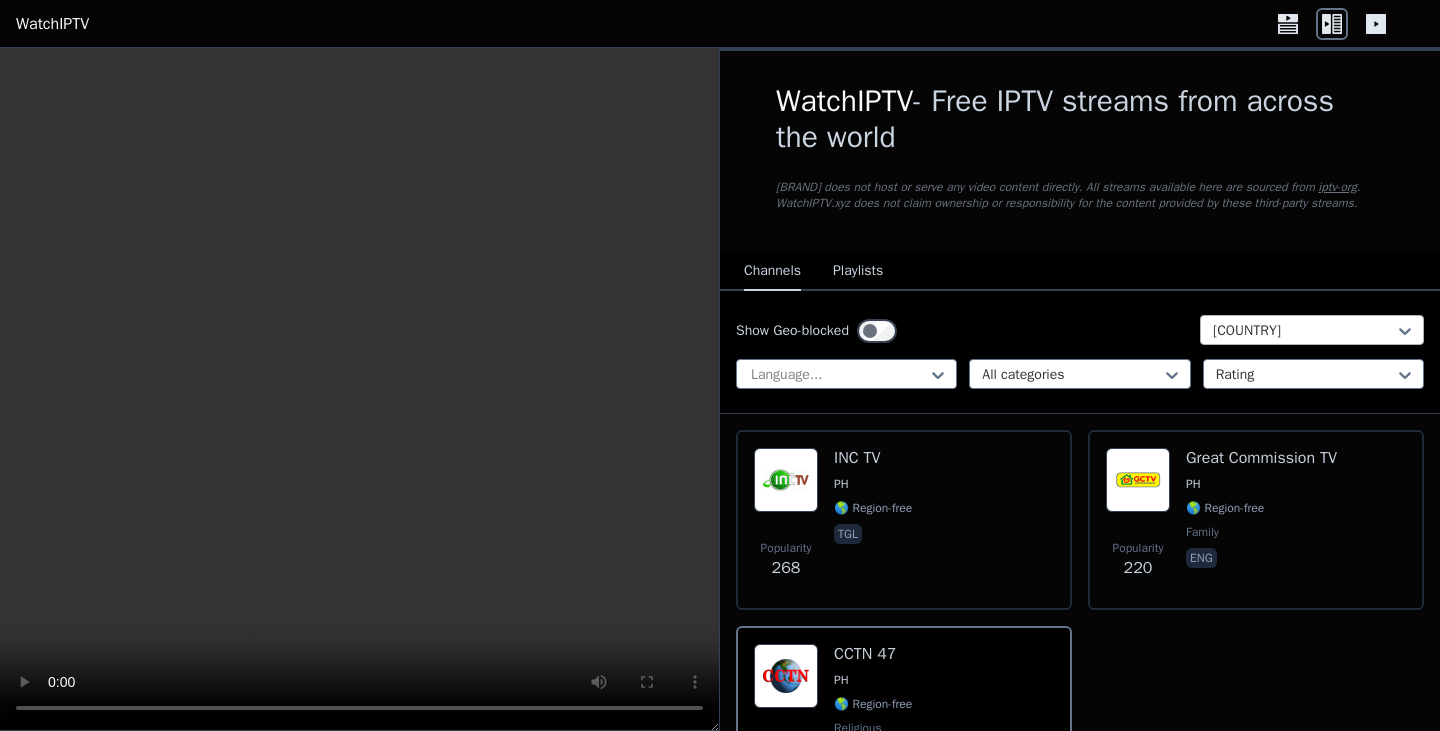 click at bounding box center (1304, 331) 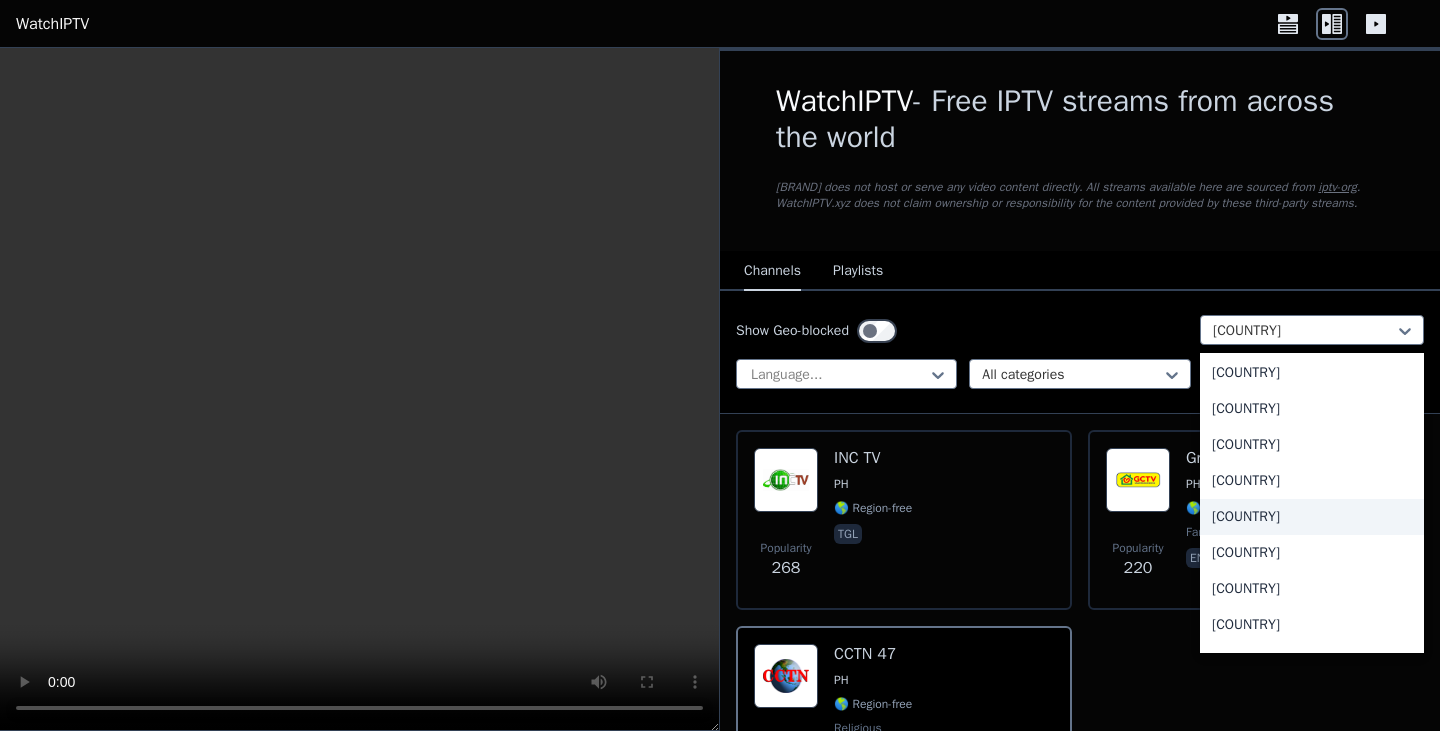 scroll, scrollTop: 3164, scrollLeft: 0, axis: vertical 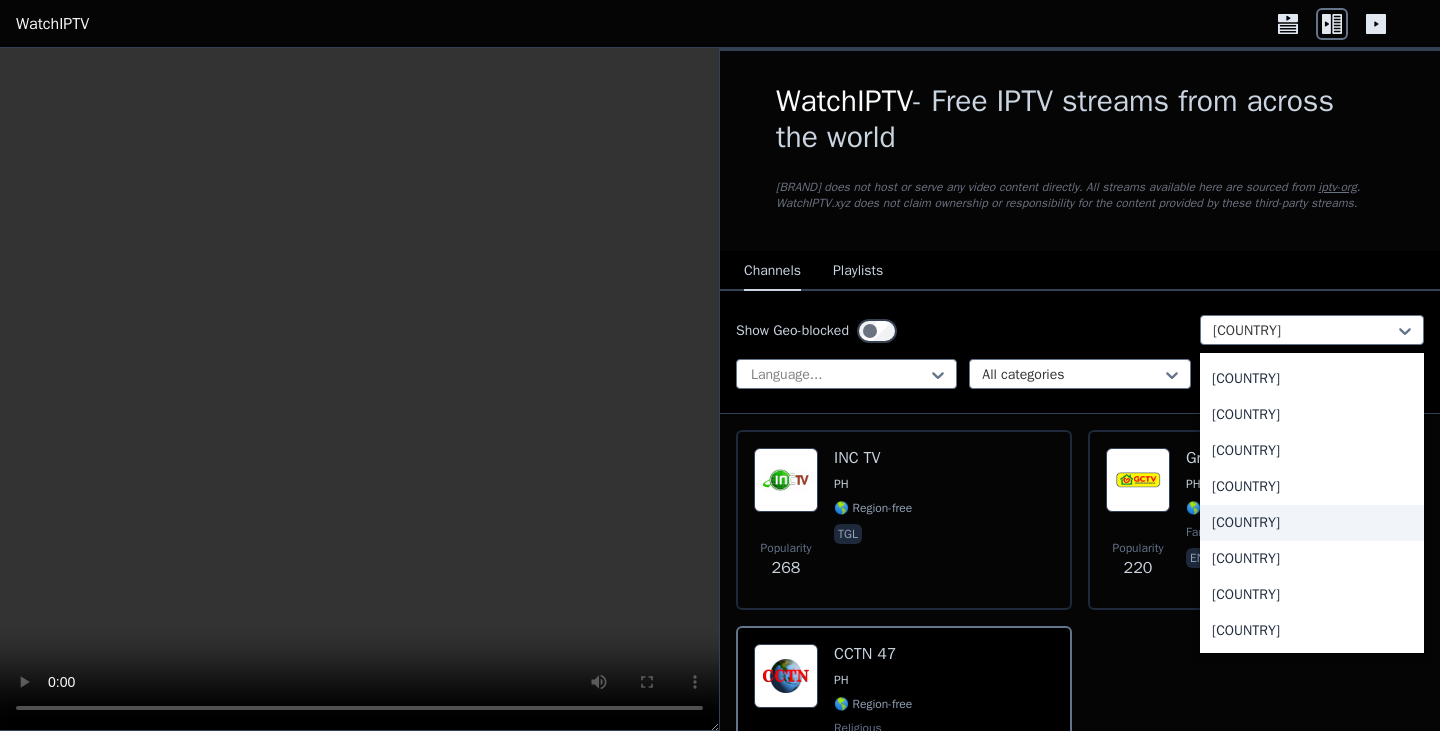 click on "[COUNTRY]" at bounding box center (1312, 523) 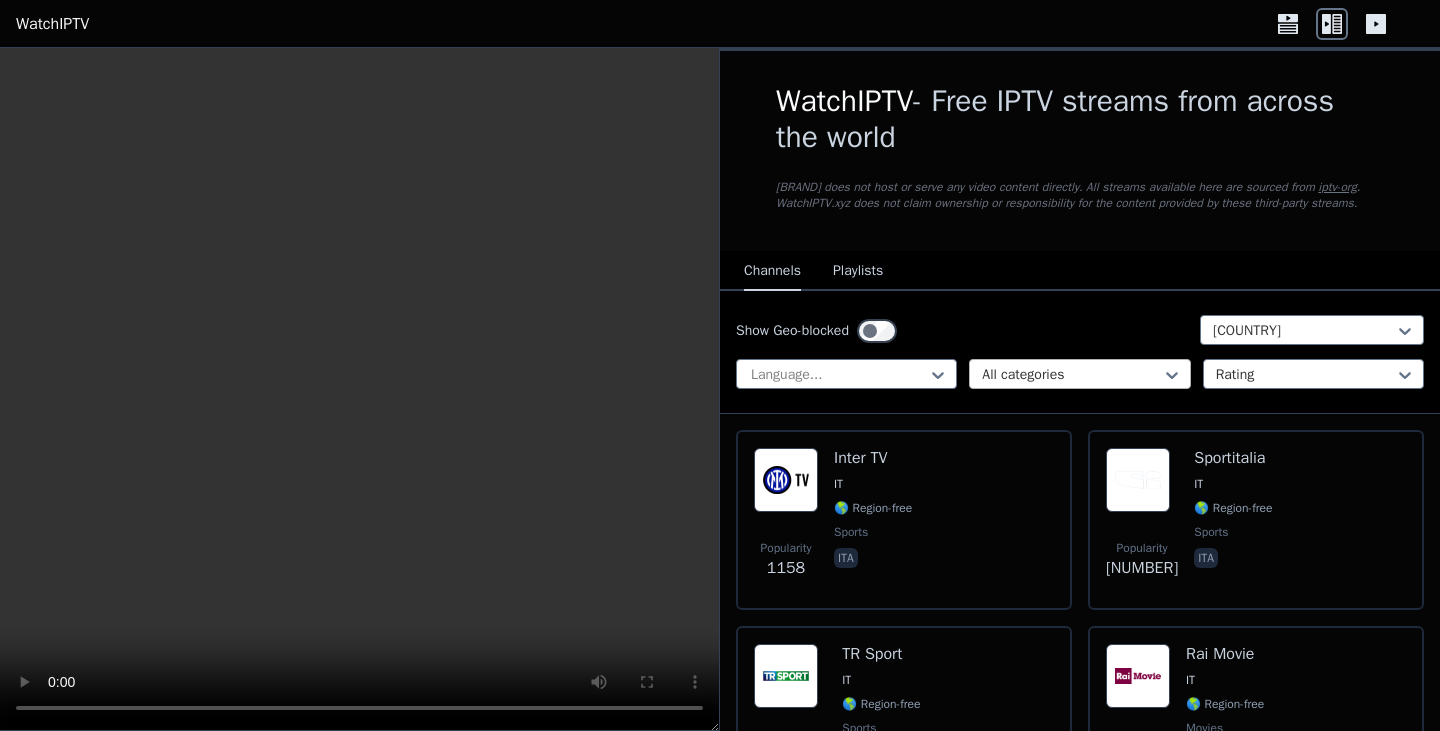 click at bounding box center (1071, 375) 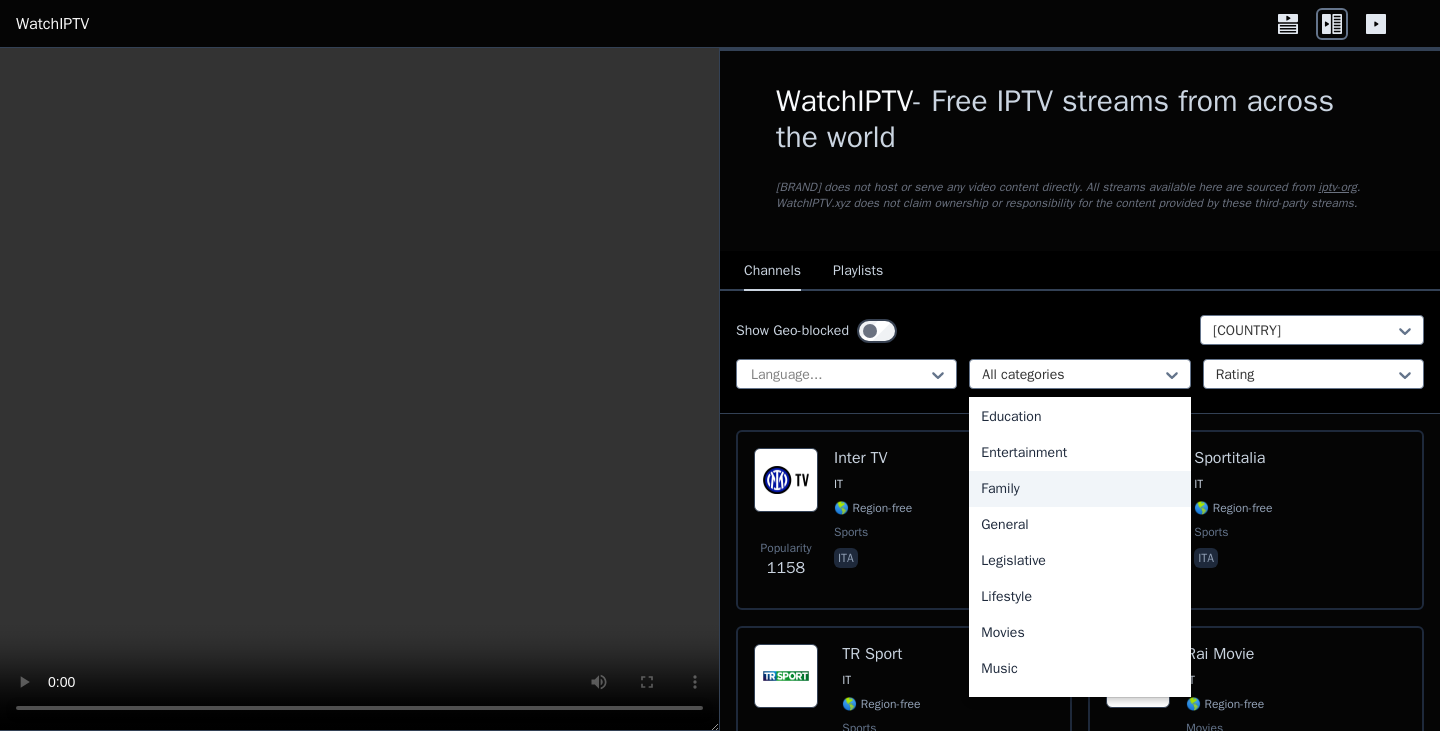 scroll, scrollTop: 400, scrollLeft: 0, axis: vertical 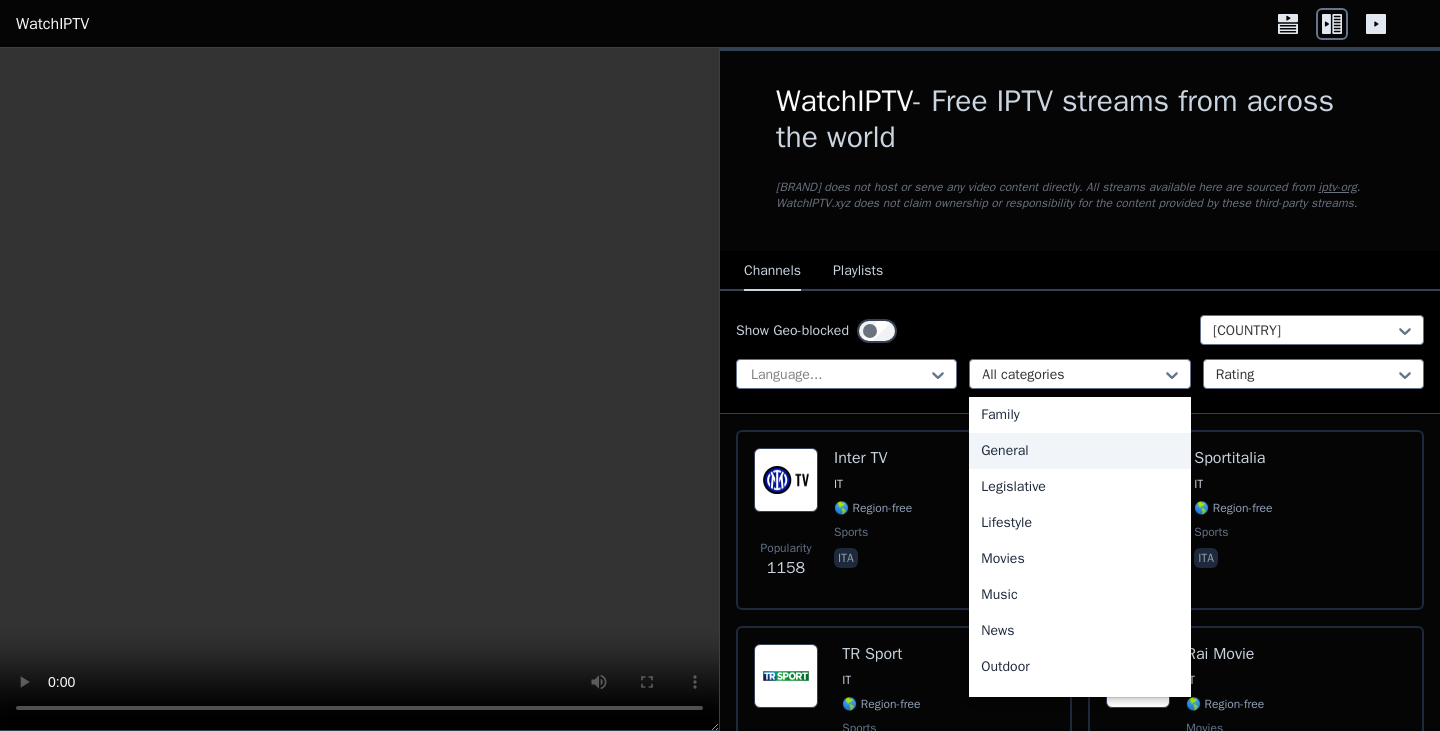 click on "General" at bounding box center [1079, 451] 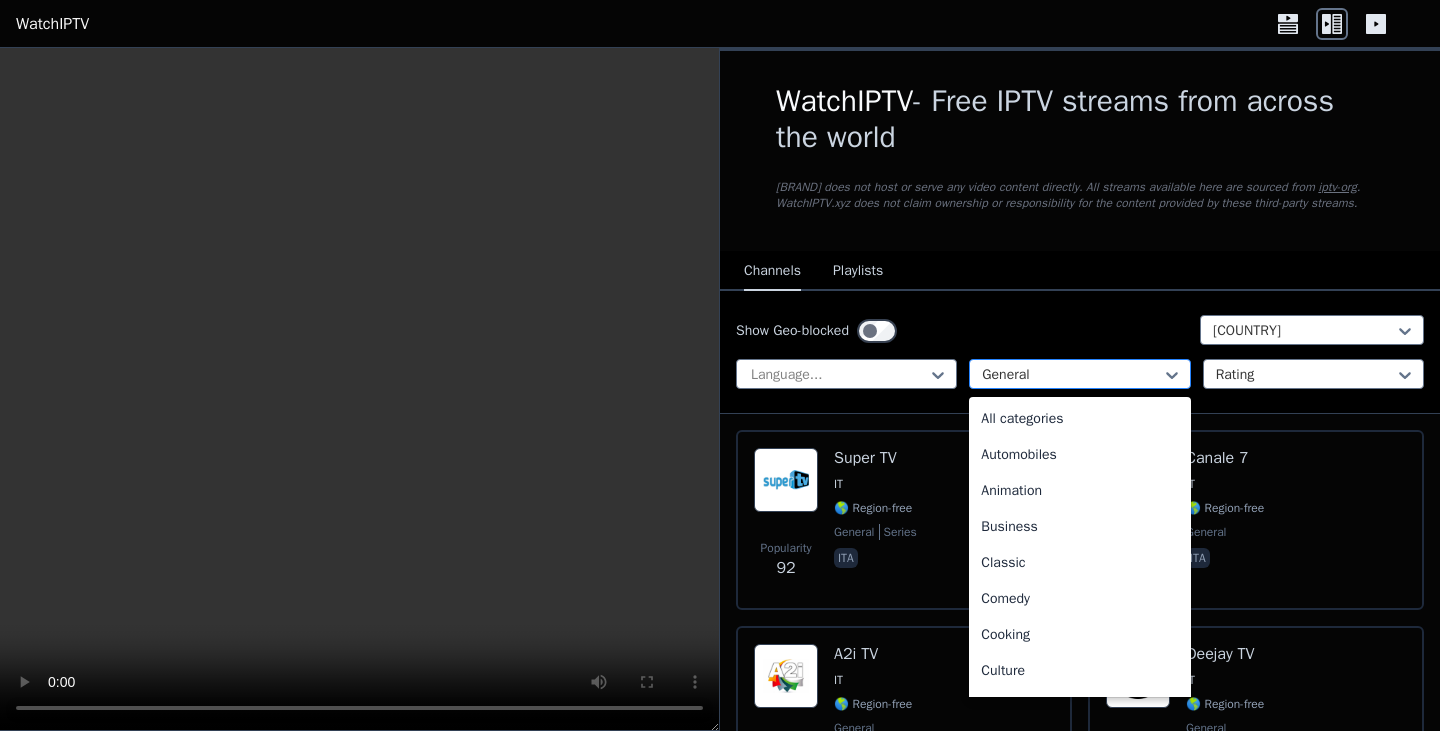 click at bounding box center [1071, 375] 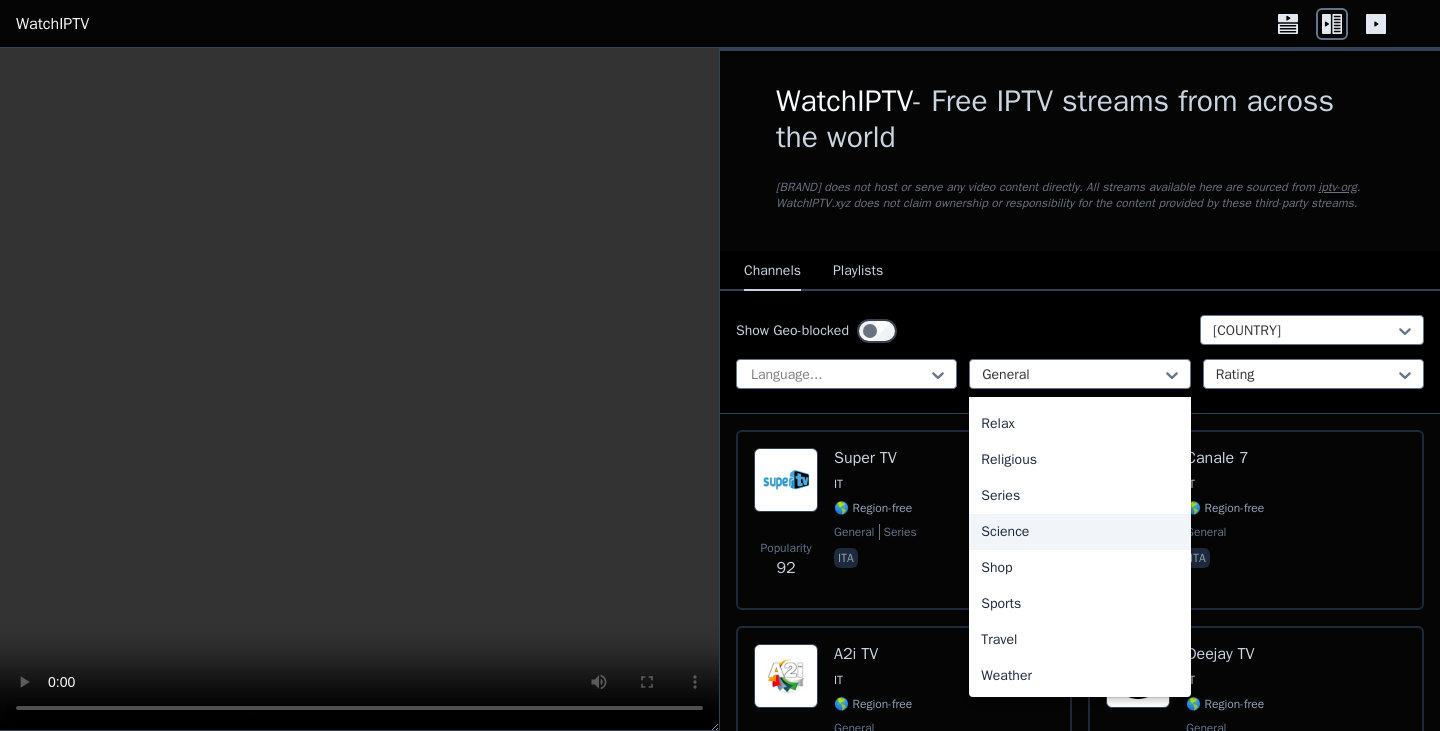 scroll, scrollTop: 680, scrollLeft: 0, axis: vertical 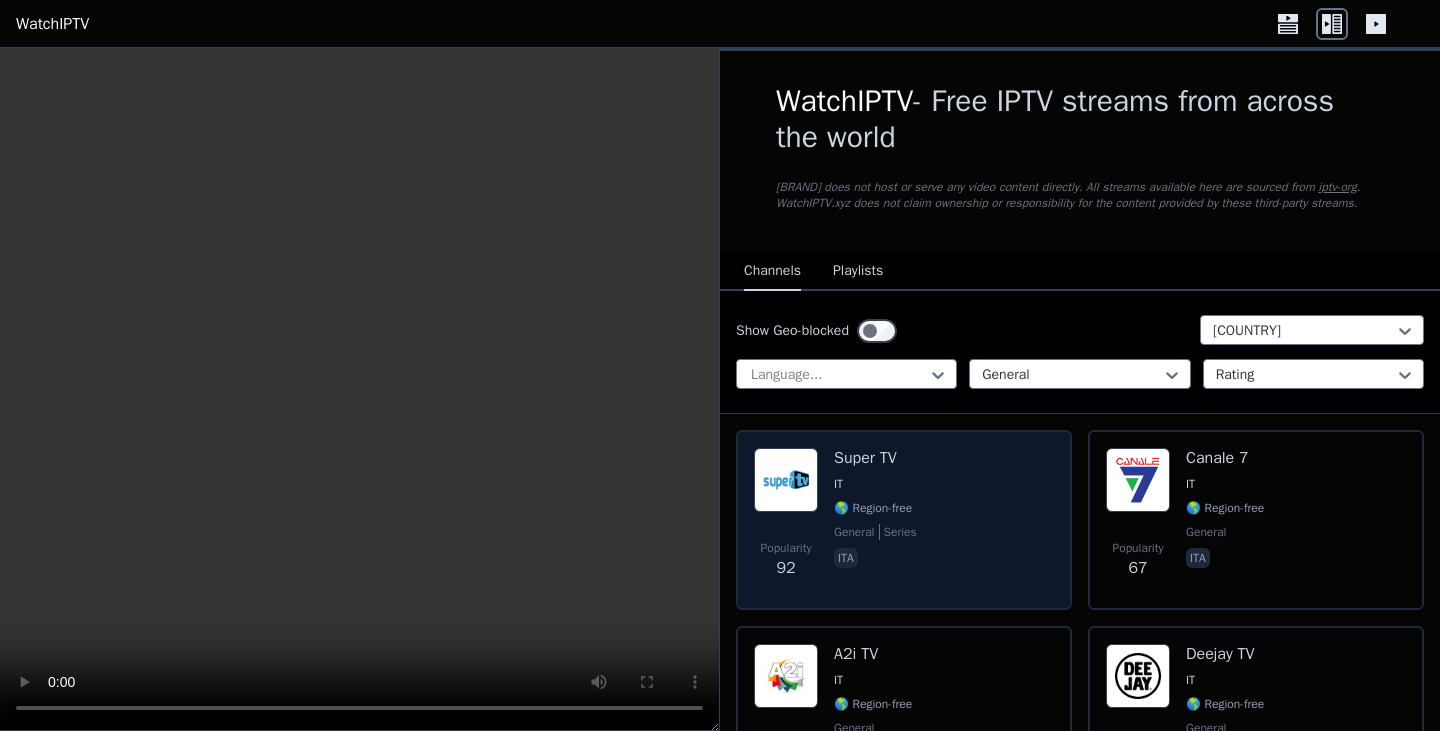 click on "IT" at bounding box center (838, 484) 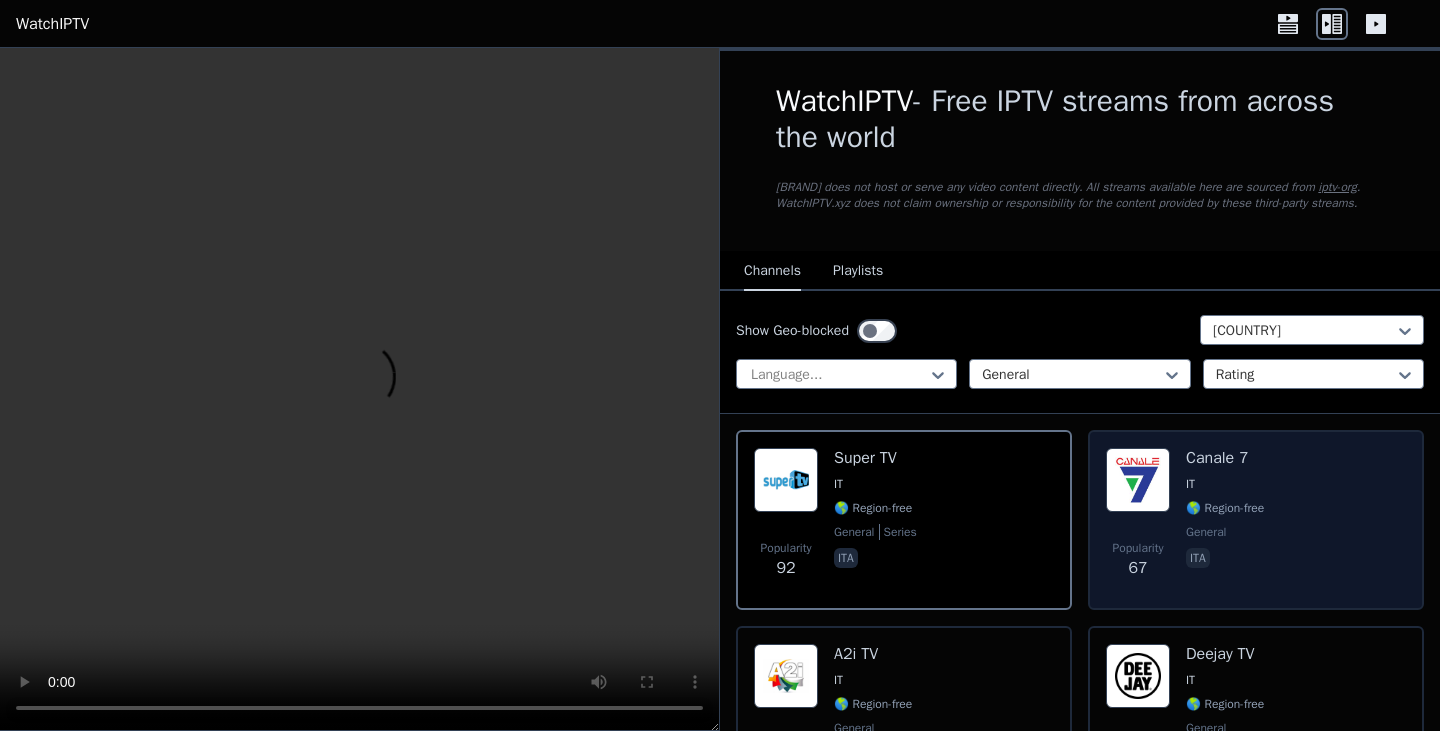 click on "ita" at bounding box center [1225, 560] 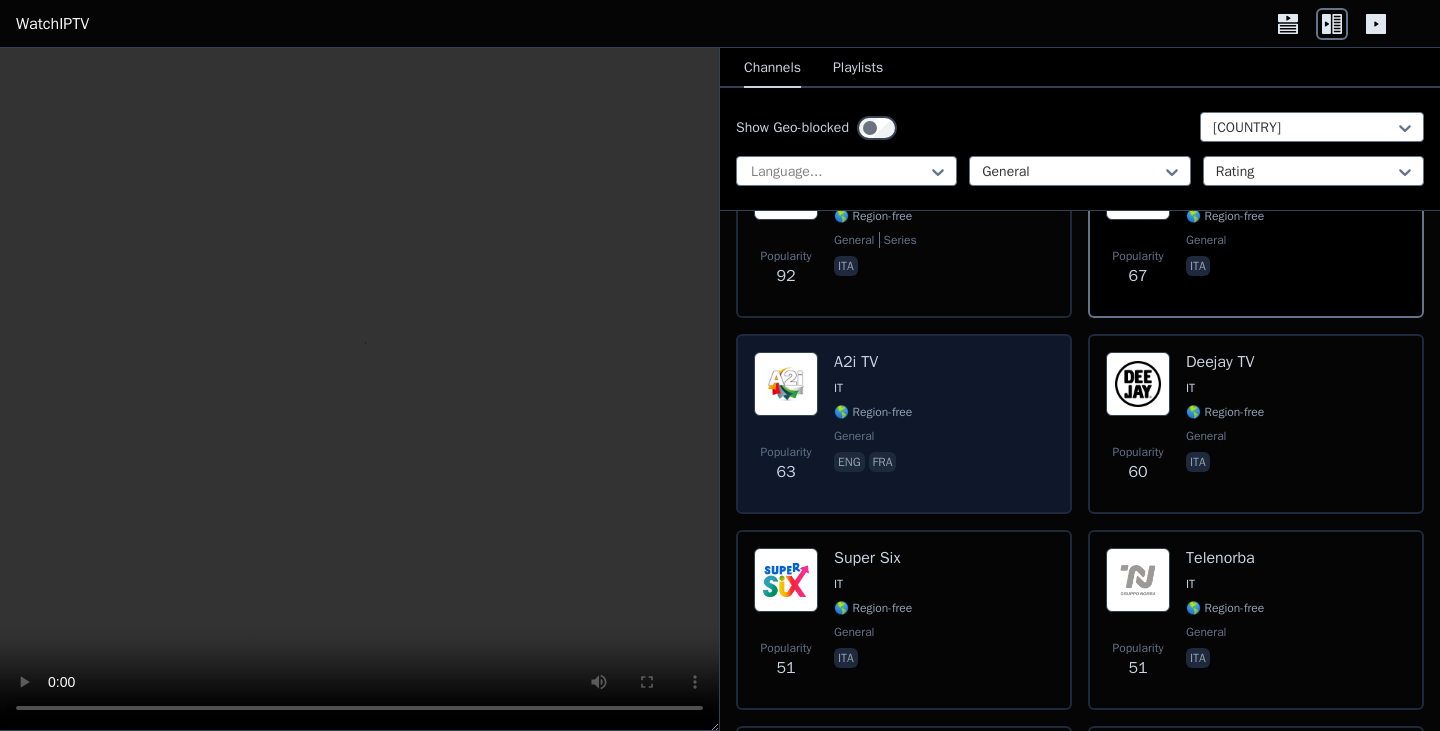 scroll, scrollTop: 300, scrollLeft: 0, axis: vertical 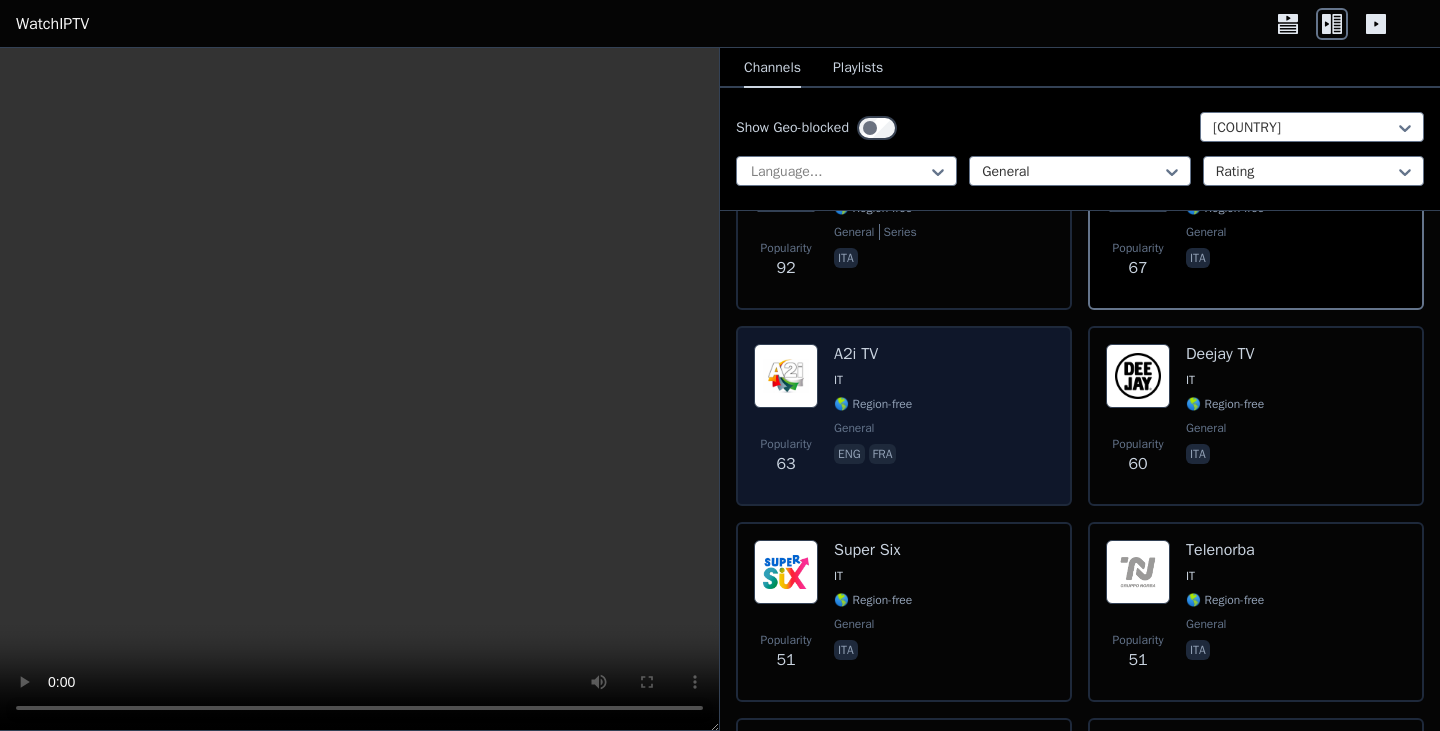click on "Popularity 63 A2i TV IT 🌎 Region-free general eng fra" at bounding box center [904, 416] 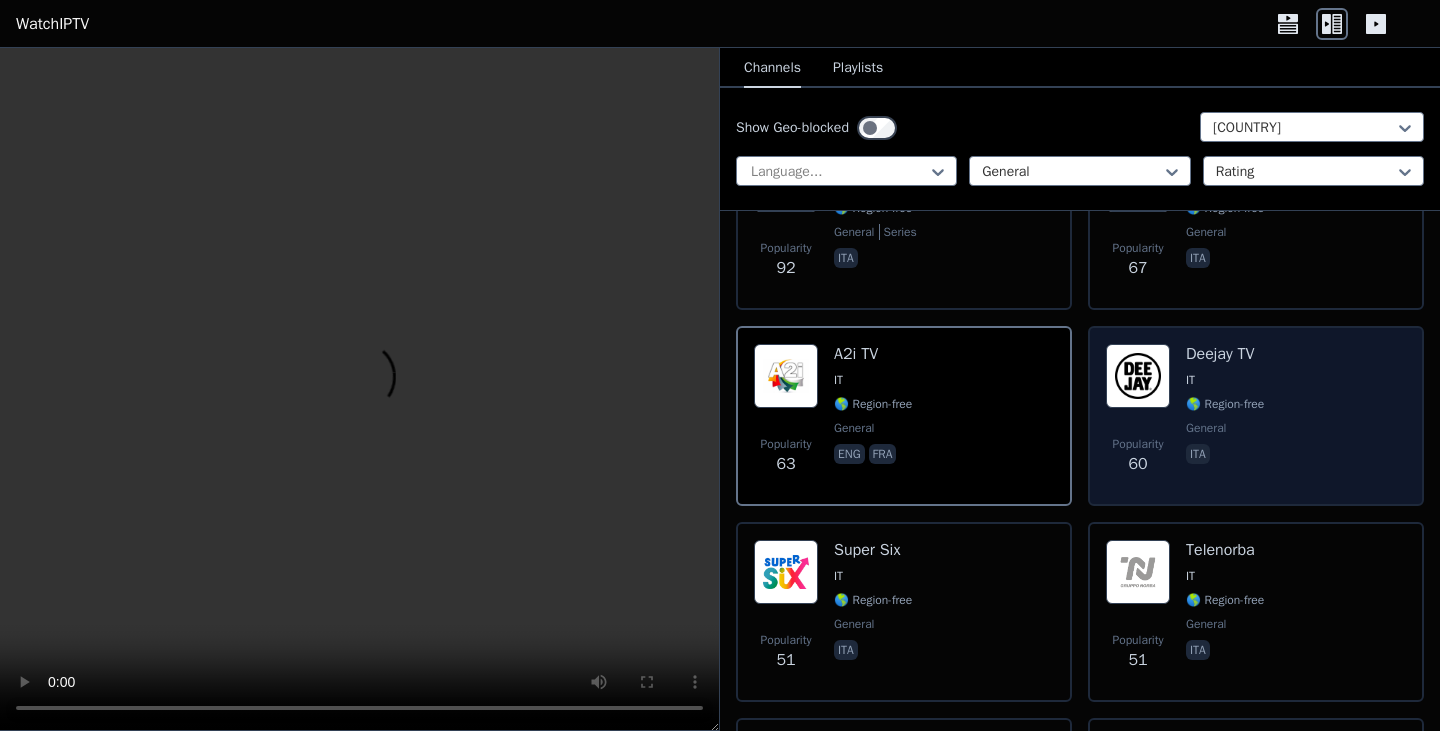 click on "Popularity [NUMBER]" at bounding box center (1138, 416) 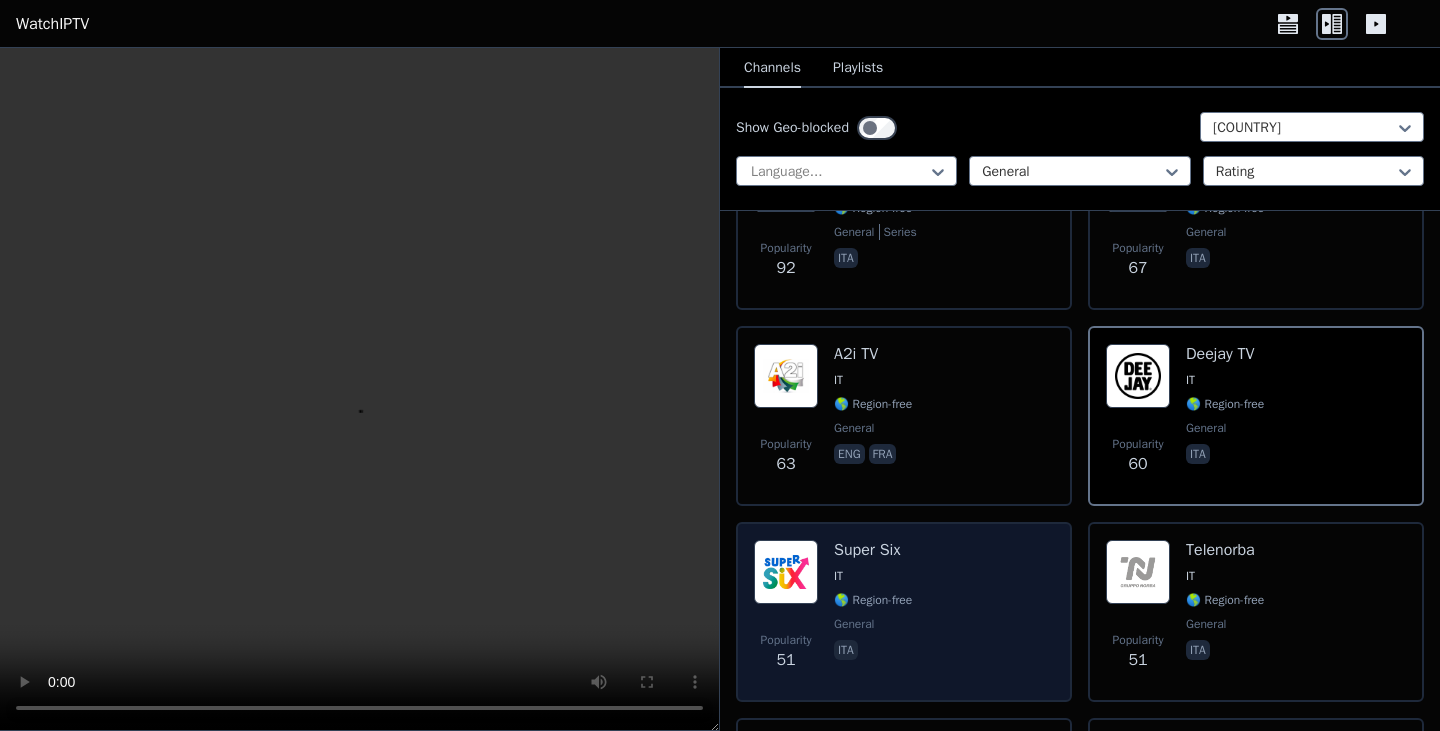 click on "Popularity [NUMBER] [BRAND] [COUNTRY] 🌎 Region-free general [COUNTRY]" at bounding box center [904, 612] 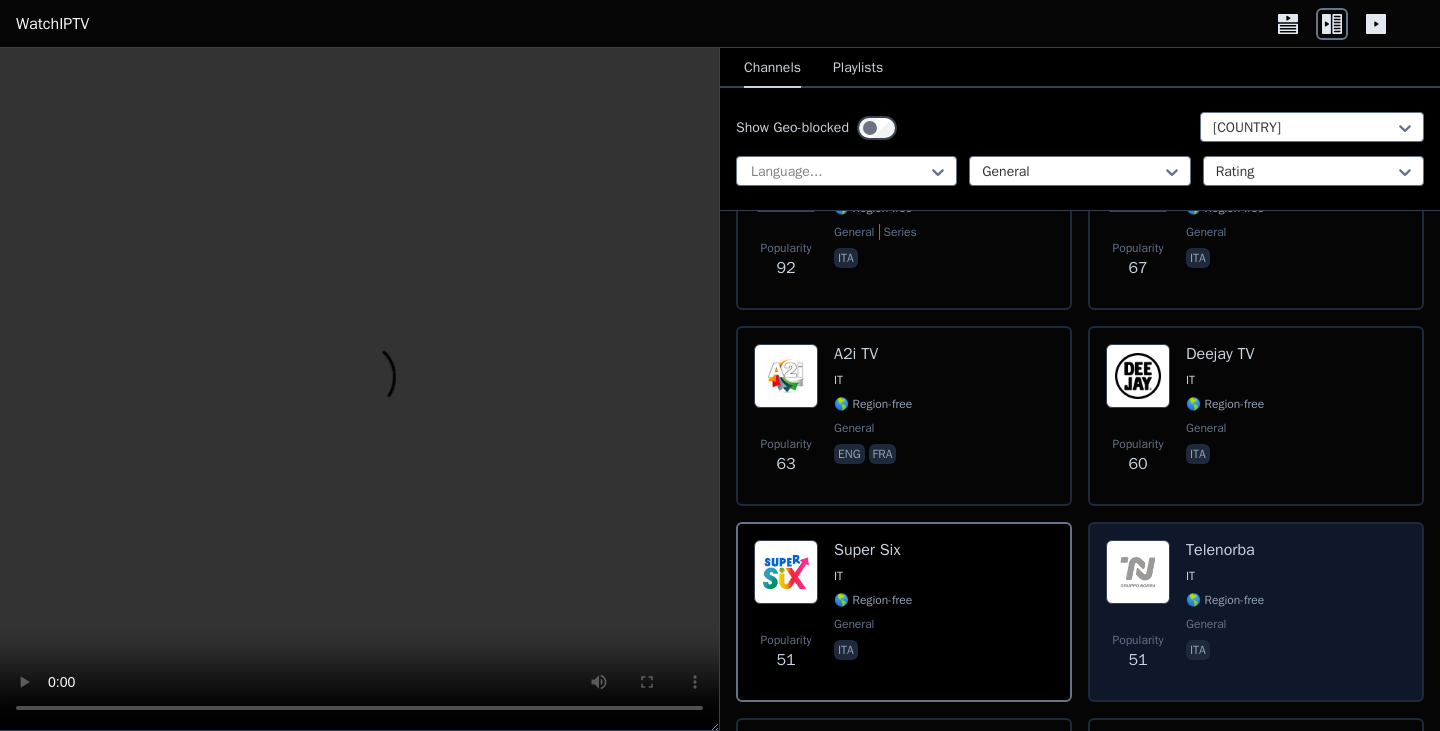 click at bounding box center [1138, 572] 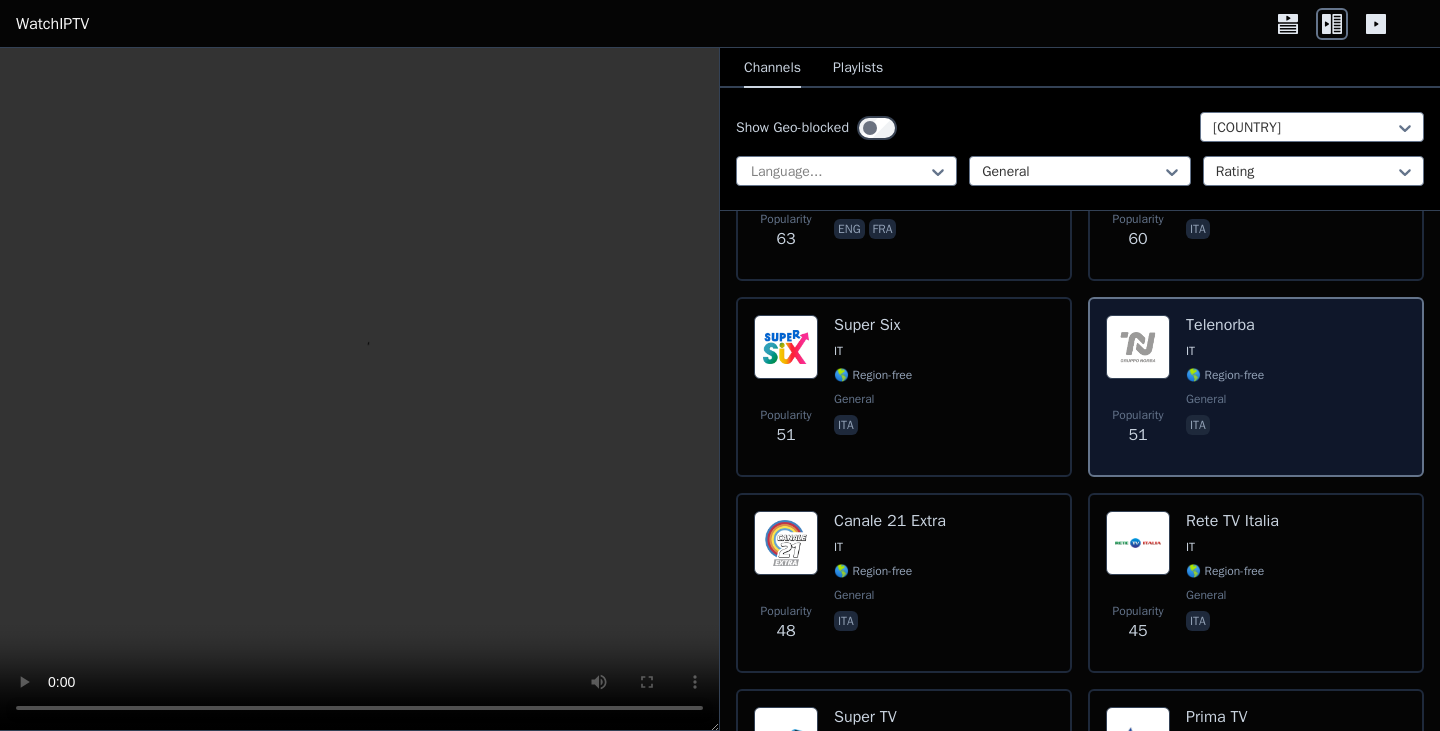 scroll, scrollTop: 600, scrollLeft: 0, axis: vertical 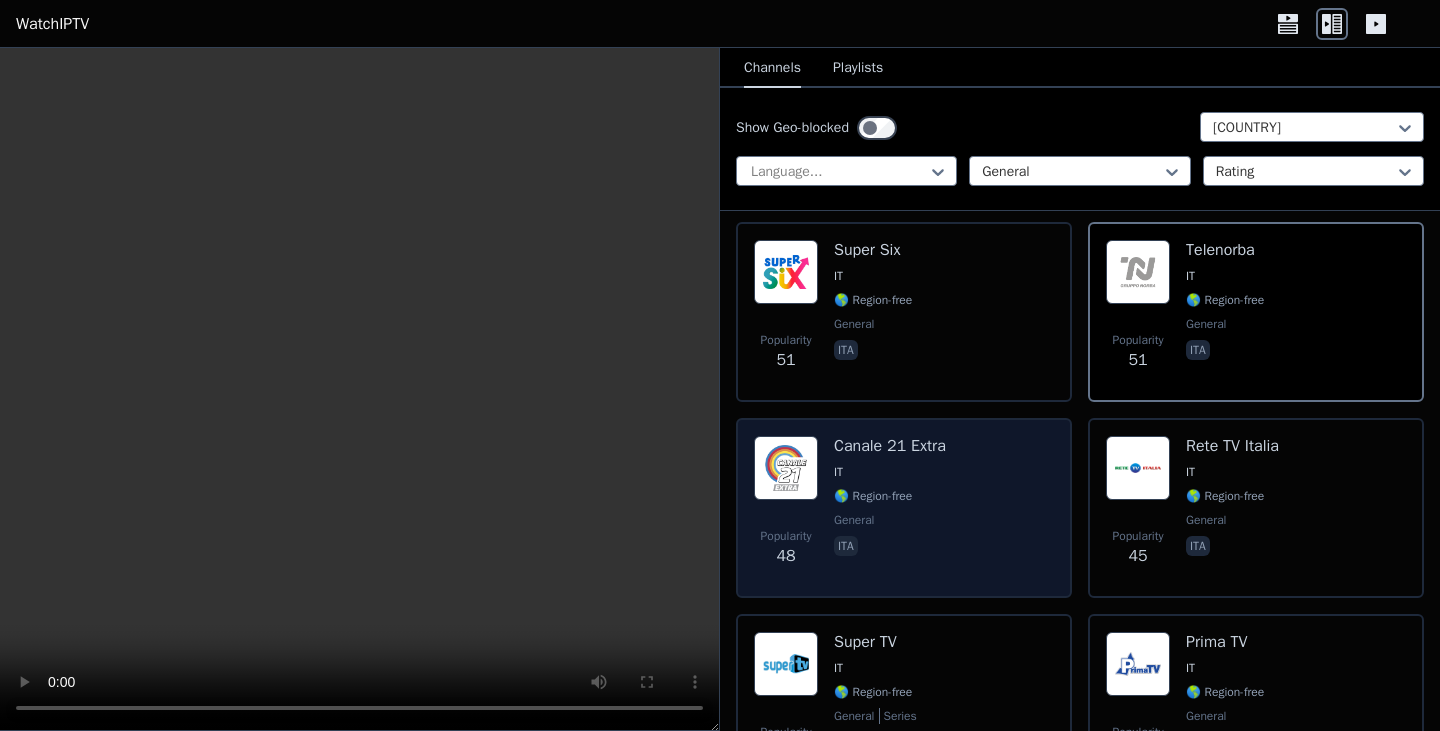click on "Popularity 48 Canale 21 Extra IT 🌎 Region-free general ita" at bounding box center [904, 508] 